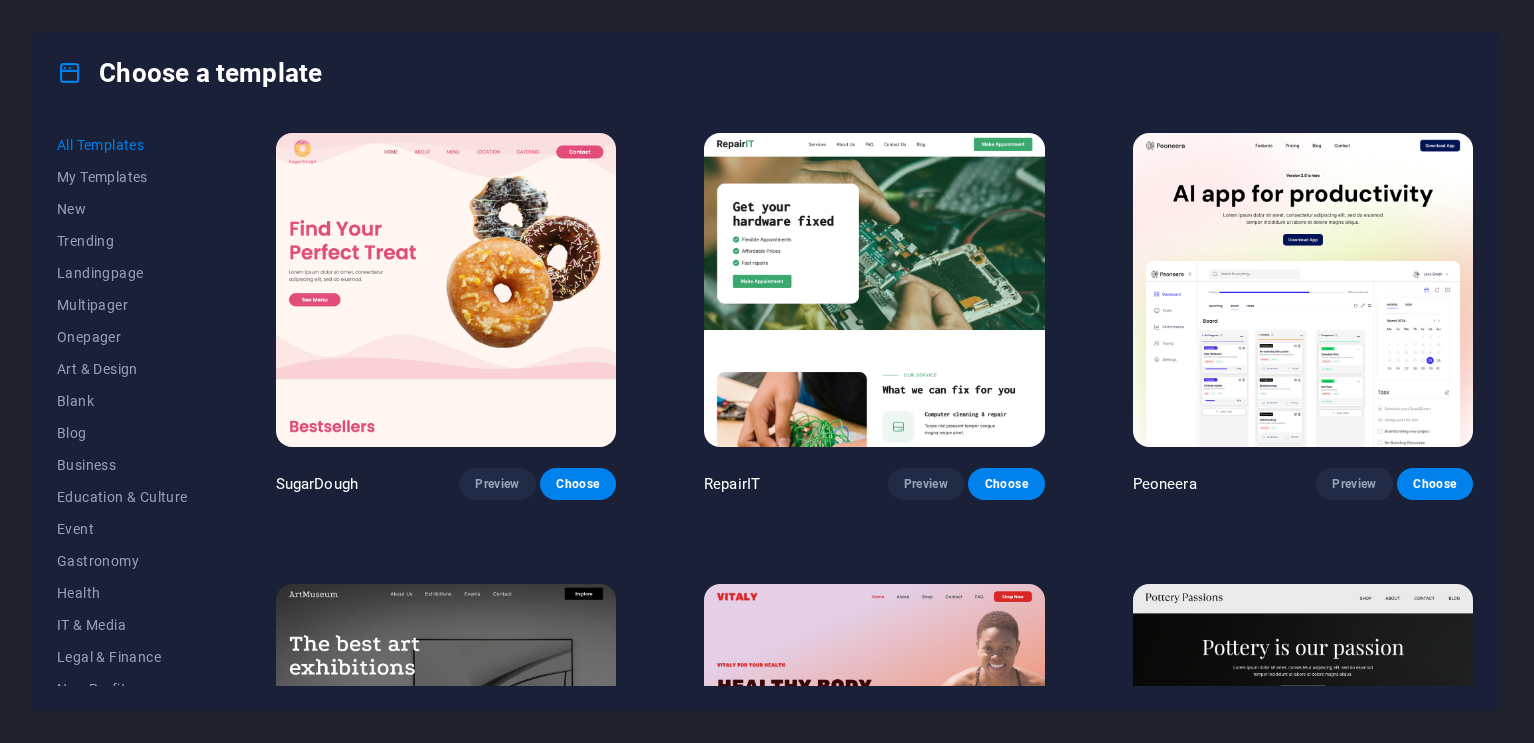 scroll, scrollTop: 0, scrollLeft: 0, axis: both 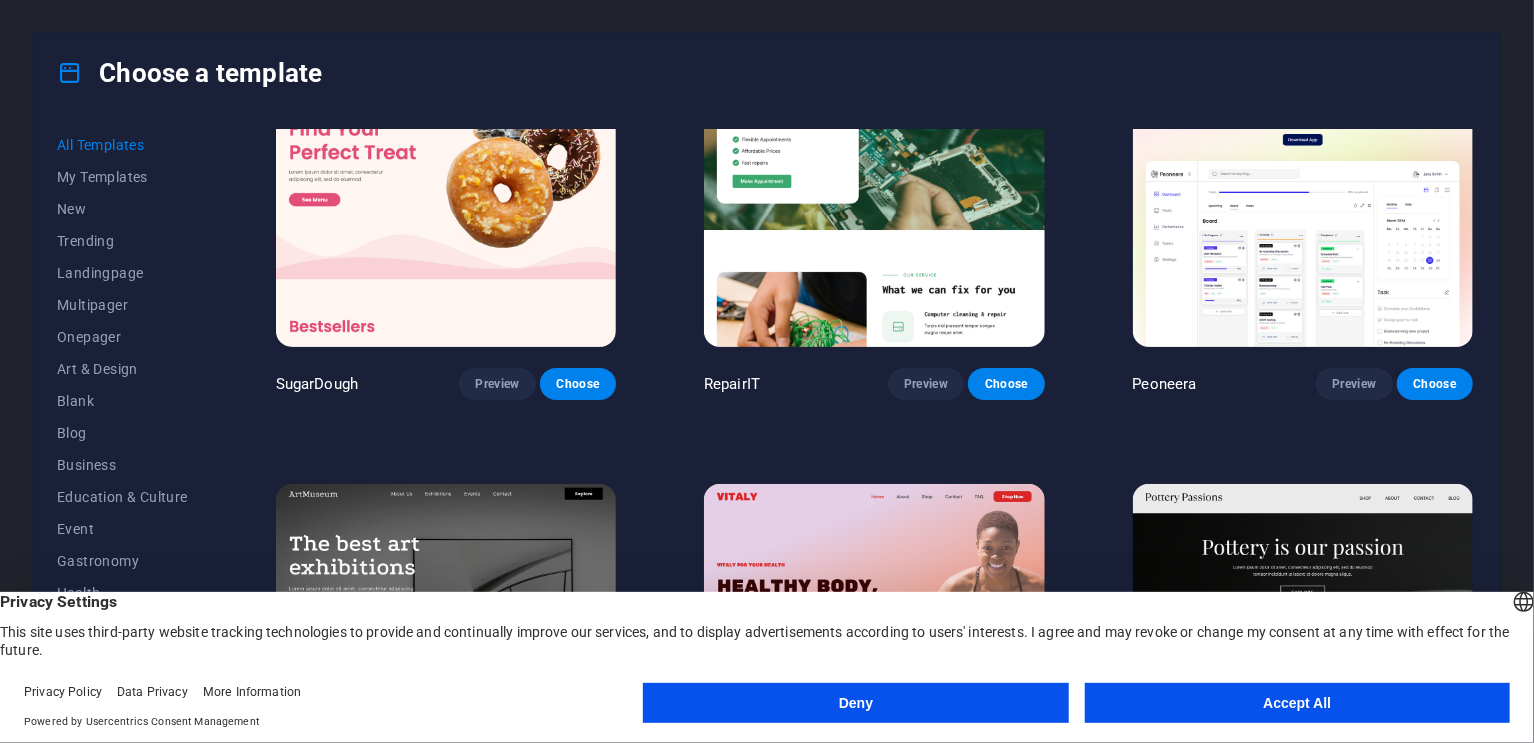 click on "Accept All" at bounding box center [1297, 703] 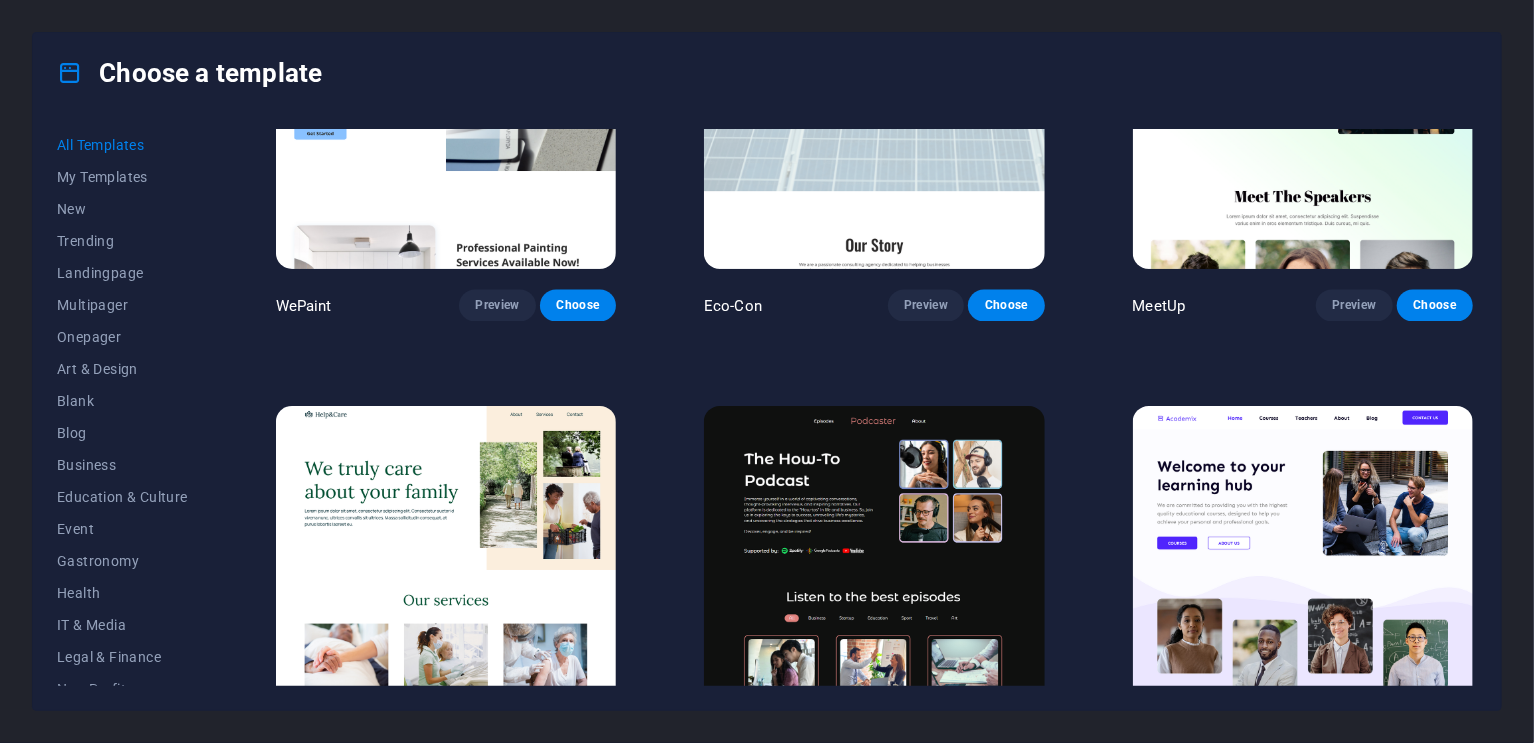 scroll, scrollTop: 2100, scrollLeft: 0, axis: vertical 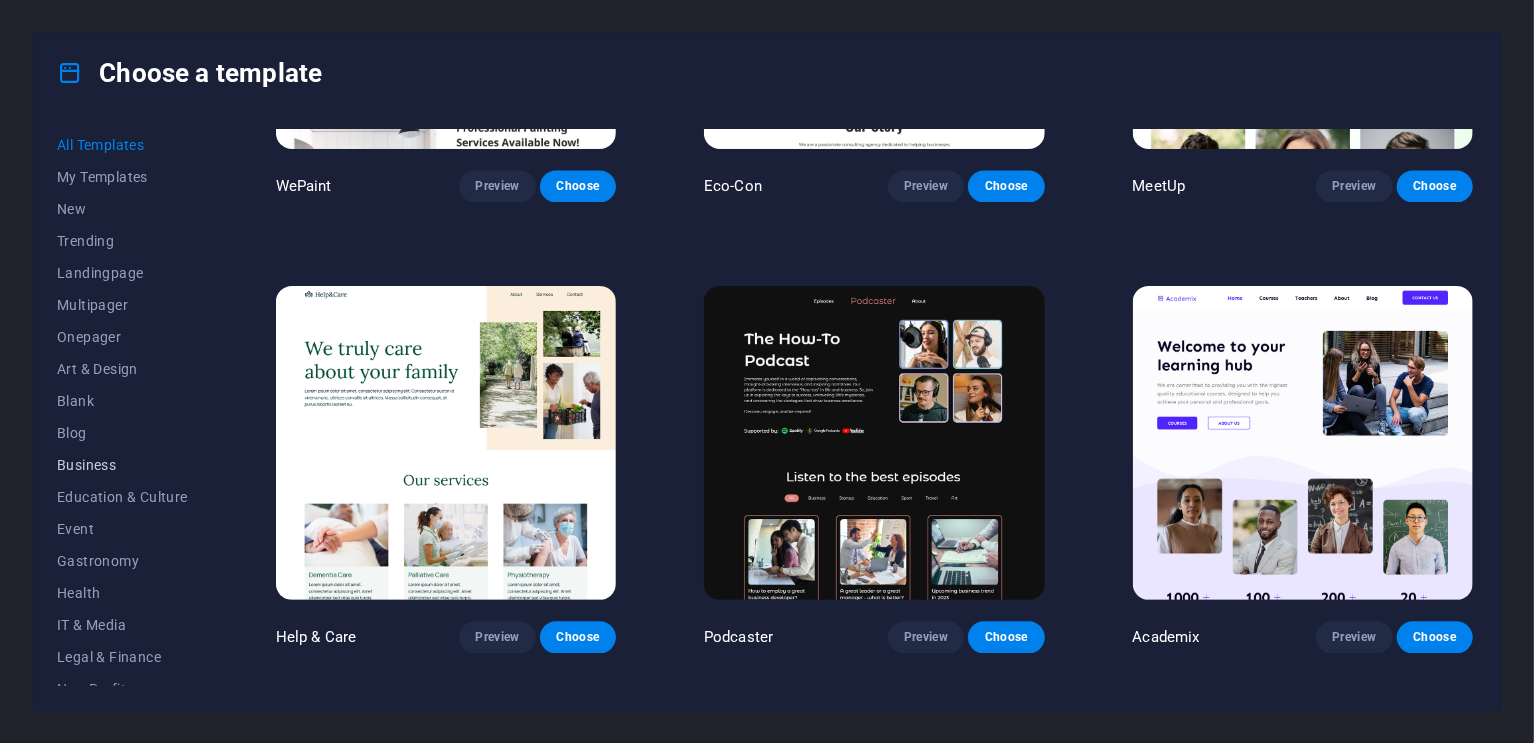 click on "Business" at bounding box center (122, 465) 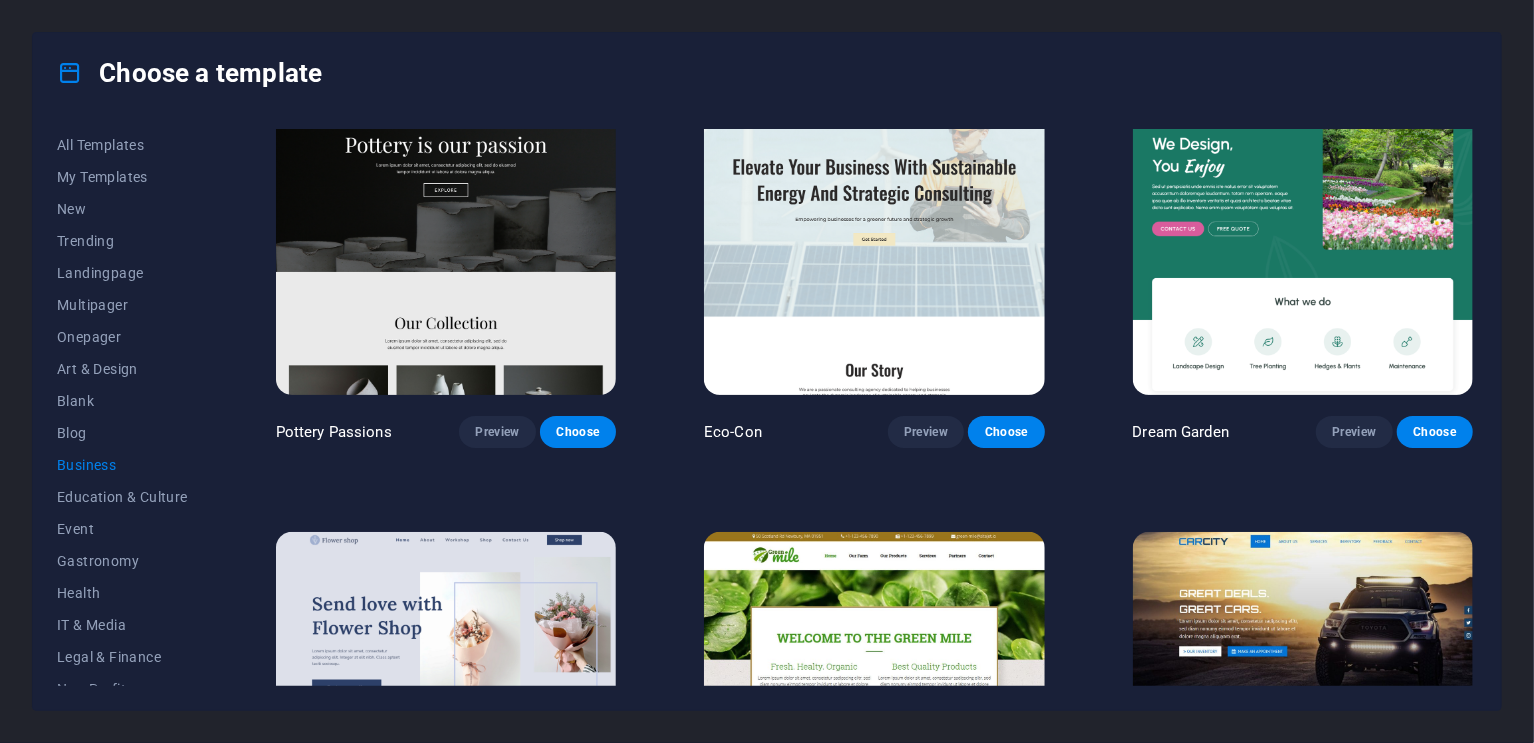 scroll, scrollTop: 100, scrollLeft: 0, axis: vertical 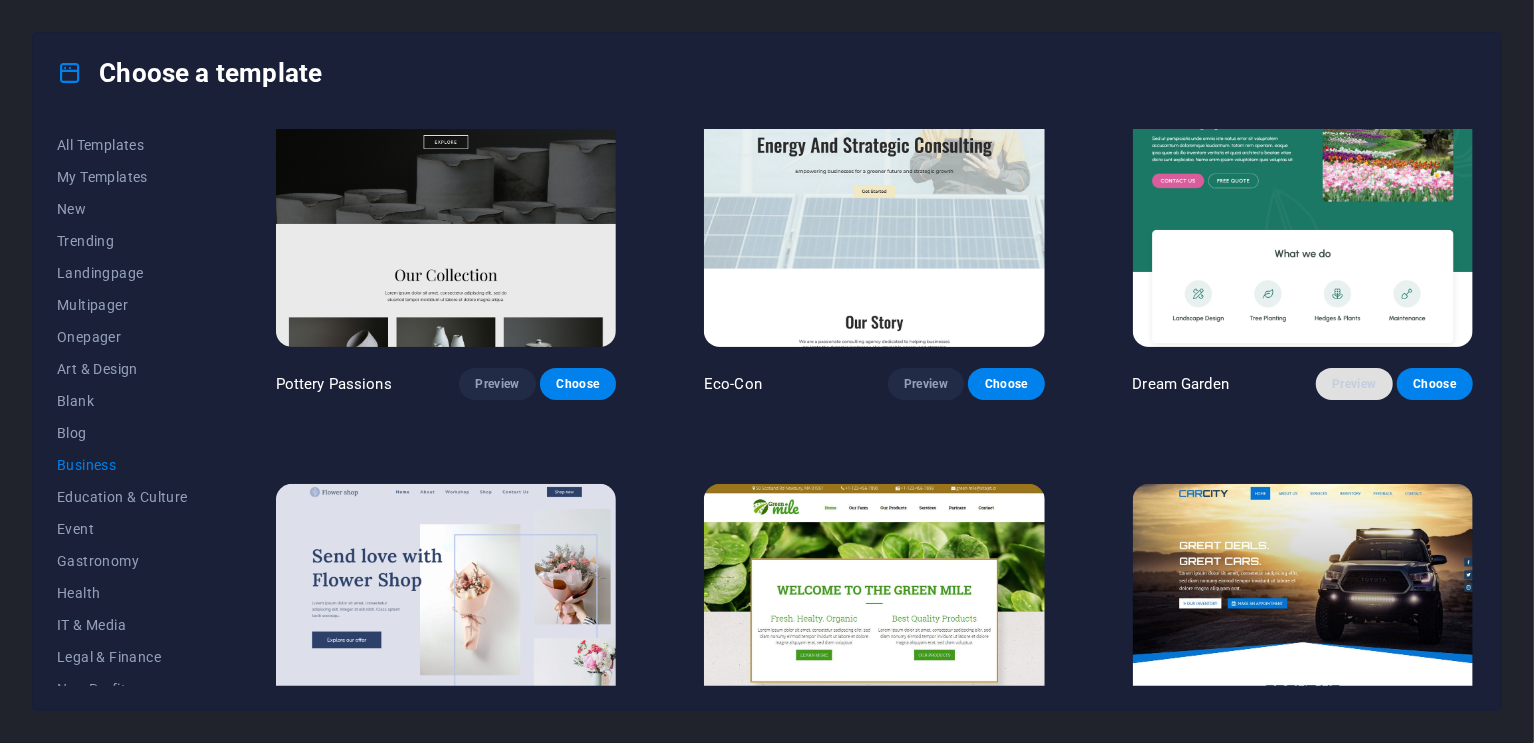 click on "Preview" at bounding box center [1354, 384] 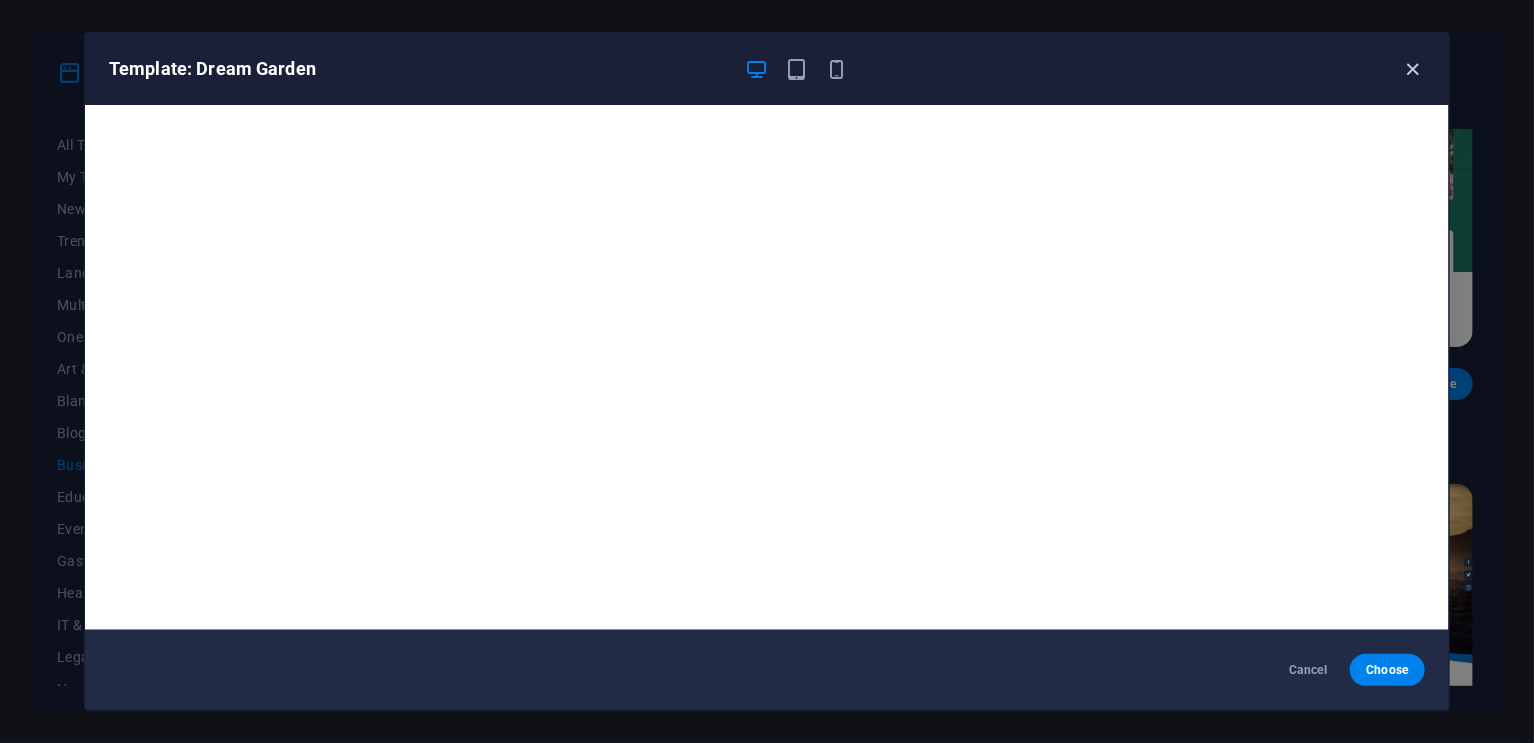 click at bounding box center [1413, 69] 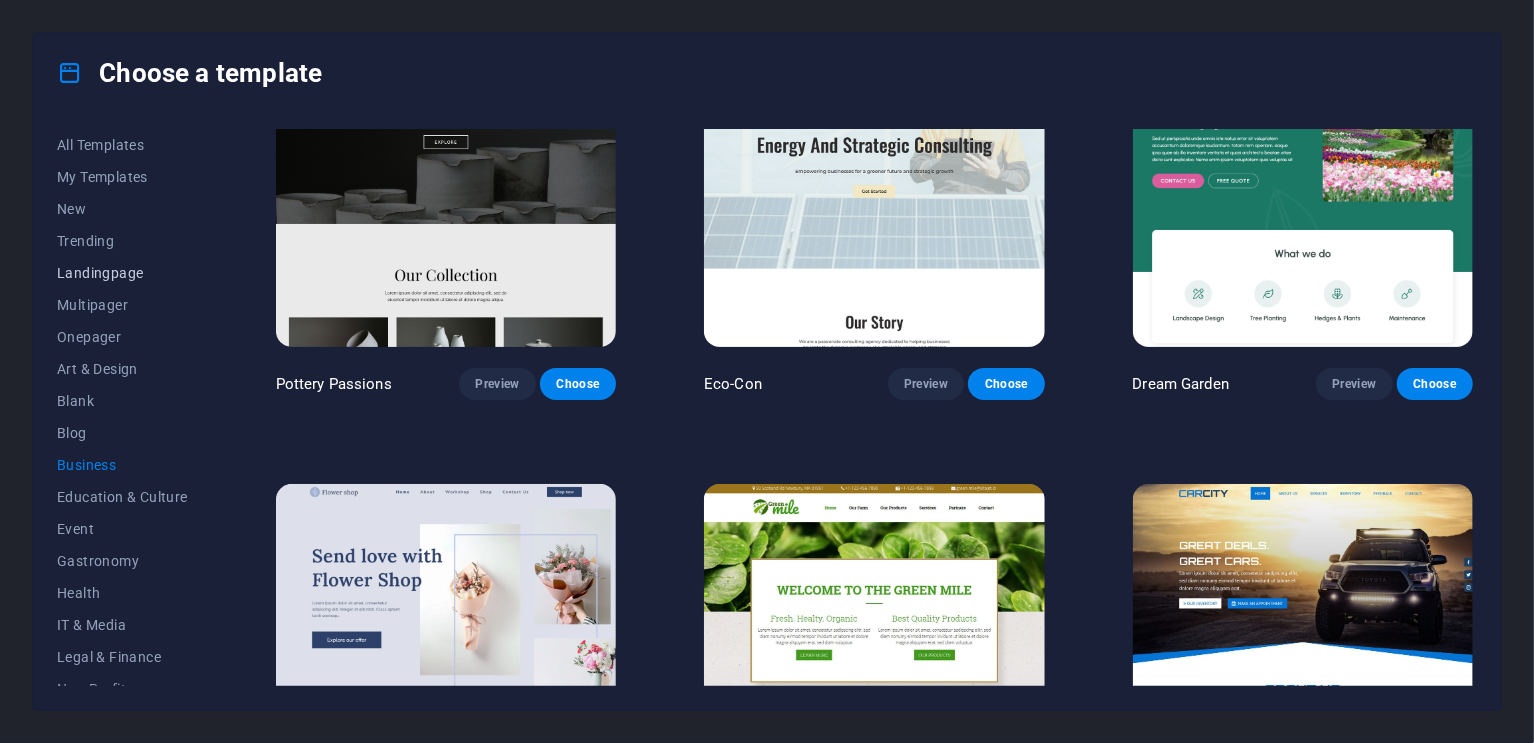 click on "Landingpage" at bounding box center (122, 273) 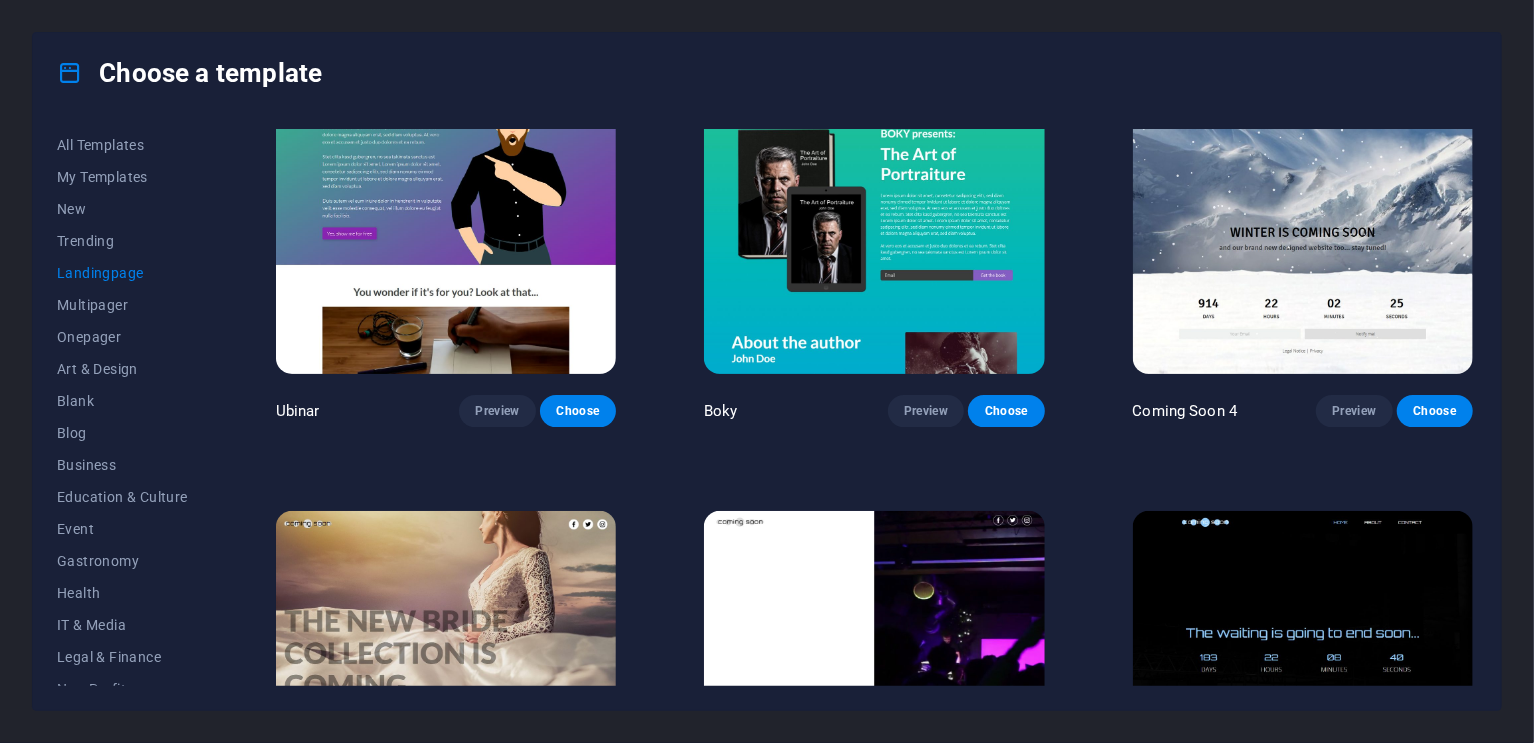 scroll, scrollTop: 3402, scrollLeft: 0, axis: vertical 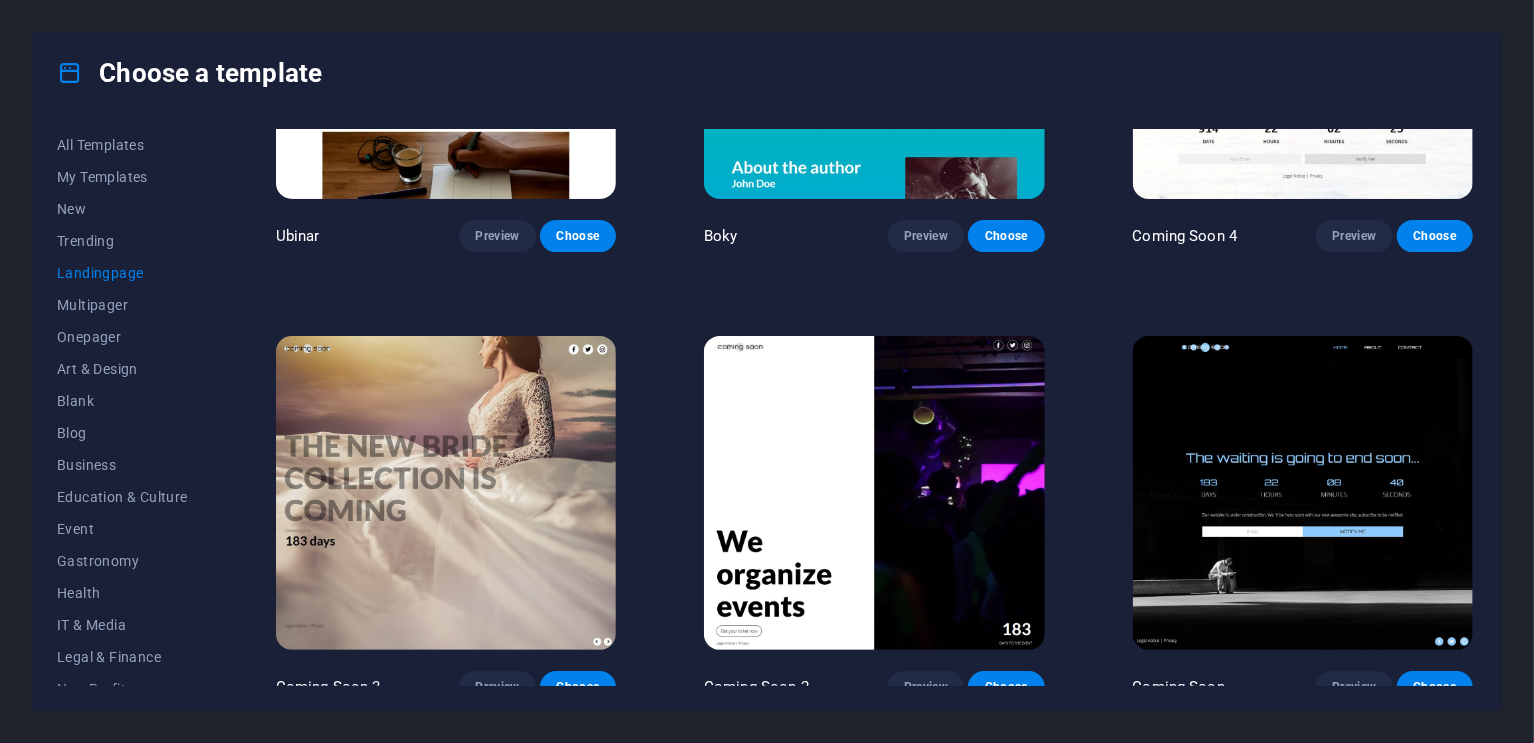 click at bounding box center [1303, 493] 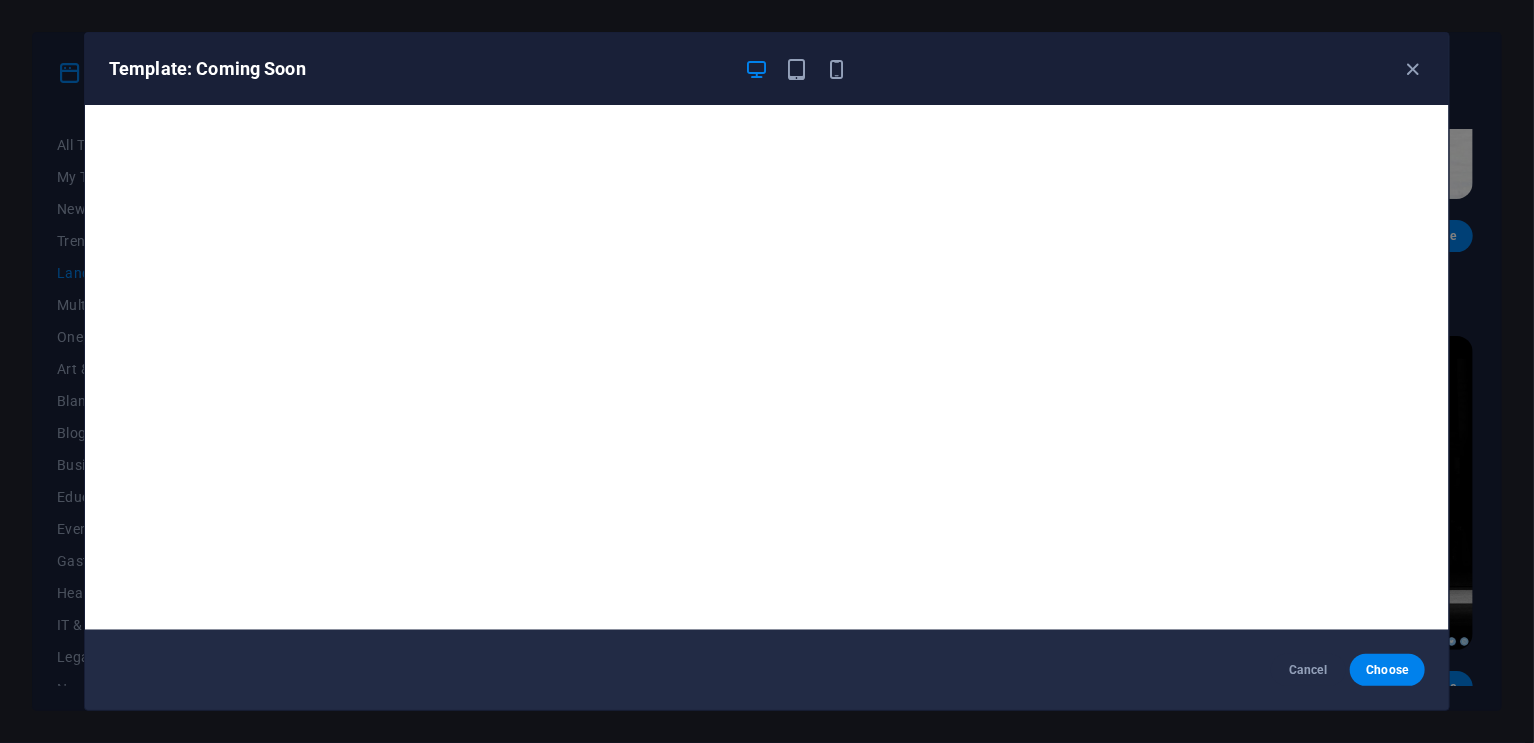 scroll, scrollTop: 5, scrollLeft: 0, axis: vertical 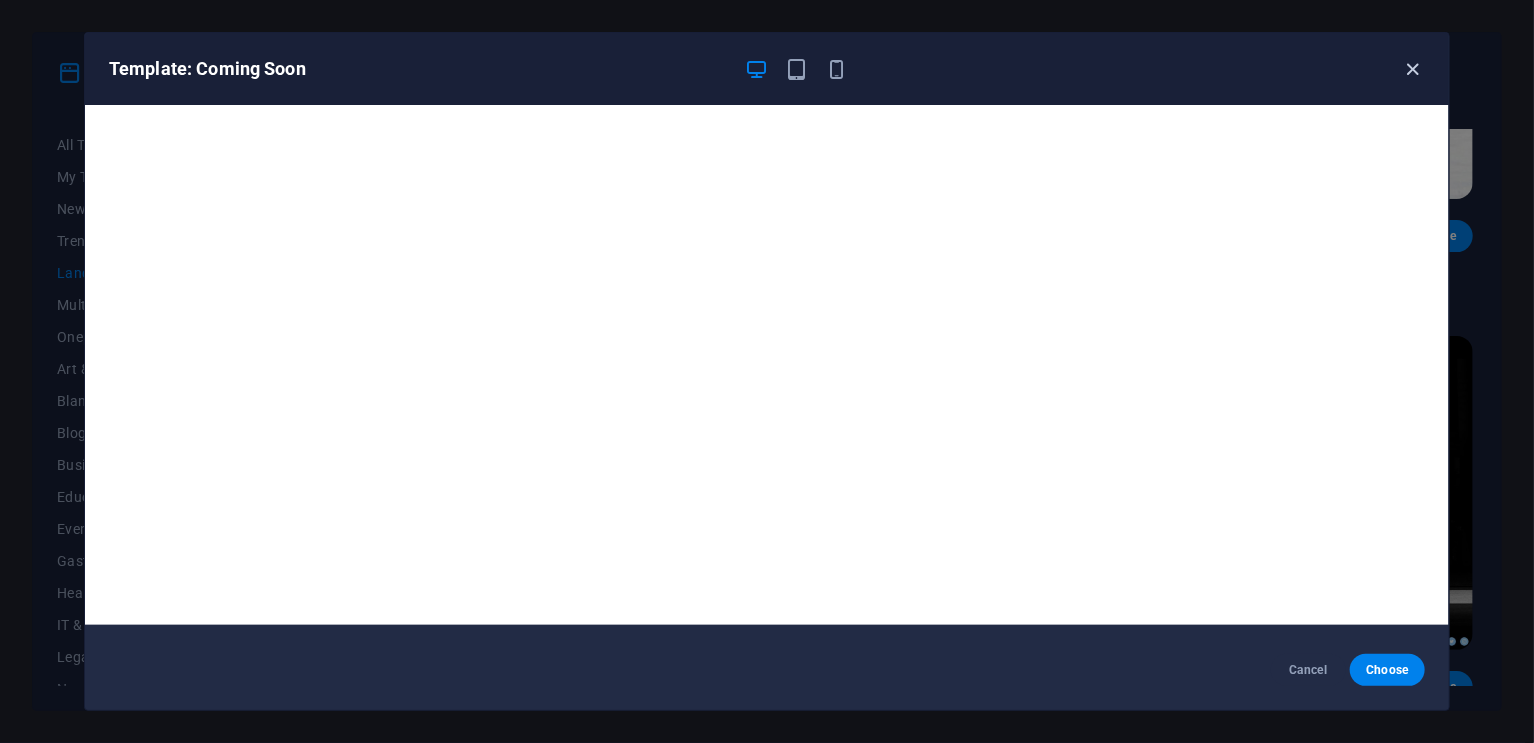 click at bounding box center (1413, 69) 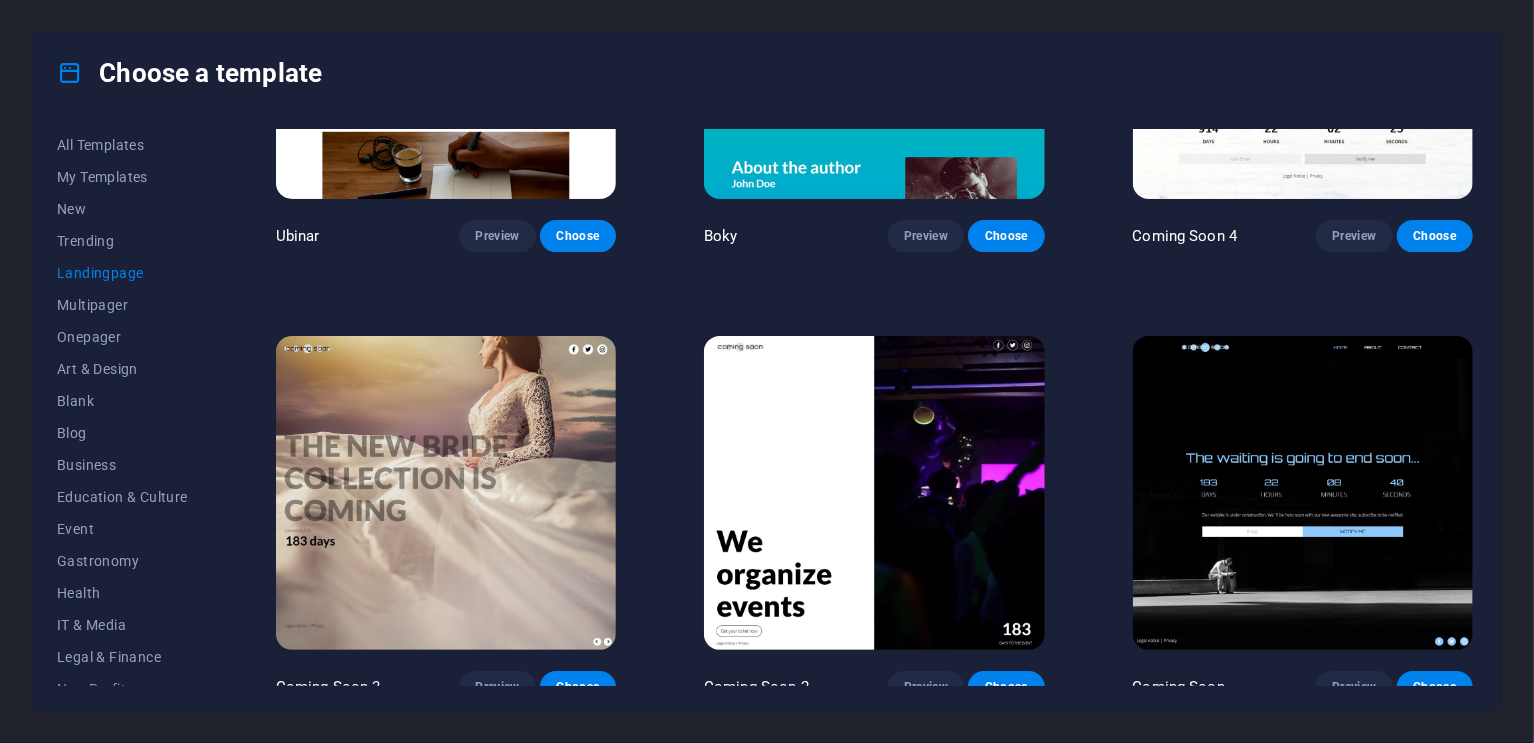 click on "Klank Preview Choose Culture Preview Choose Phonic Preview Choose Code Preview Choose Beatbox Preview Choose Malka Preview Choose Videoo Preview Choose Advanced Preview Choose Pets Preview Choose Athletics Preview Choose Driven Preview Choose Note Preview Choose Snap Preview Choose C-Space Preview Choose Influencer Preview Choose Creator Preview Choose Nest Preview Choose Schooler Preview Choose Sales Kit Preview Choose LeadER Preview Choose Catch Preview Choose Ubinar Preview Choose Boky Preview Choose Coming Soon 4 Preview Choose Coming Soon 3 Preview Choose Coming Soon 2 Preview Choose Coming Soon Preview Choose" at bounding box center (874, -1285) 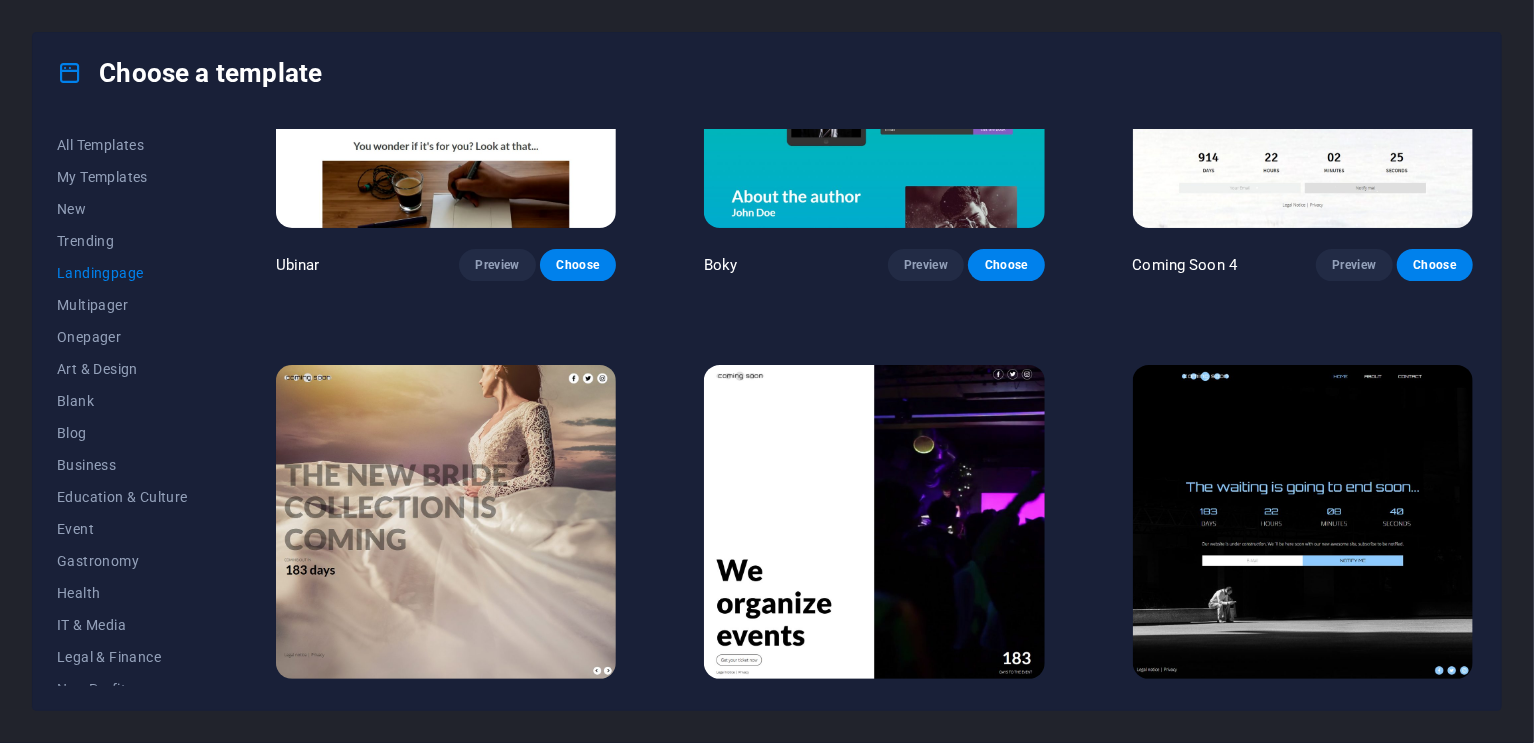 scroll, scrollTop: 3402, scrollLeft: 0, axis: vertical 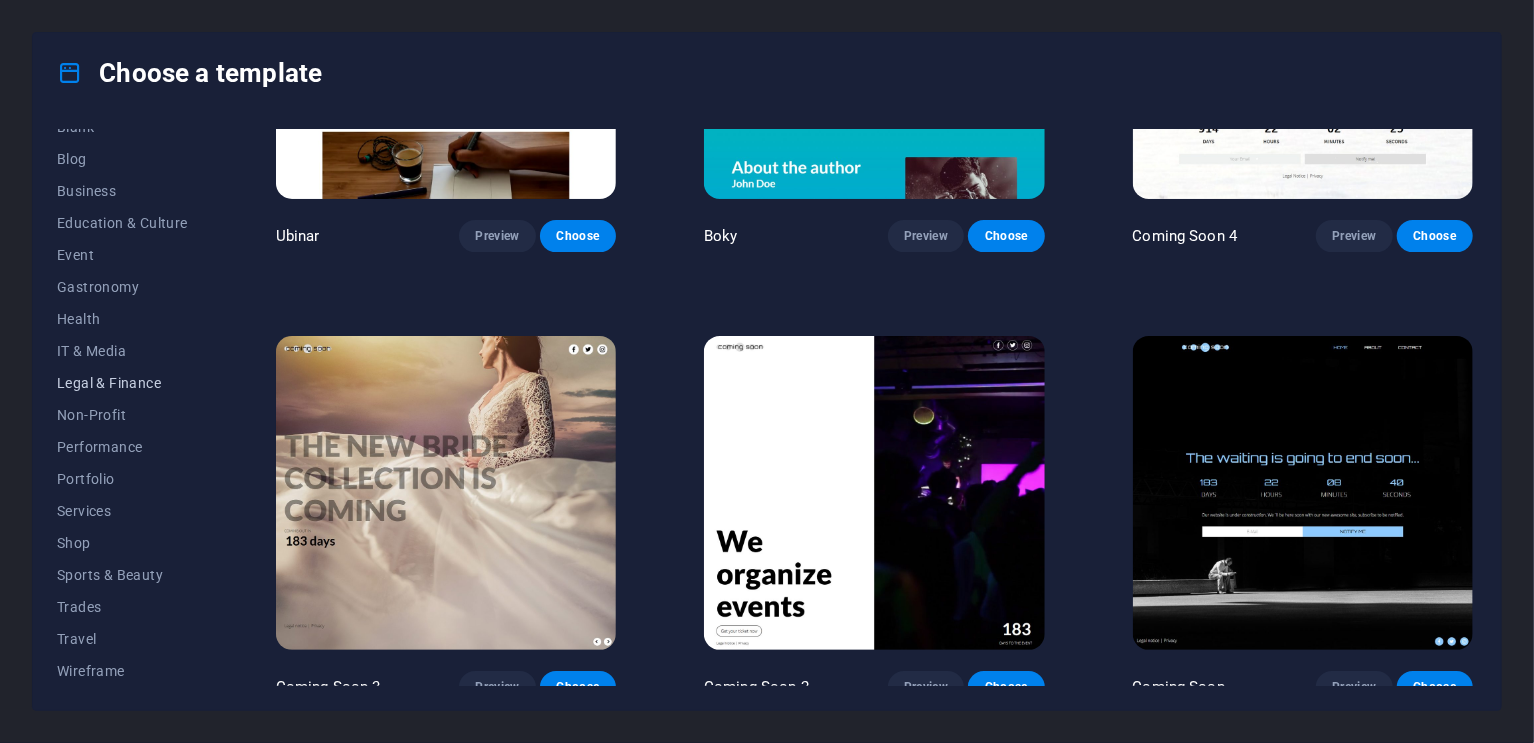 click on "Legal & Finance" at bounding box center [122, 383] 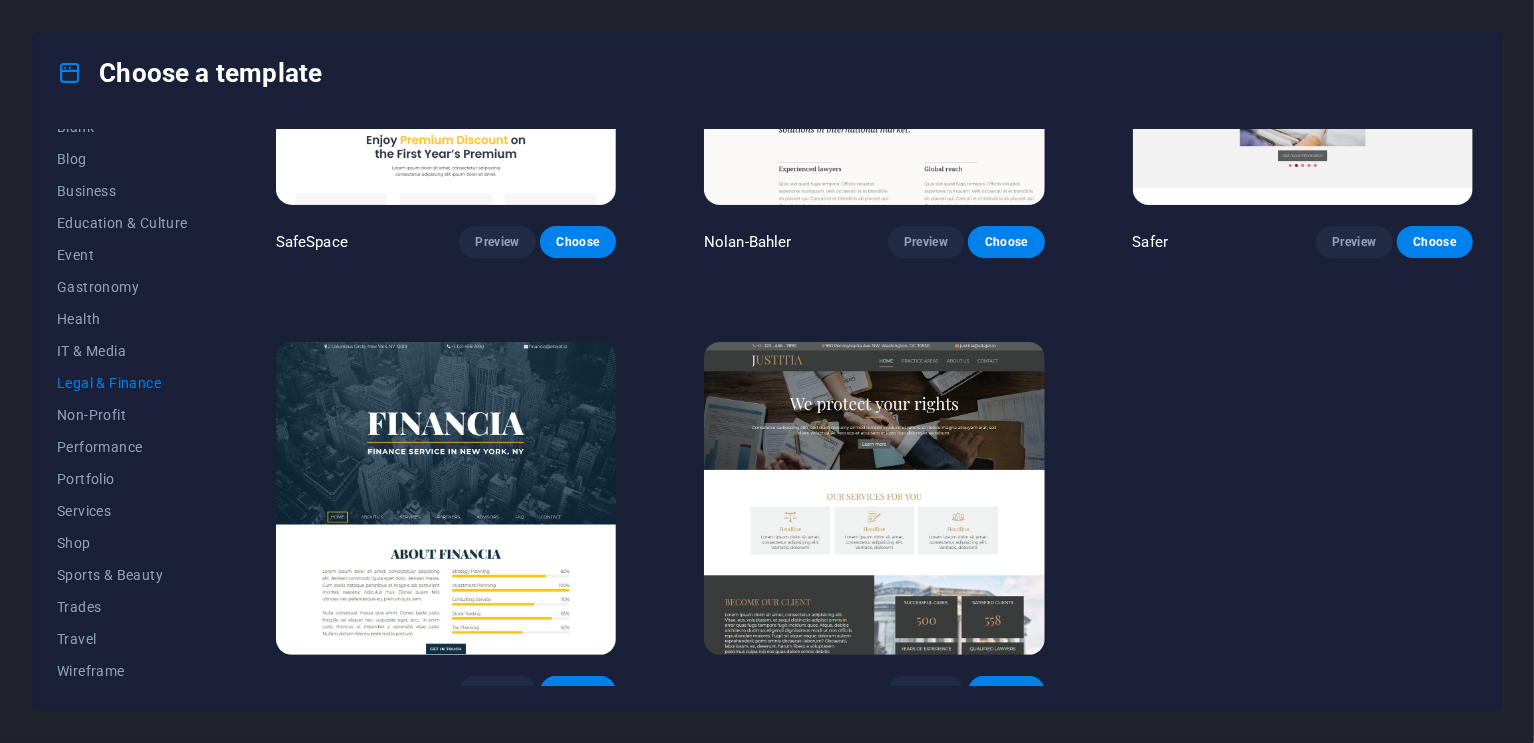 scroll, scrollTop: 260, scrollLeft: 0, axis: vertical 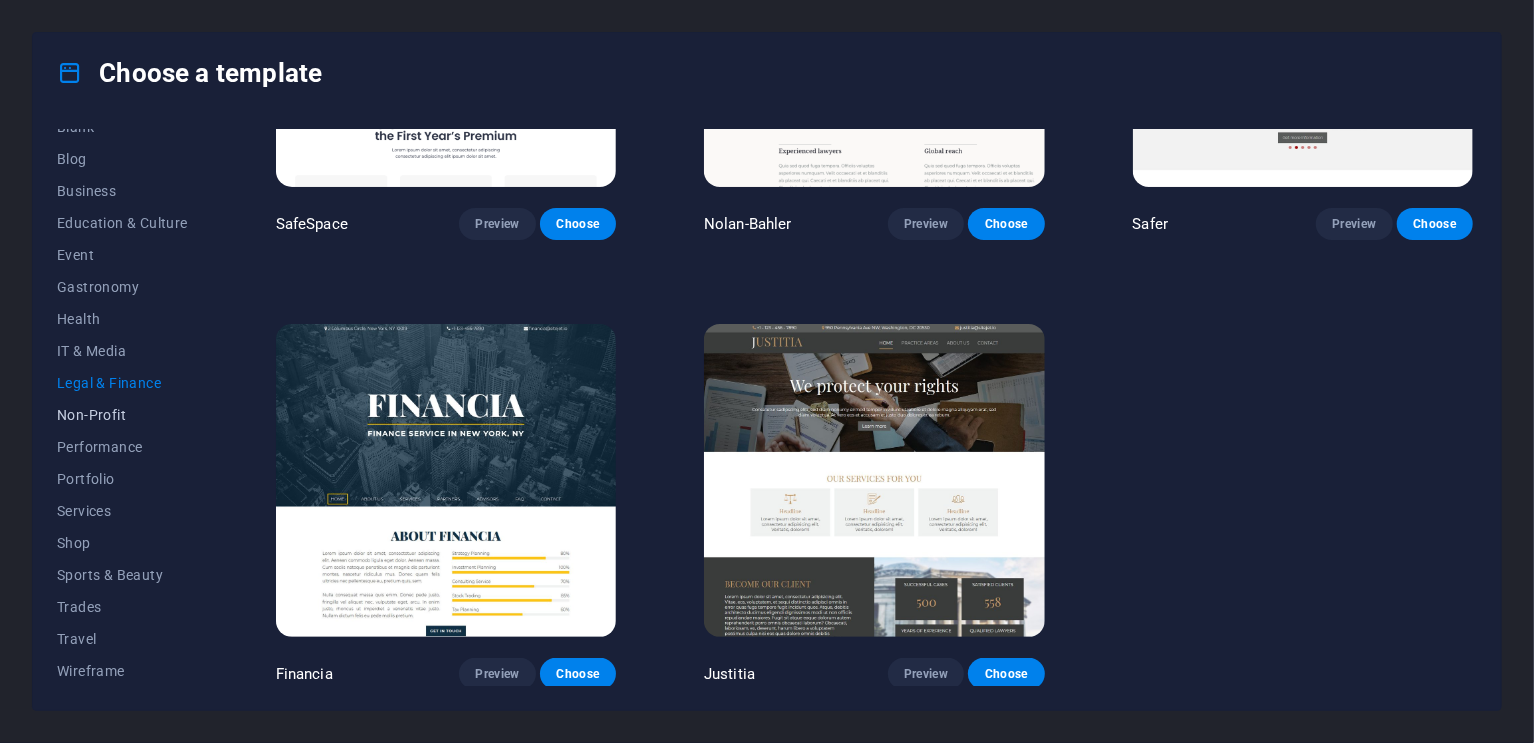 click on "Non-Profit" at bounding box center (122, 415) 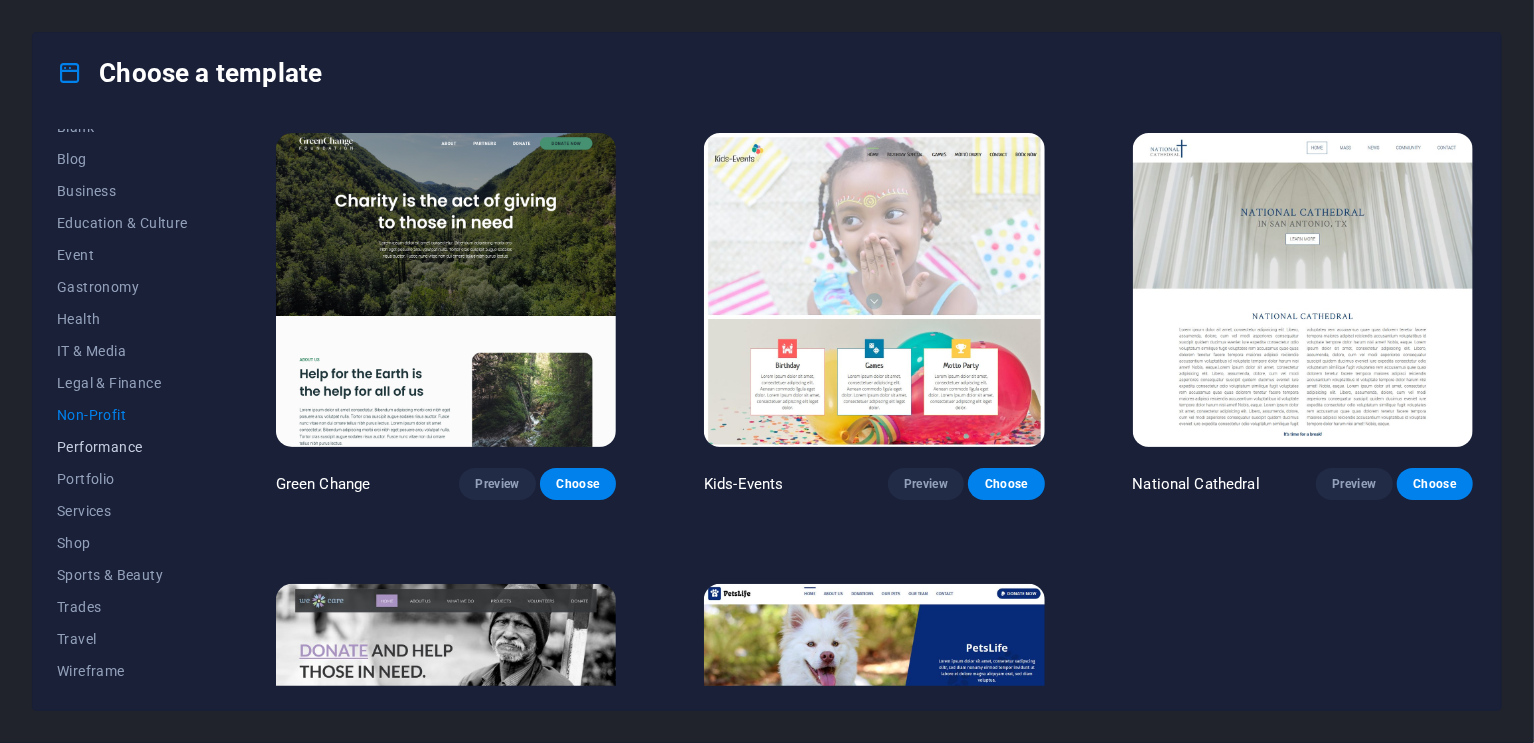 click on "Performance" at bounding box center (122, 447) 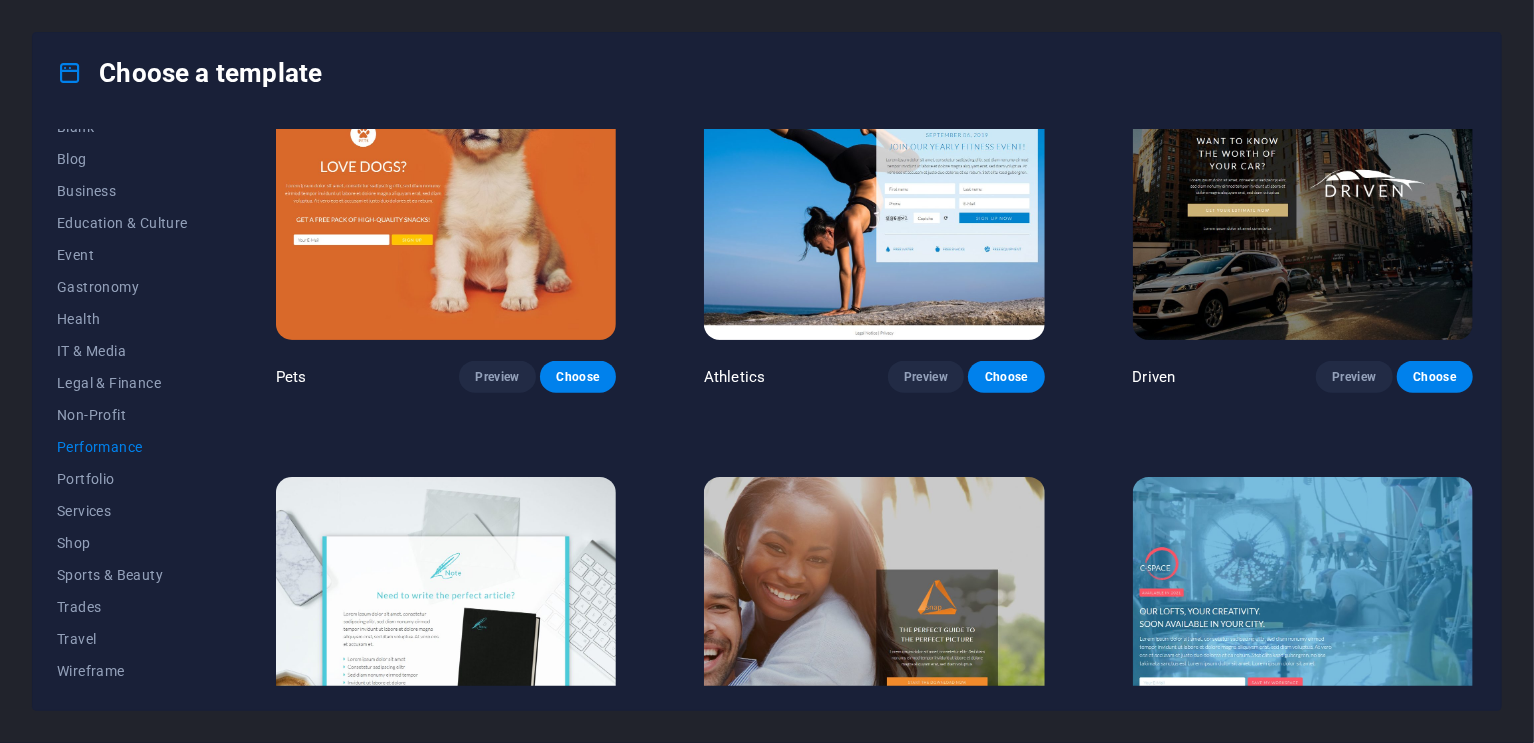 scroll, scrollTop: 900, scrollLeft: 0, axis: vertical 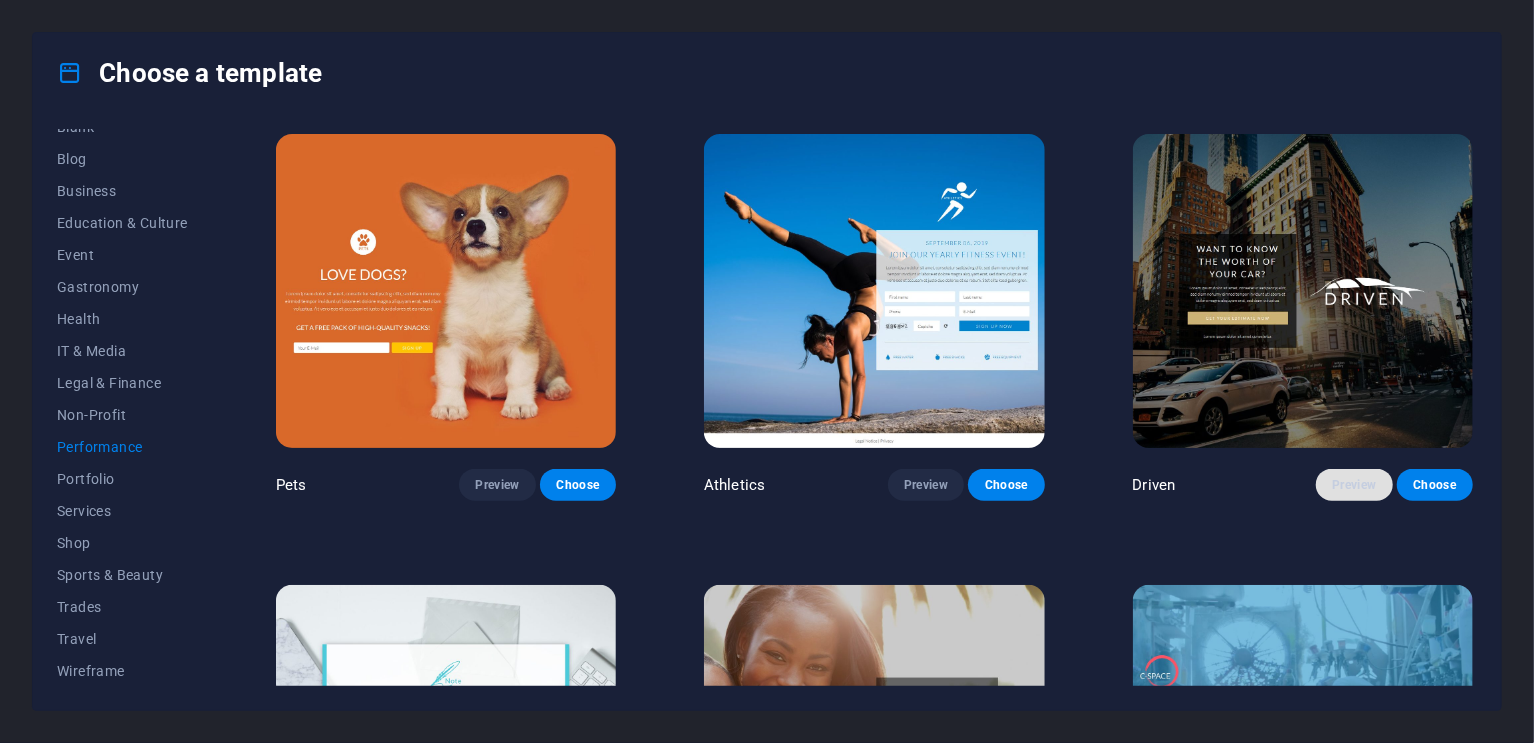 click on "Preview" at bounding box center [1354, 485] 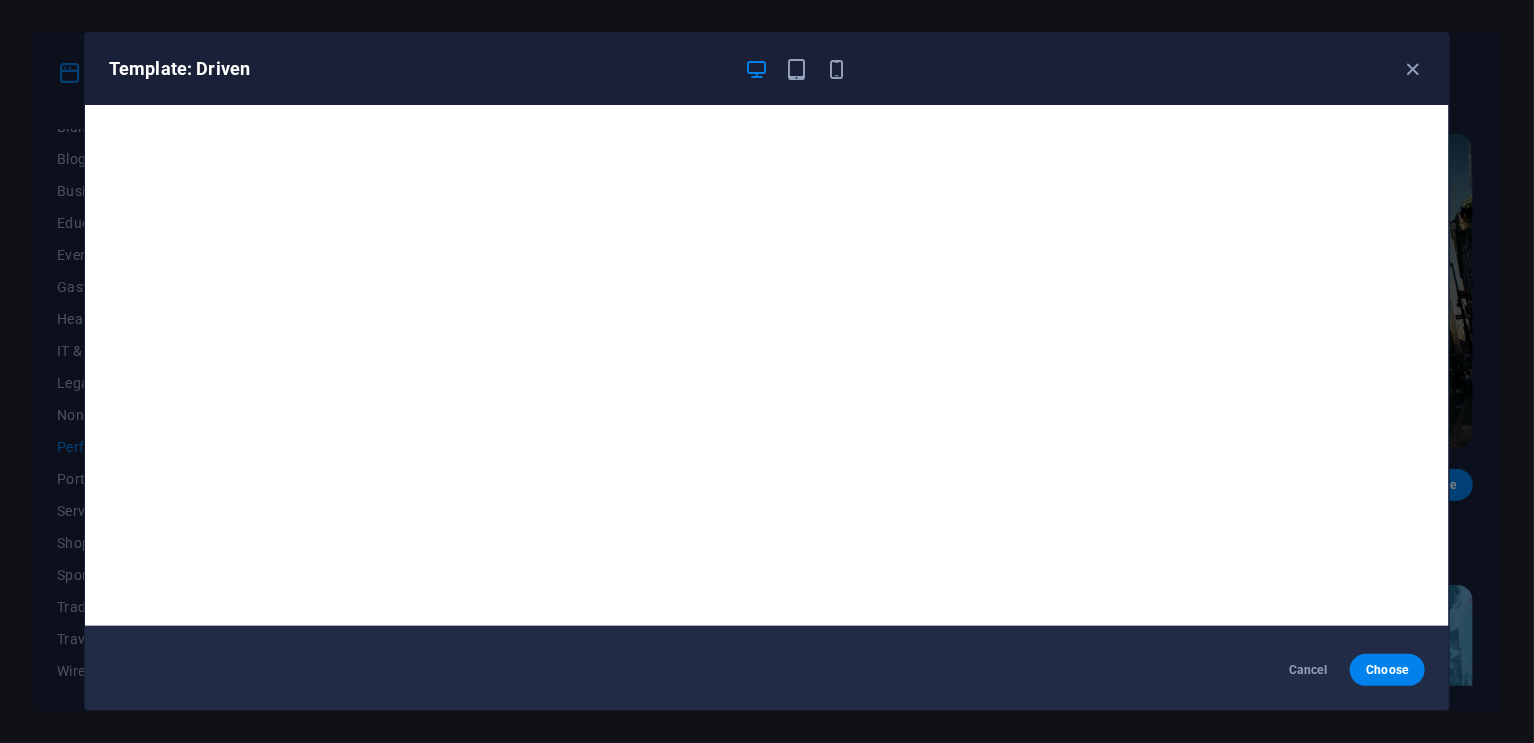 scroll, scrollTop: 5, scrollLeft: 0, axis: vertical 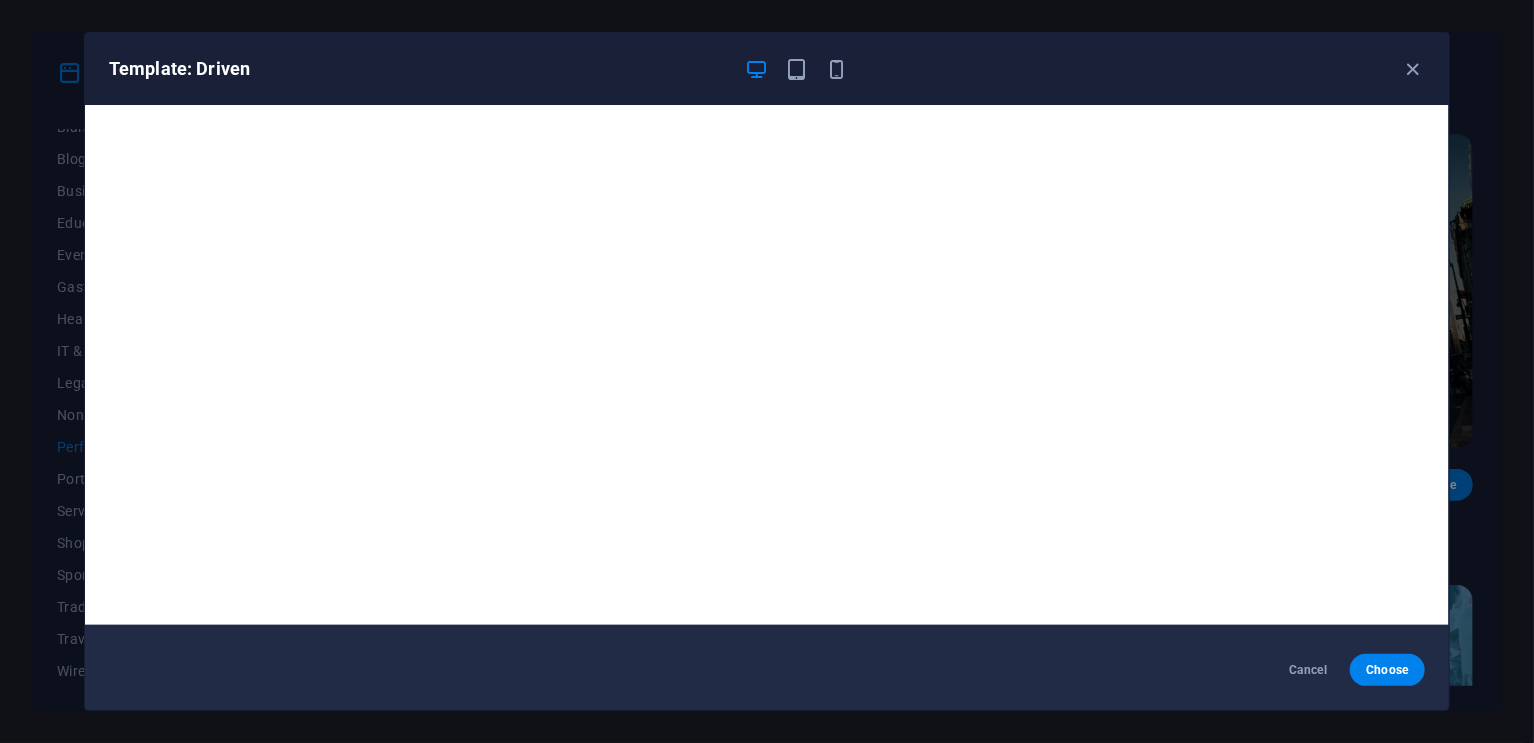 click on "Template: Driven" at bounding box center (755, 69) 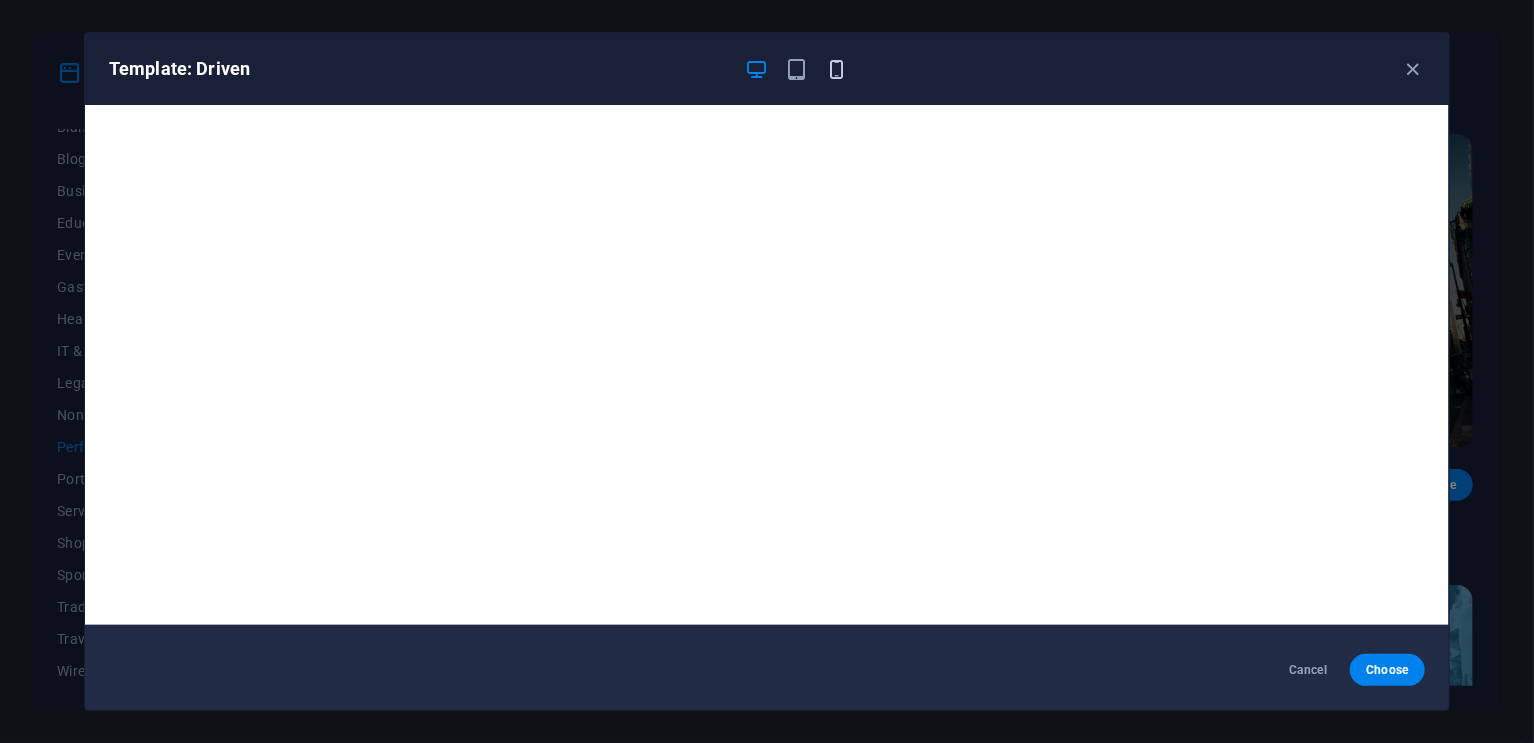 click at bounding box center [837, 69] 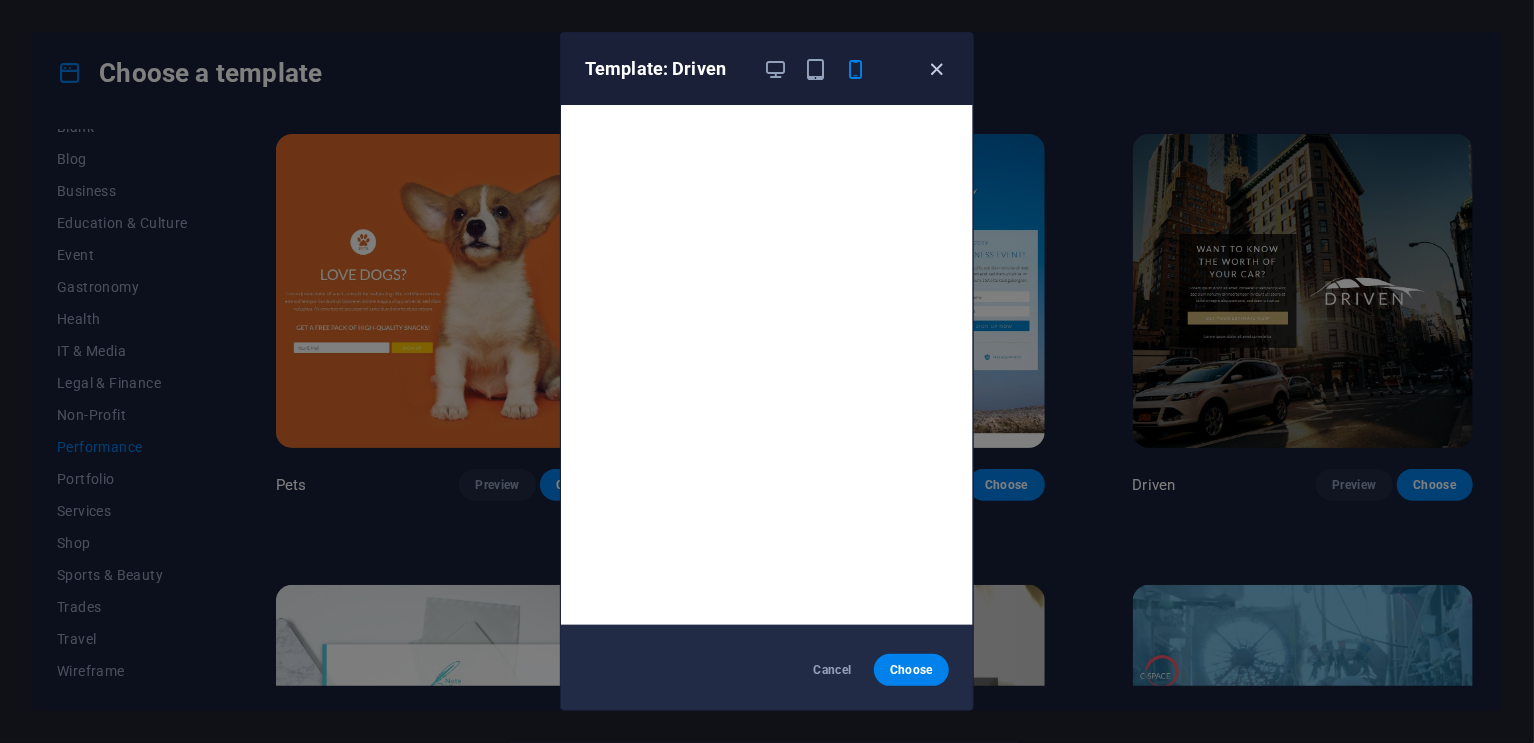 click at bounding box center [937, 69] 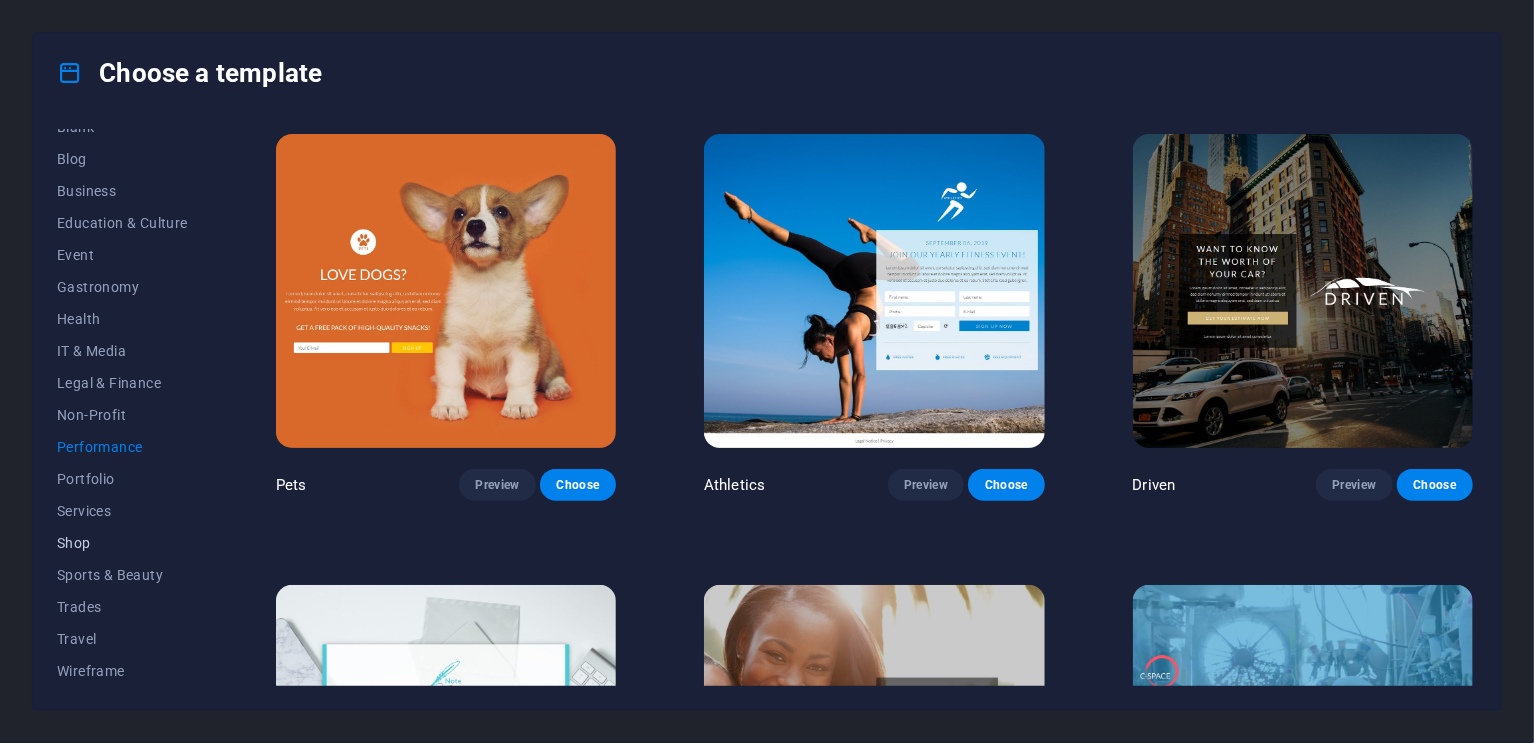 click on "Shop" at bounding box center [122, 543] 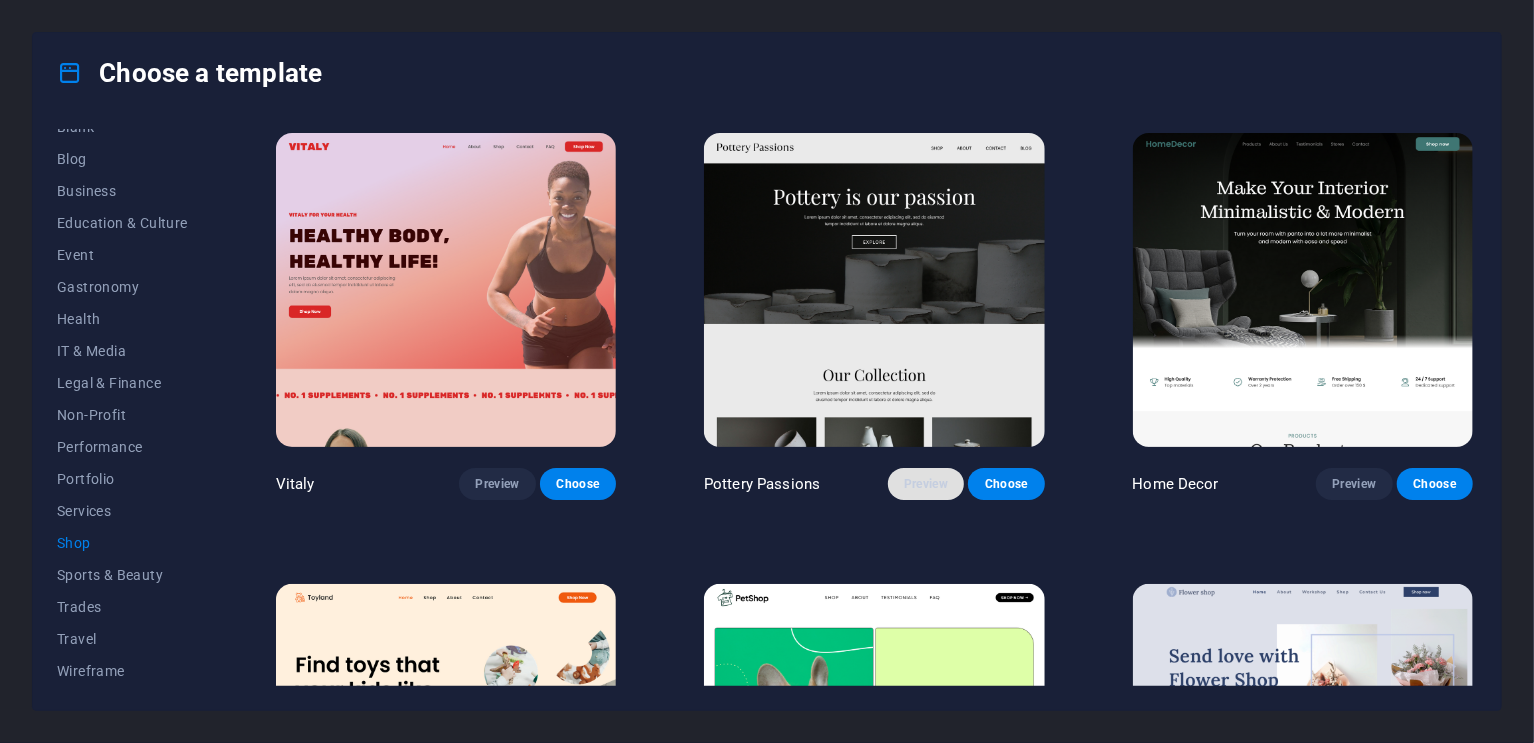 click on "Preview" at bounding box center (926, 484) 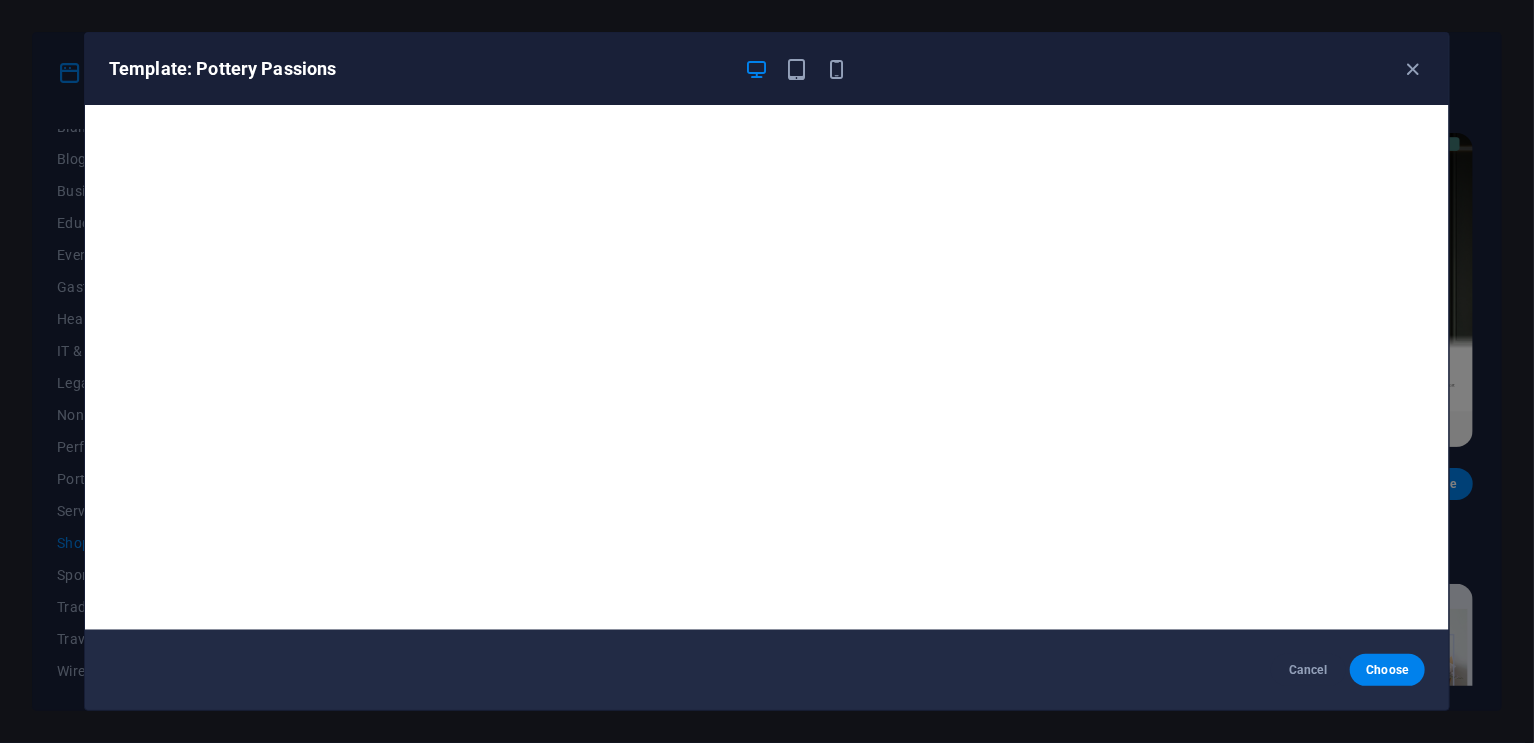 scroll, scrollTop: 0, scrollLeft: 0, axis: both 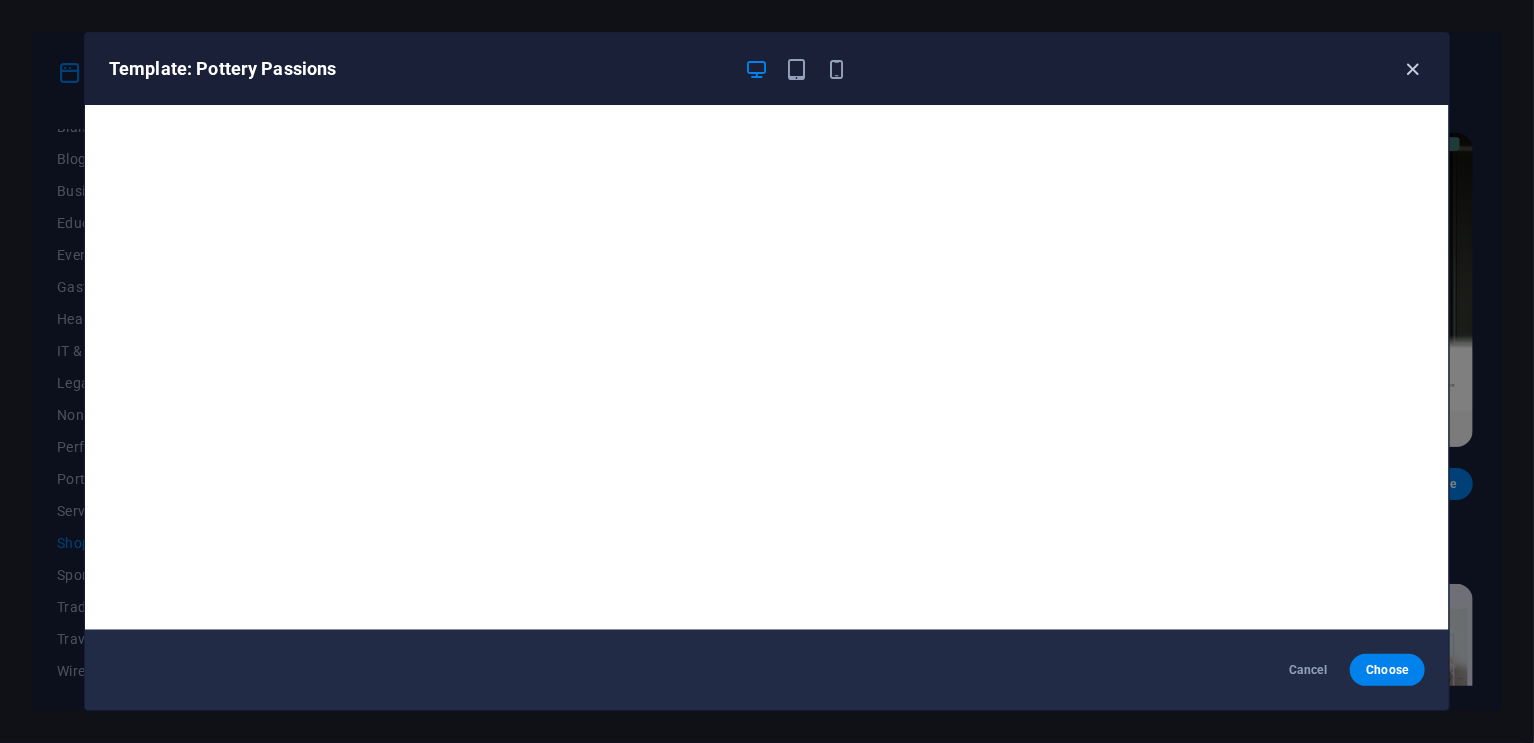 drag, startPoint x: 1417, startPoint y: 59, endPoint x: 1357, endPoint y: 62, distance: 60.074955 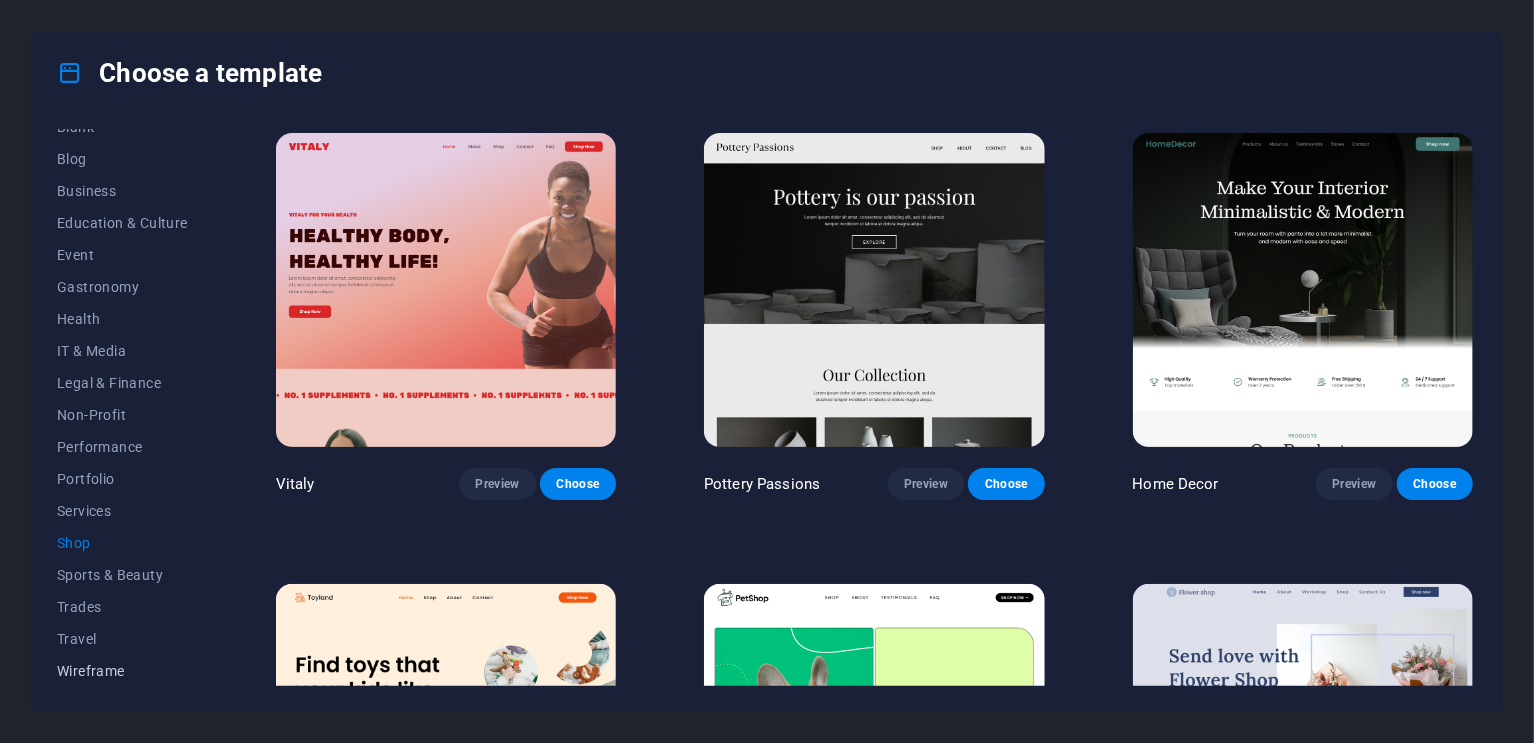 click on "Wireframe" at bounding box center [122, 671] 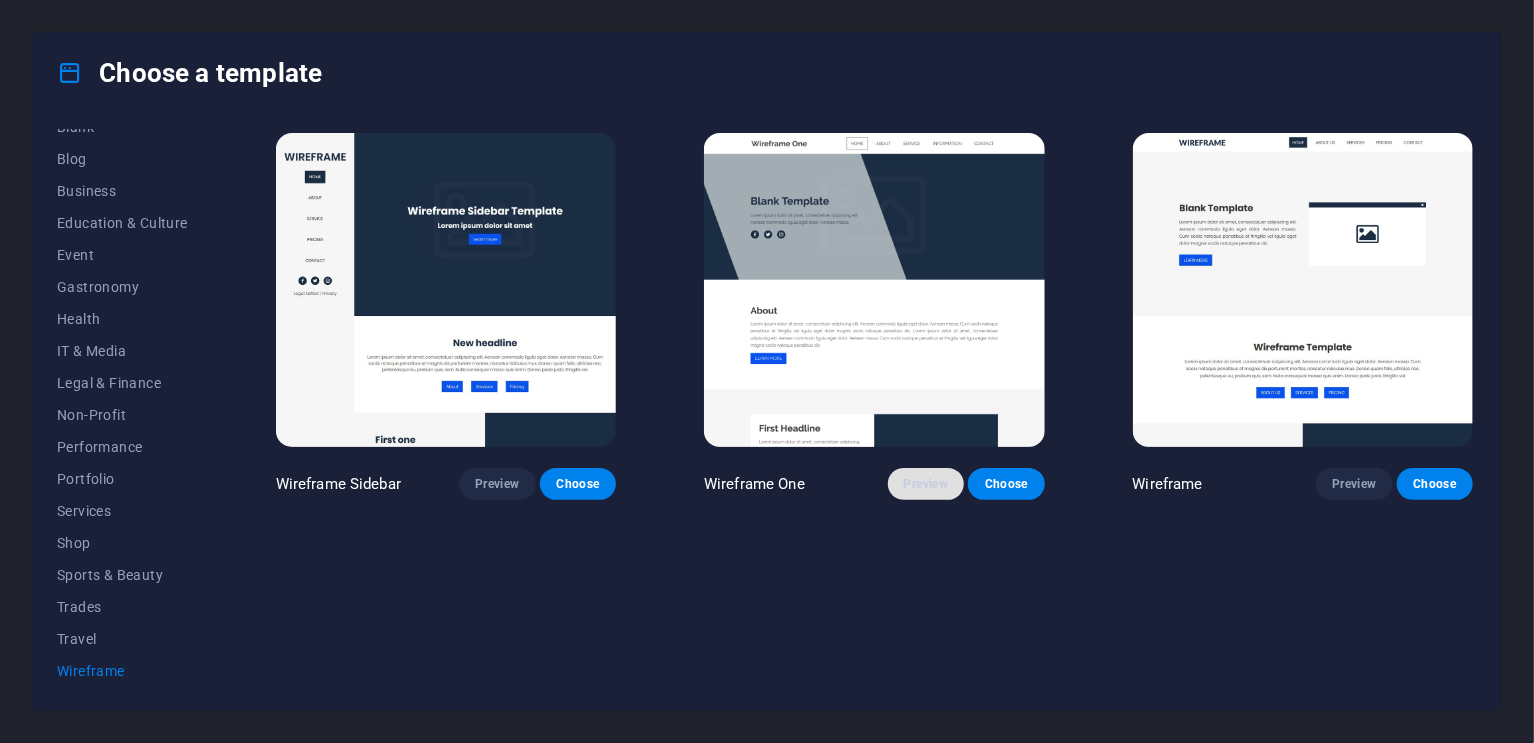 click on "Preview" at bounding box center (926, 484) 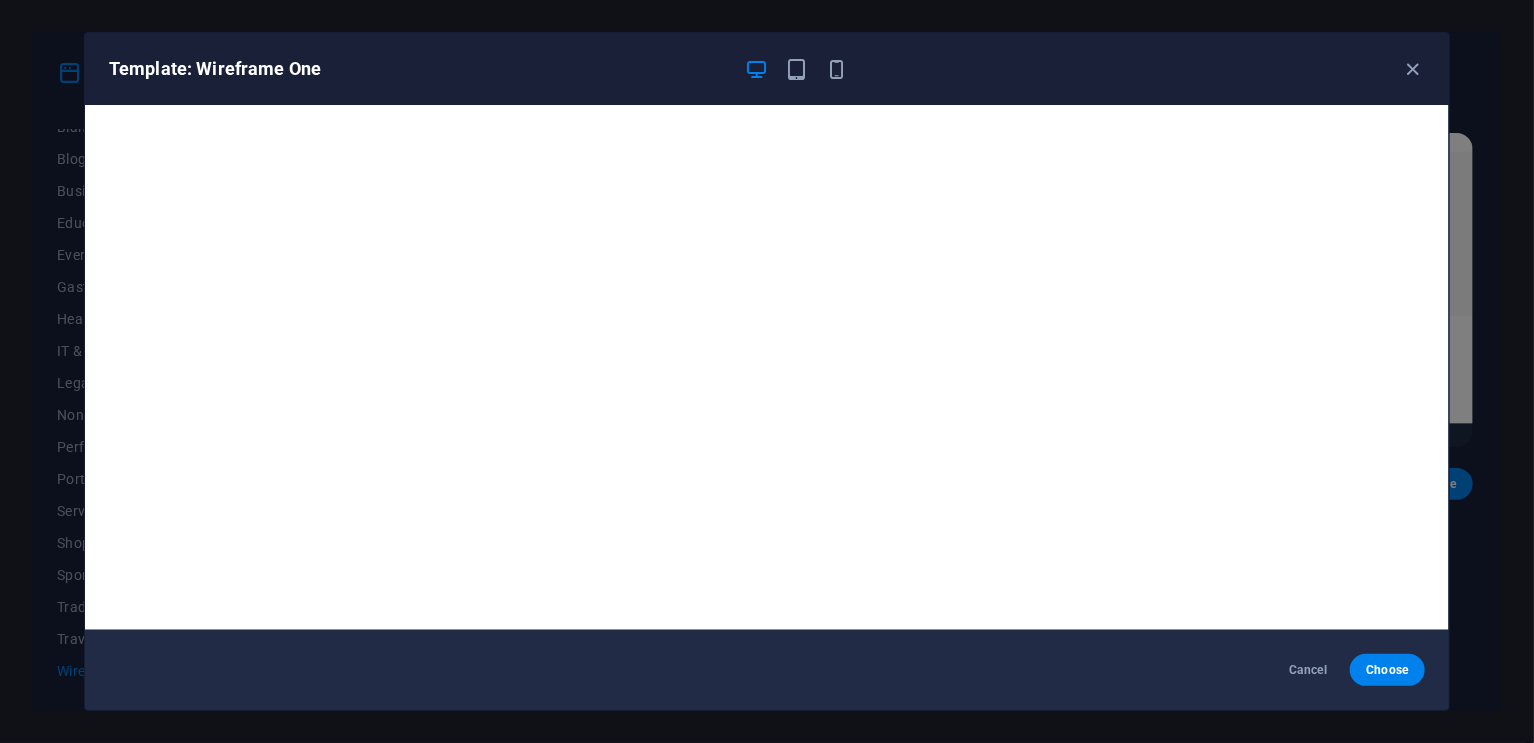 drag, startPoint x: 1418, startPoint y: 67, endPoint x: 1346, endPoint y: 106, distance: 81.88406 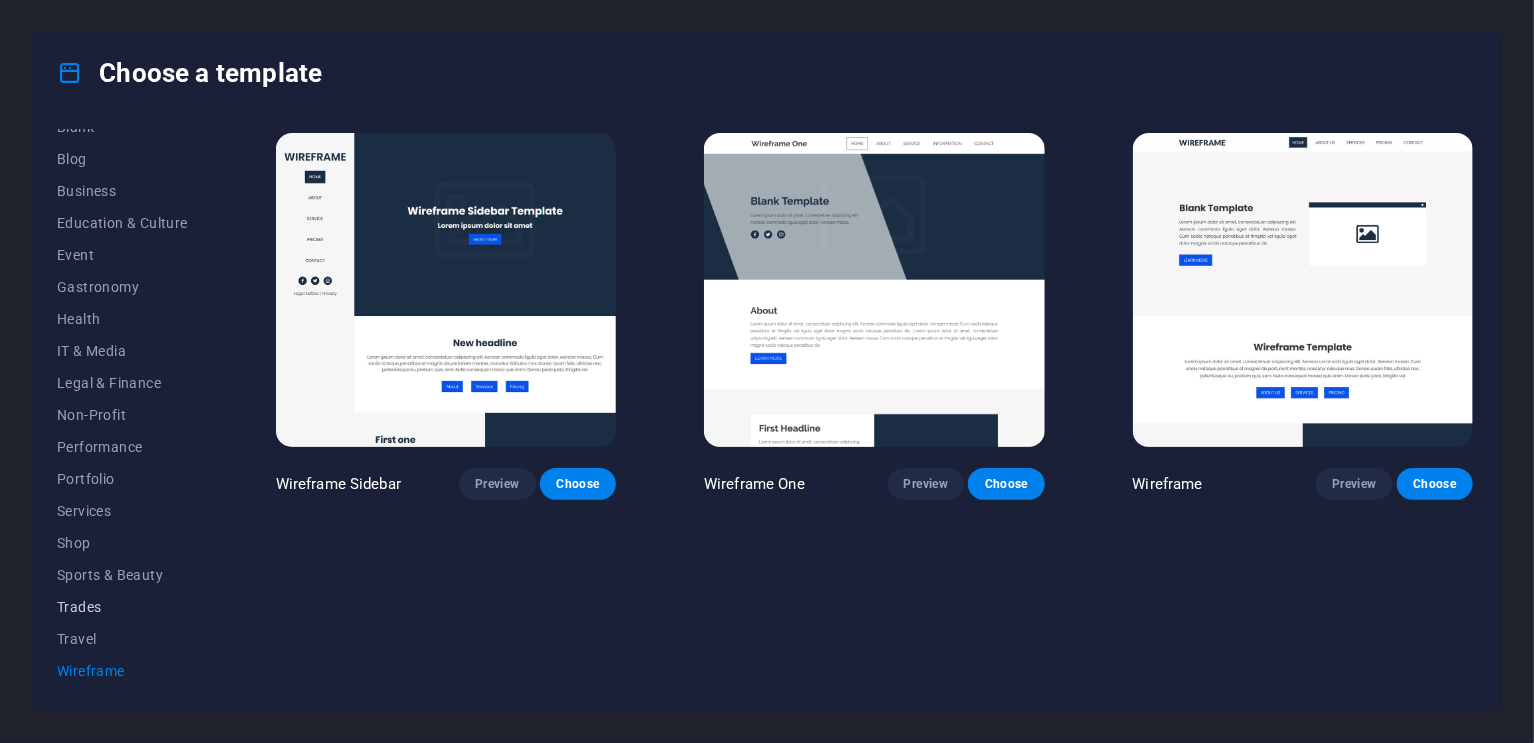 click on "Trades" at bounding box center (122, 607) 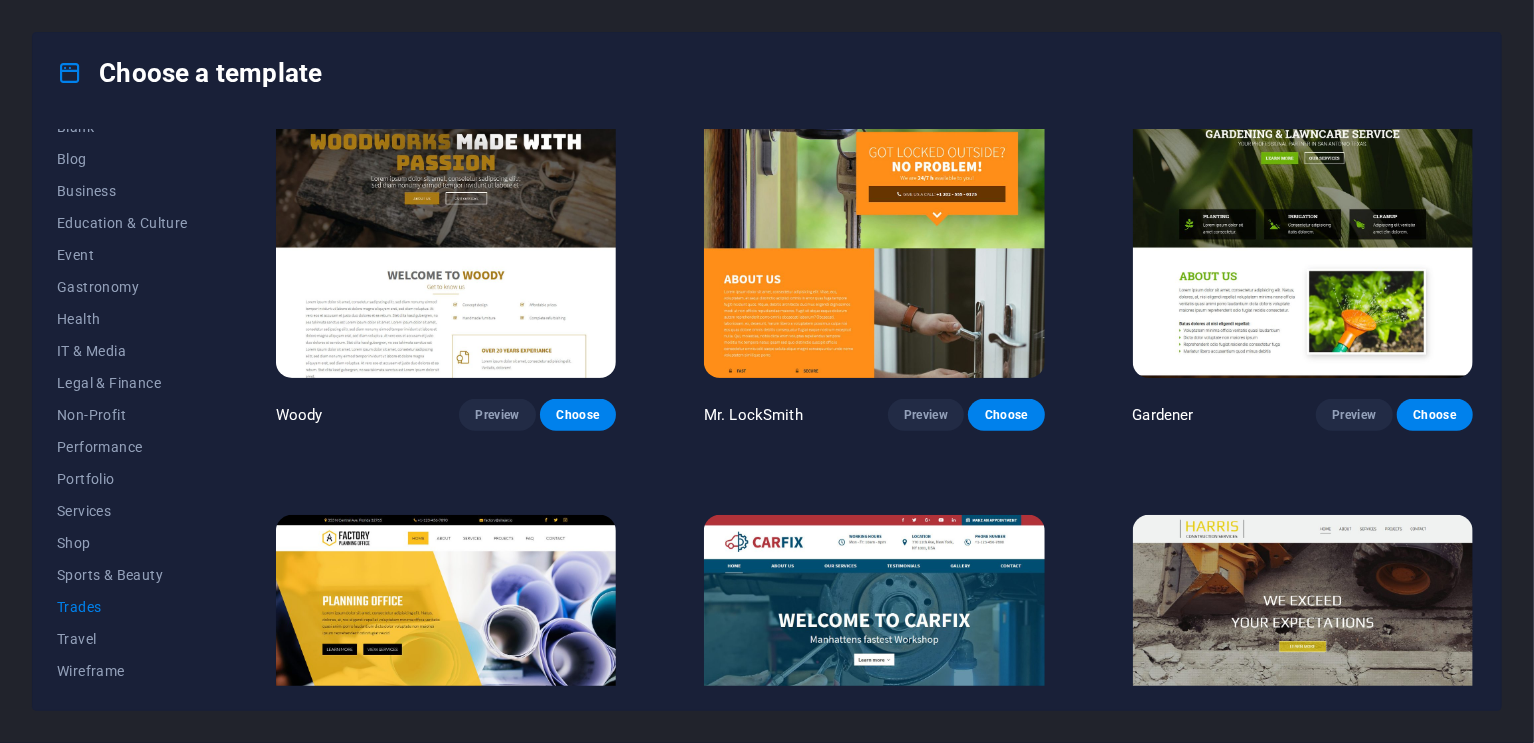 scroll, scrollTop: 400, scrollLeft: 0, axis: vertical 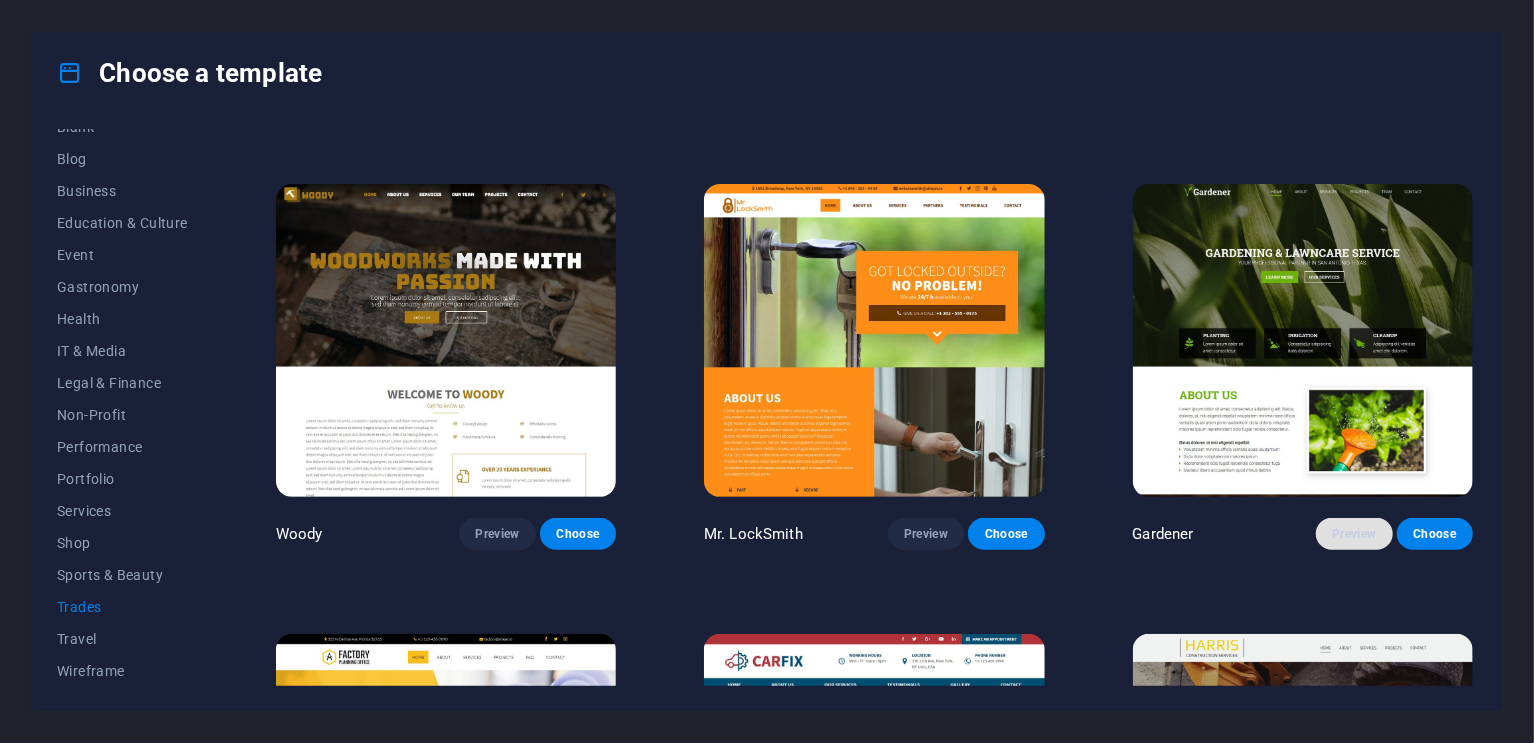 click on "Preview" at bounding box center (1354, 534) 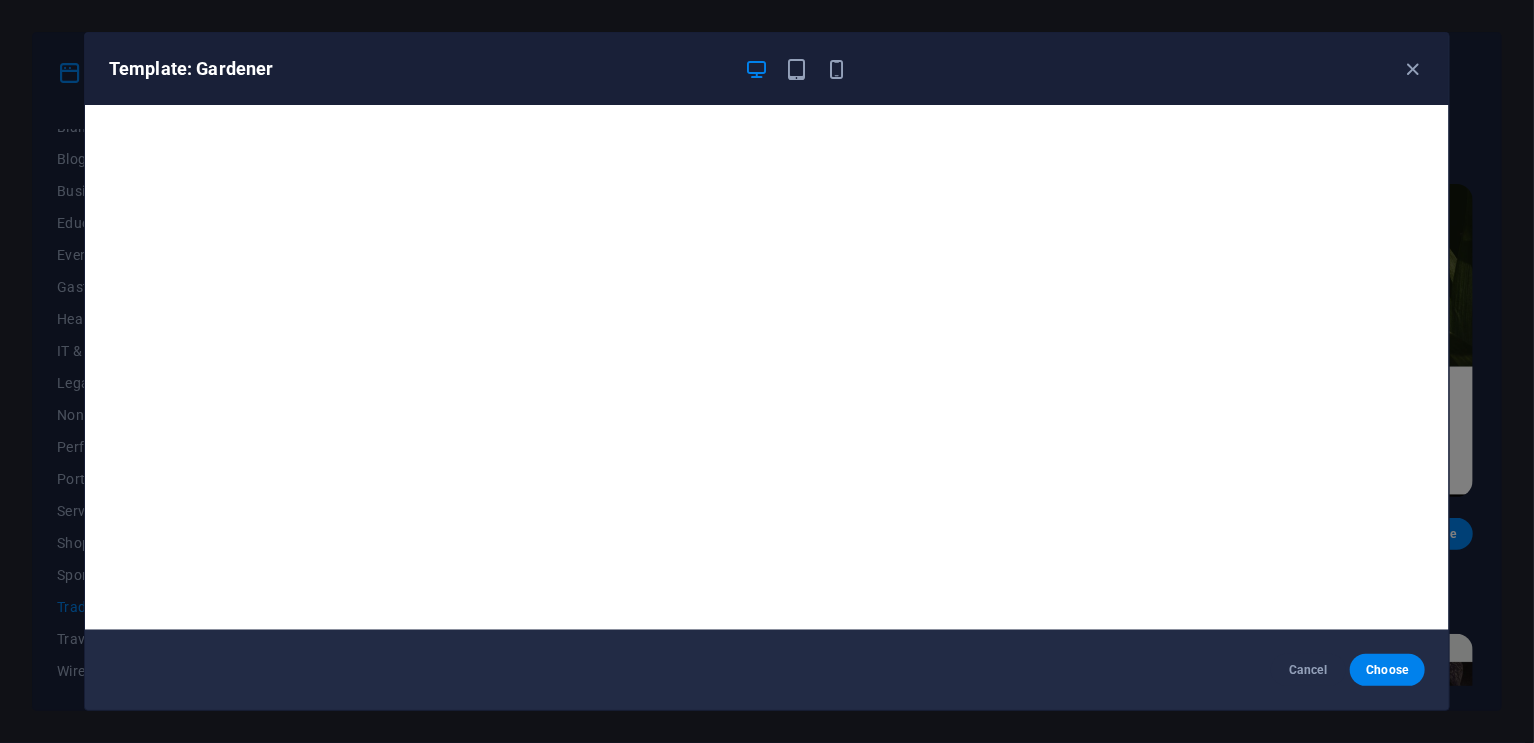 scroll, scrollTop: 5, scrollLeft: 0, axis: vertical 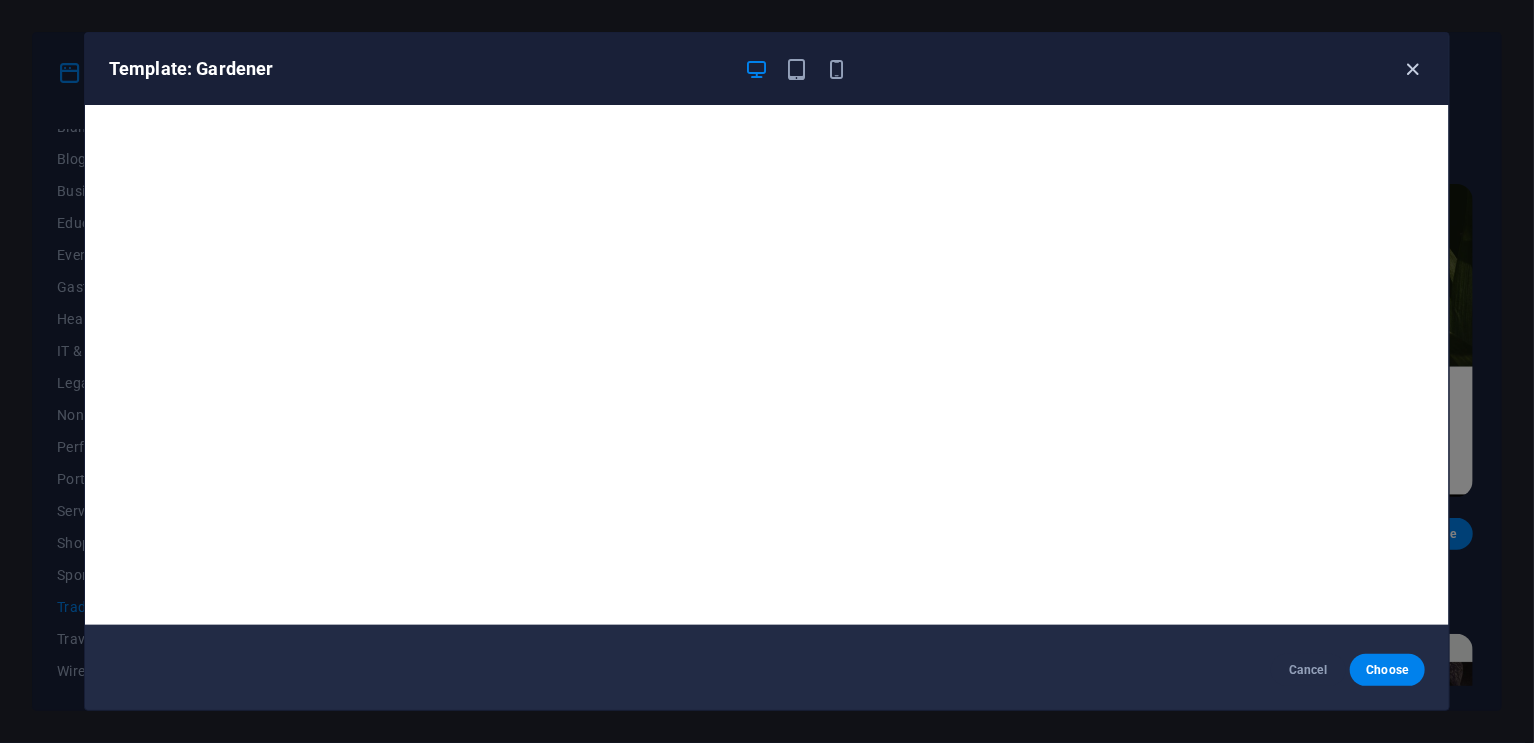 click at bounding box center (1413, 69) 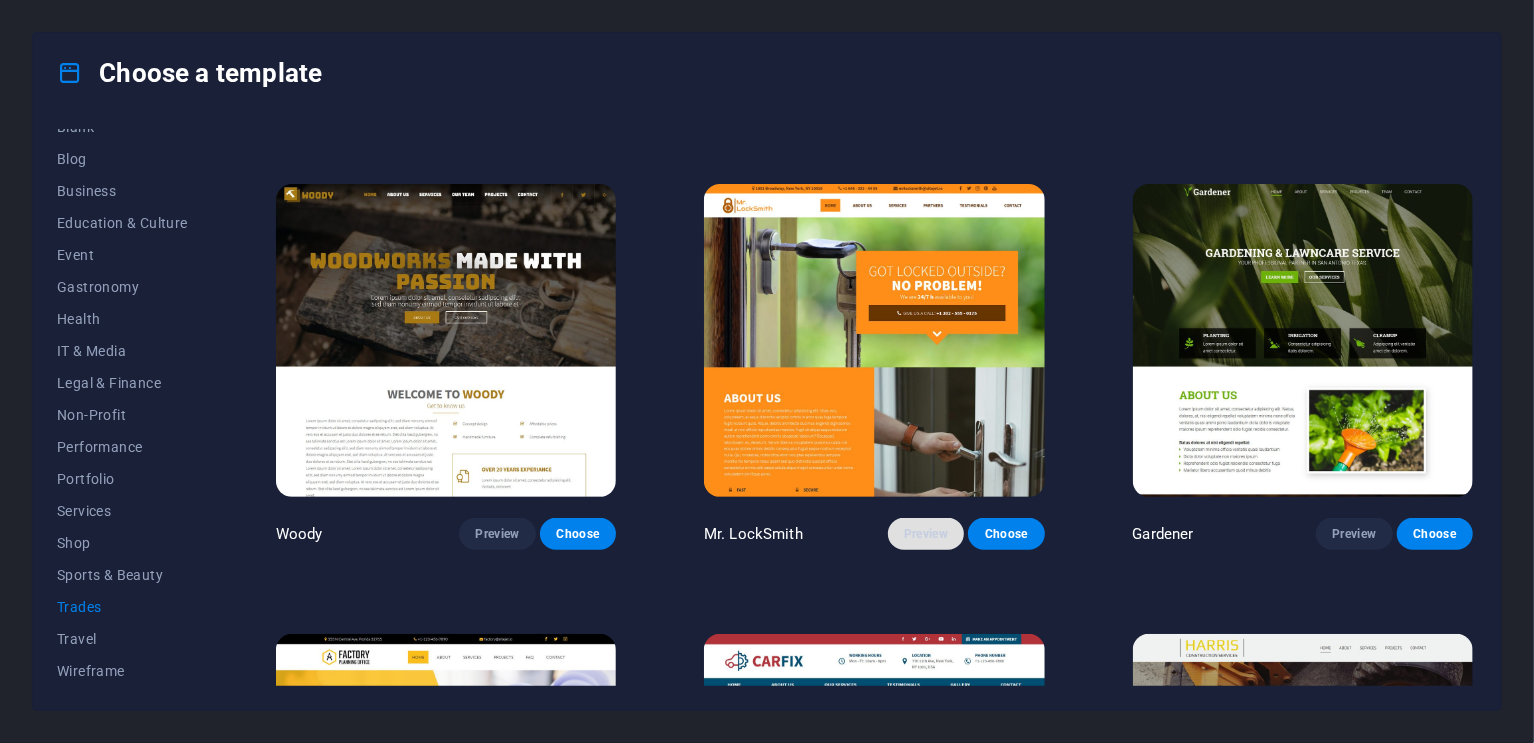 click on "Preview" at bounding box center [926, 534] 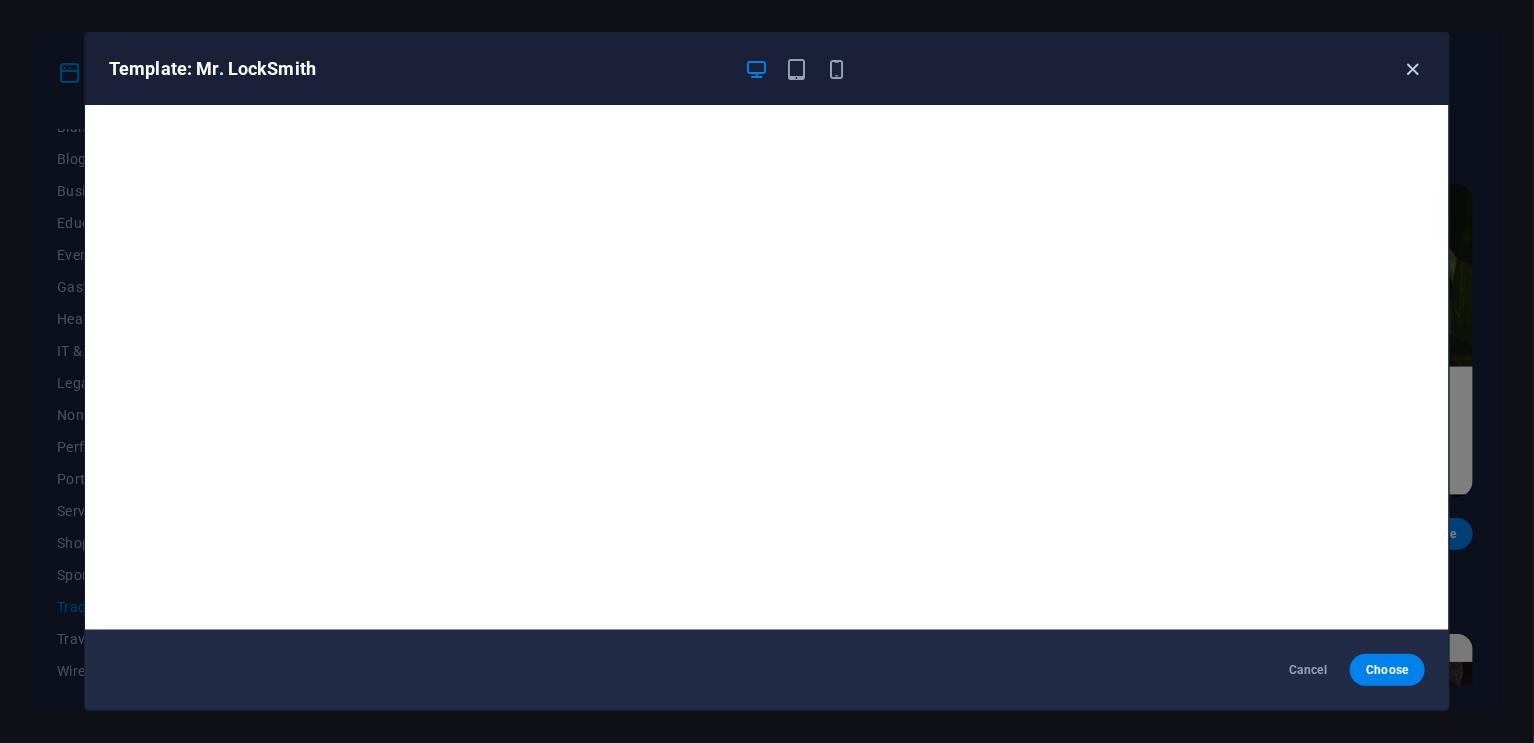 click at bounding box center (1413, 69) 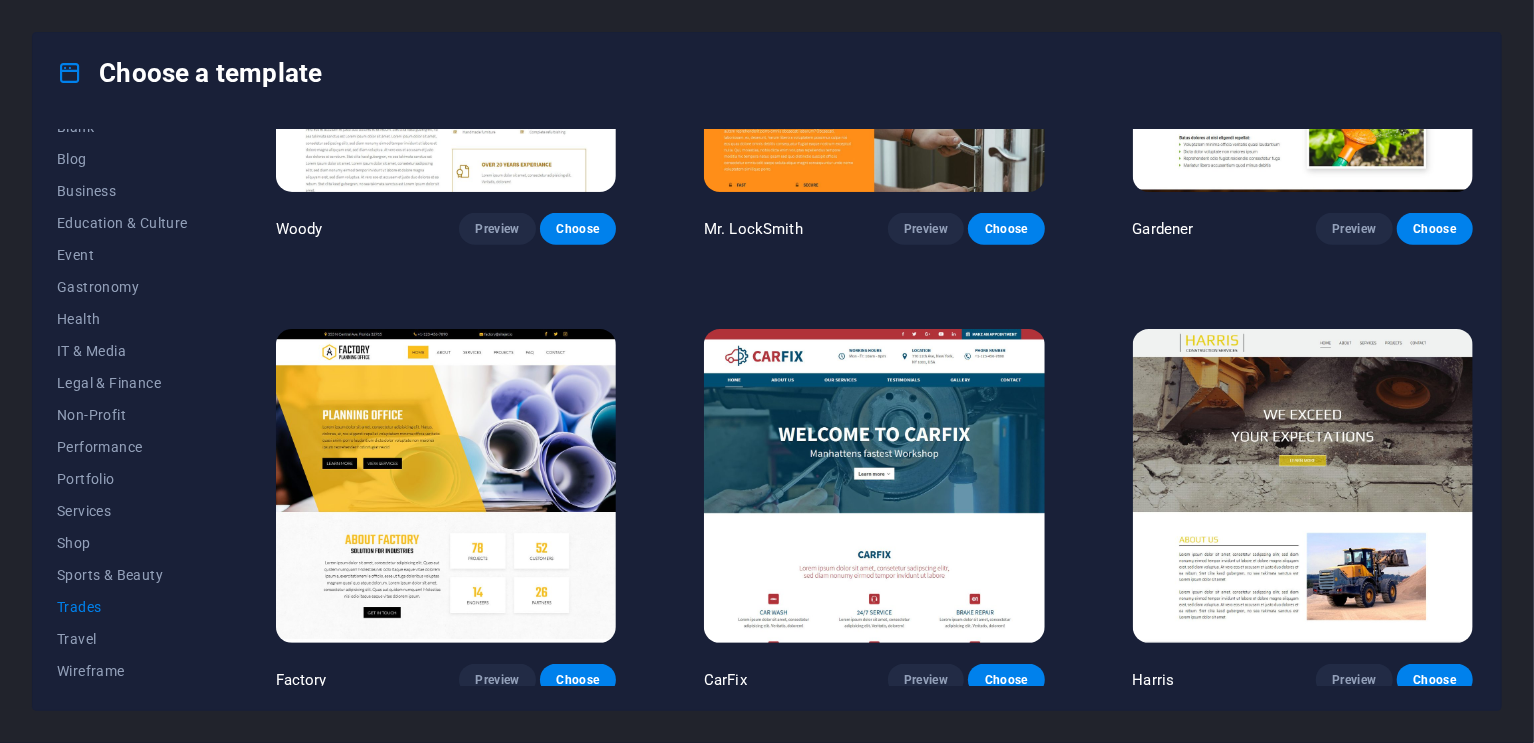 scroll, scrollTop: 708, scrollLeft: 0, axis: vertical 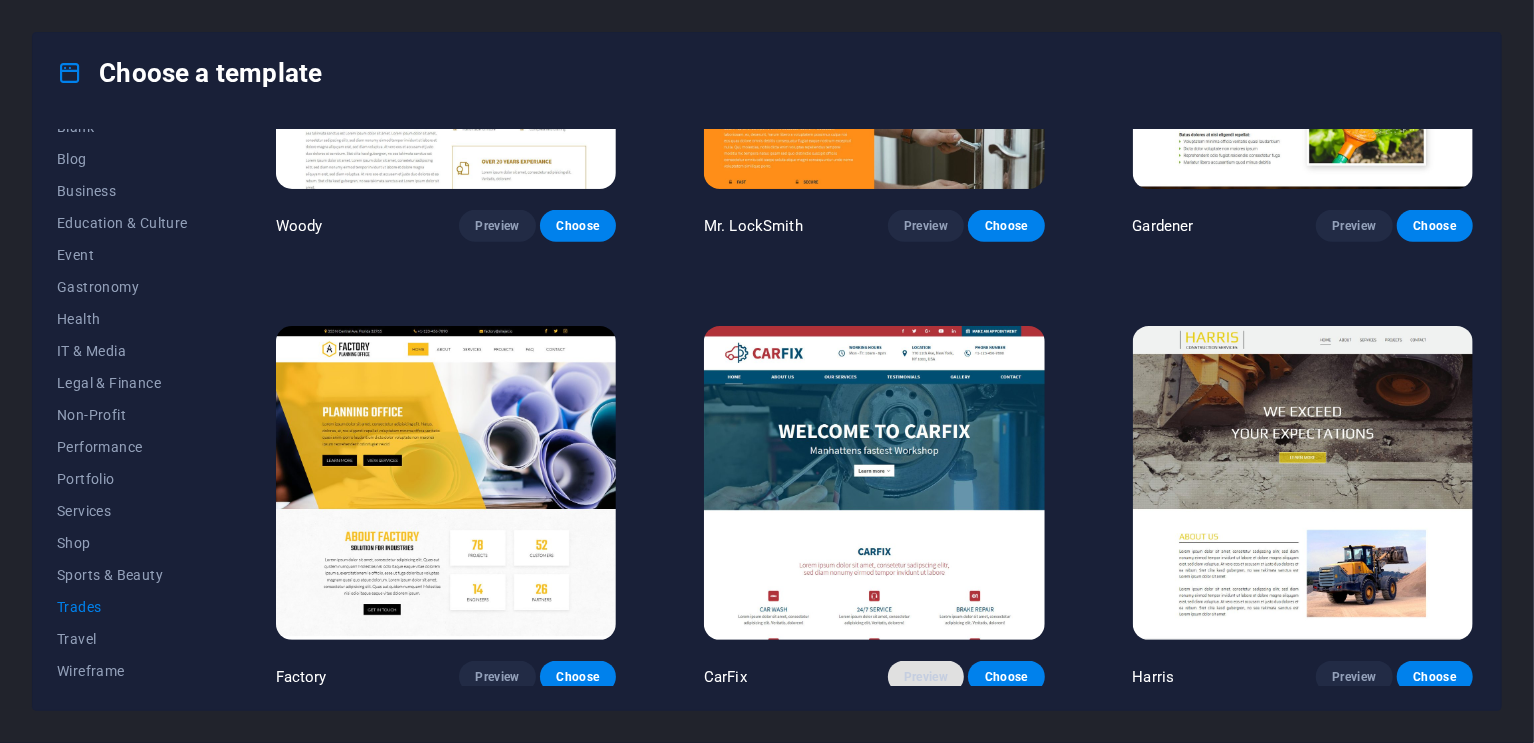click on "Preview" at bounding box center (926, 677) 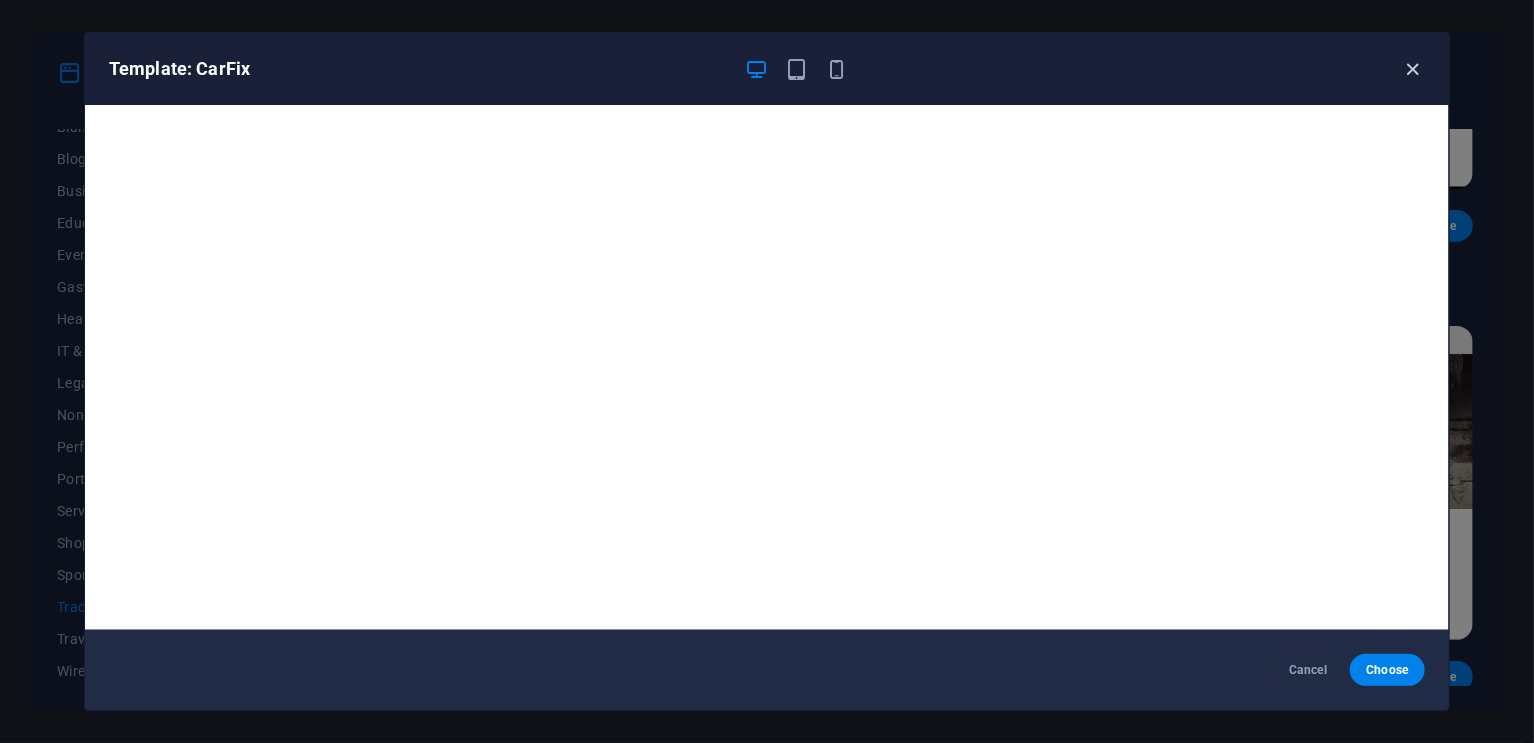 click at bounding box center [1413, 69] 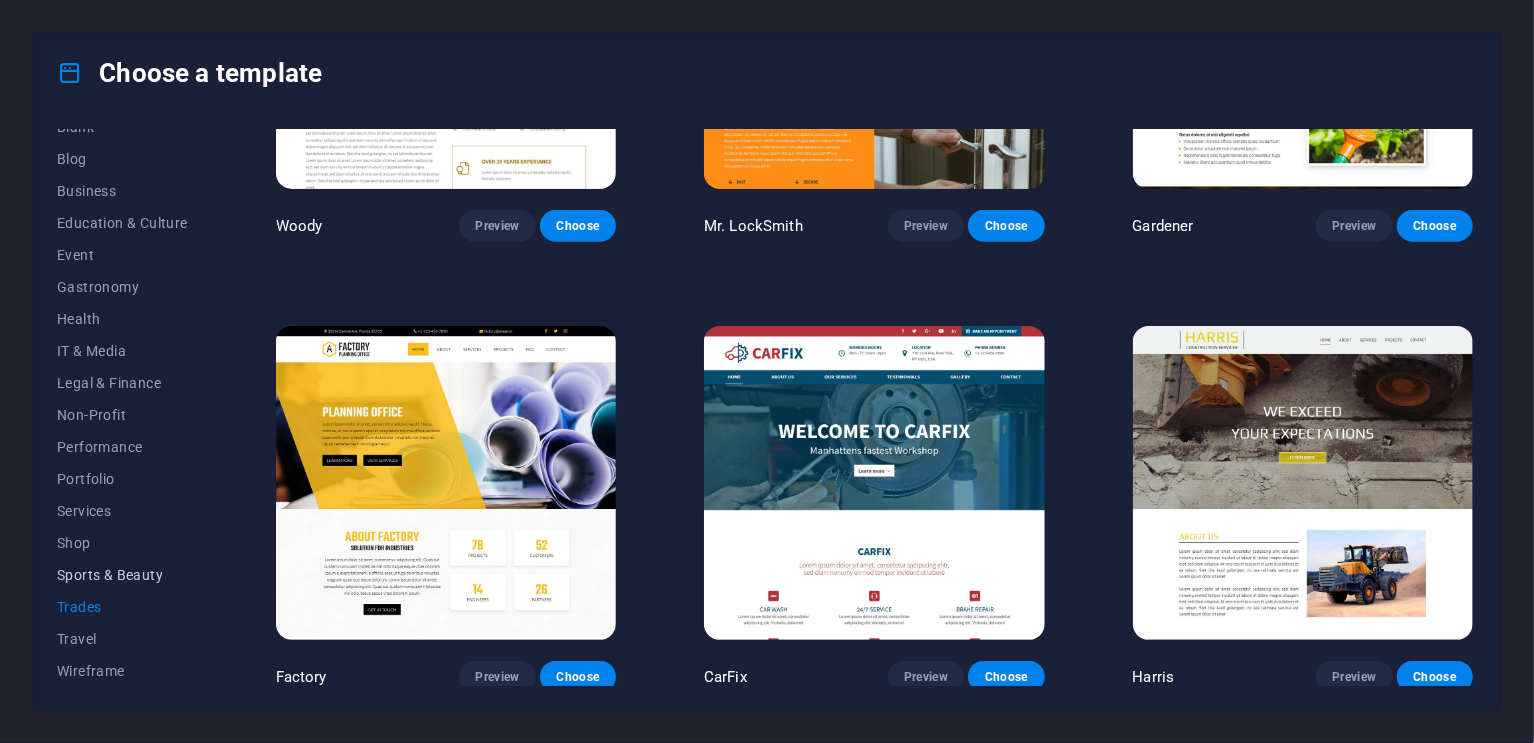 click on "Sports & Beauty" at bounding box center [122, 575] 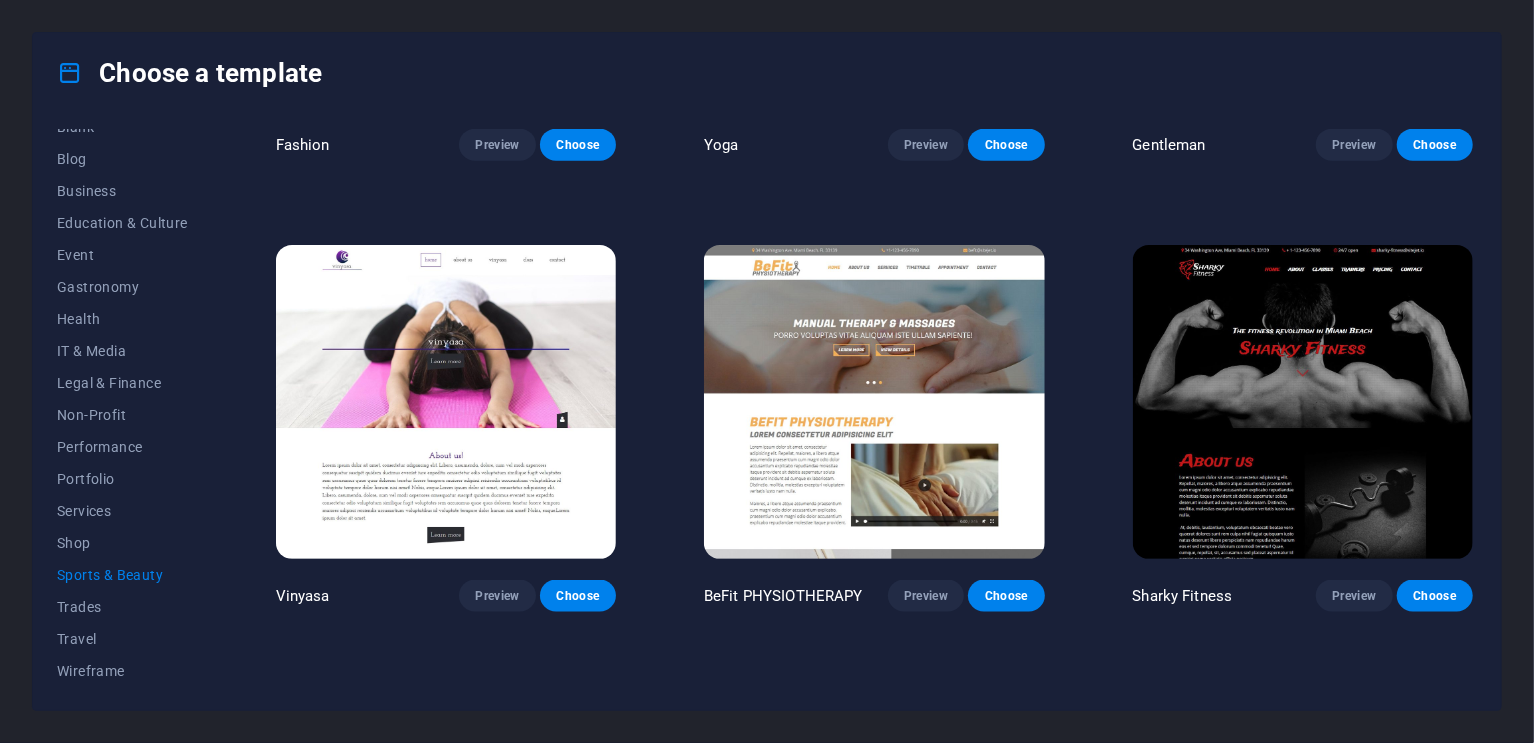 scroll, scrollTop: 1156, scrollLeft: 0, axis: vertical 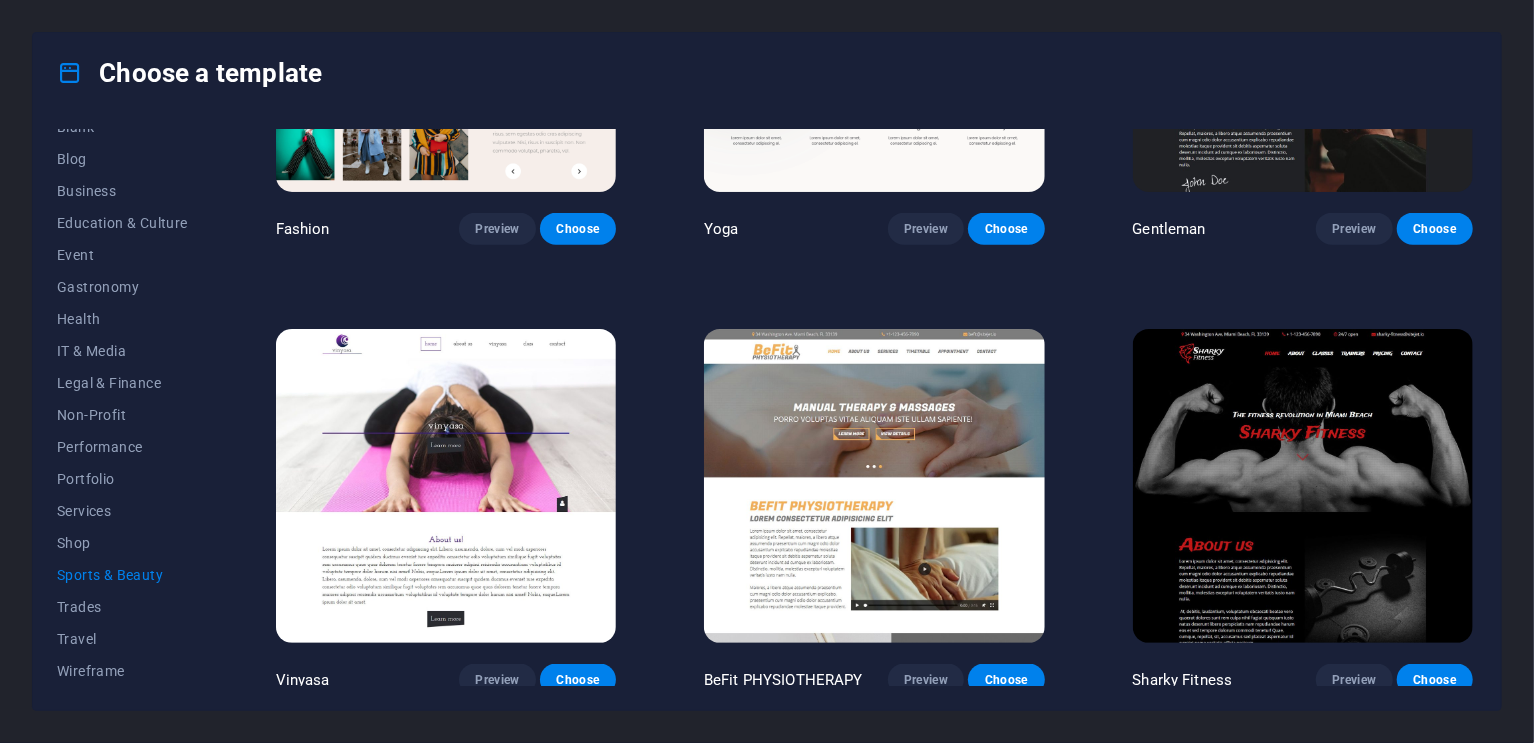click at bounding box center [1303, 486] 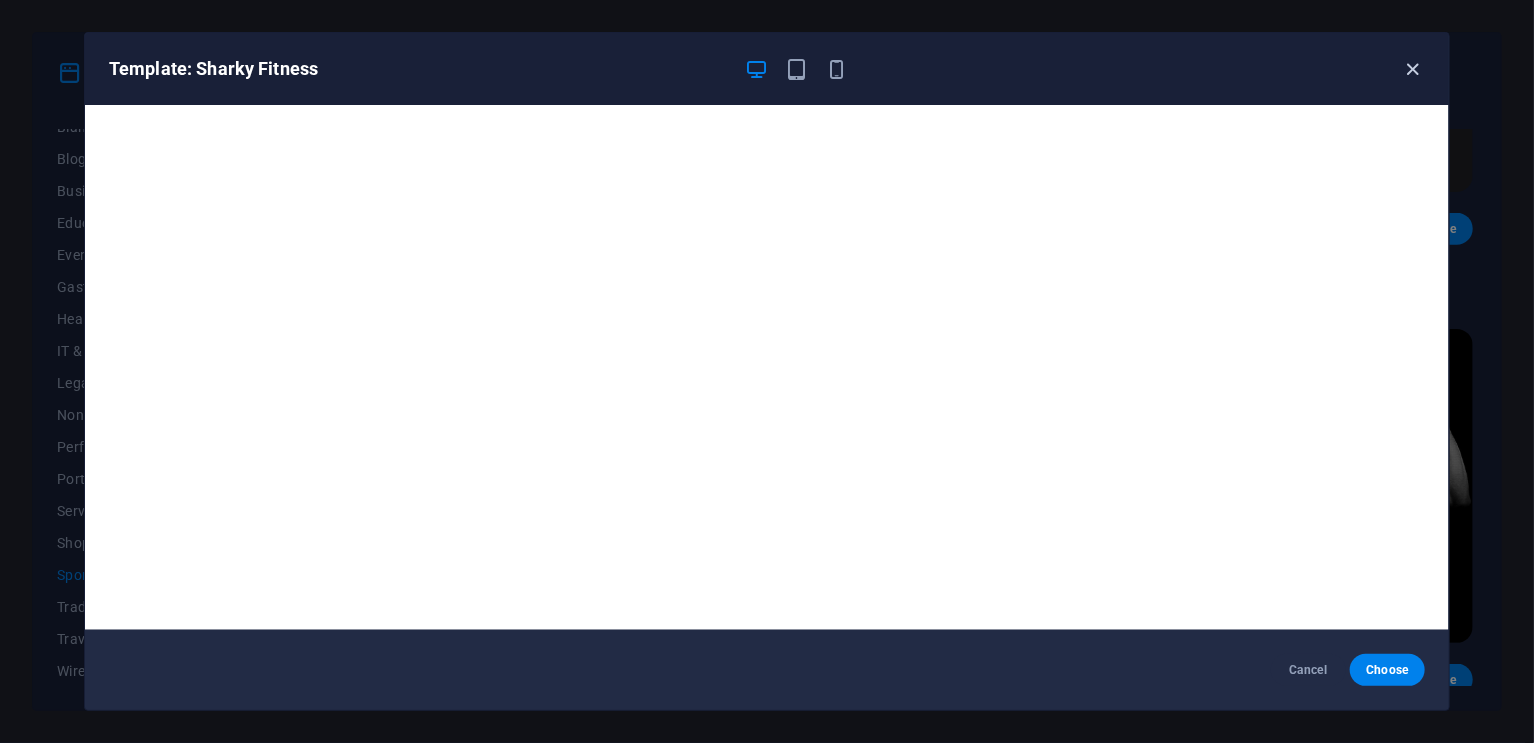 click at bounding box center (1413, 69) 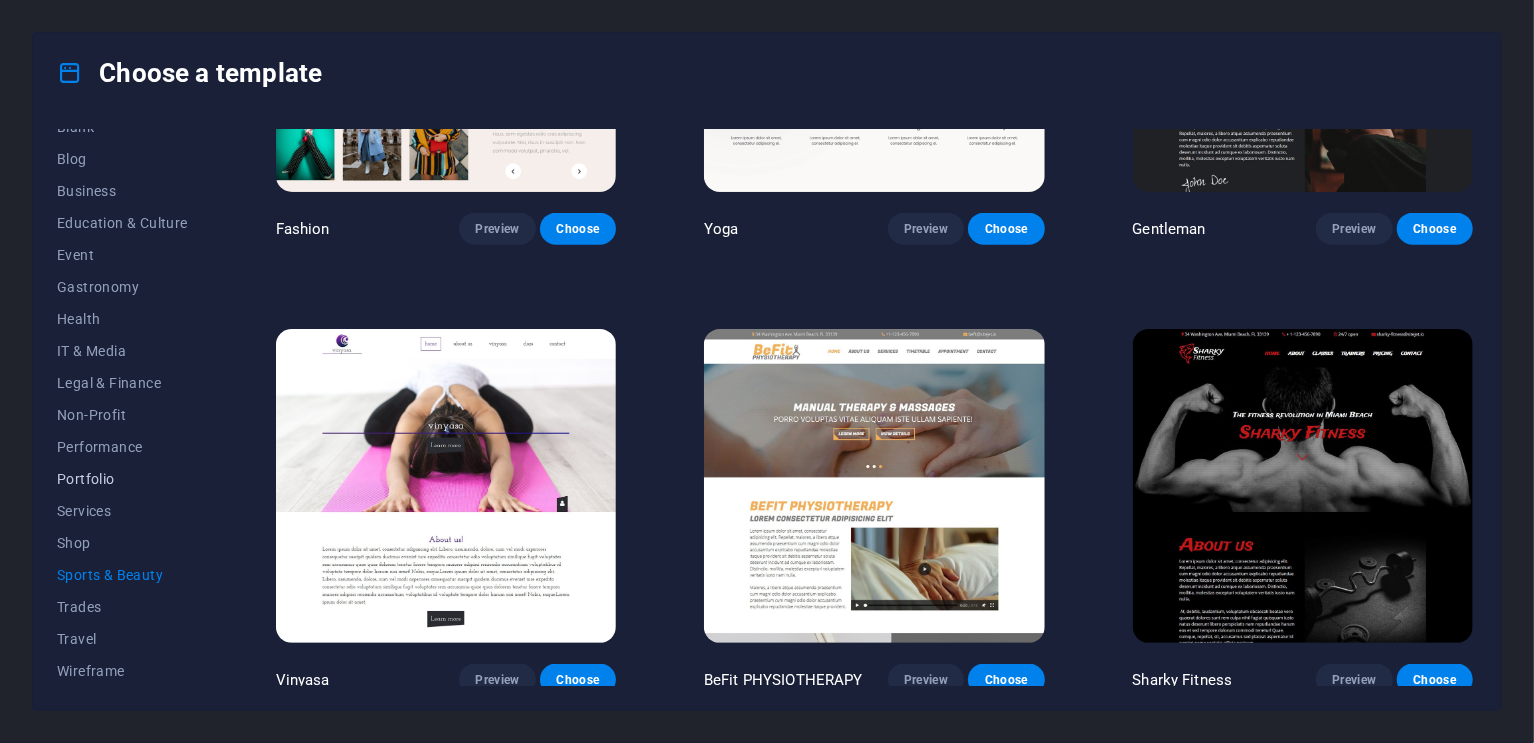 click on "Portfolio" at bounding box center [122, 479] 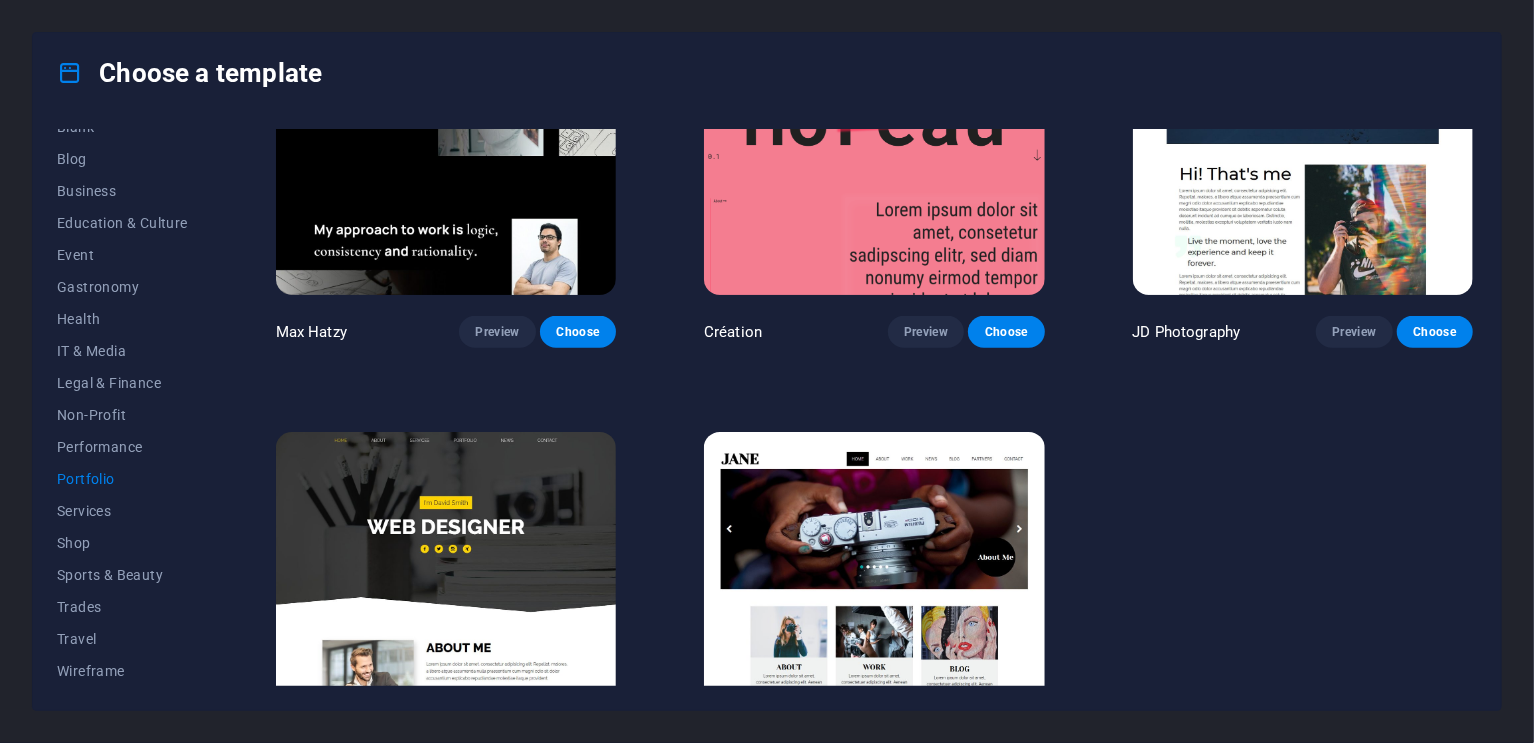 scroll, scrollTop: 708, scrollLeft: 0, axis: vertical 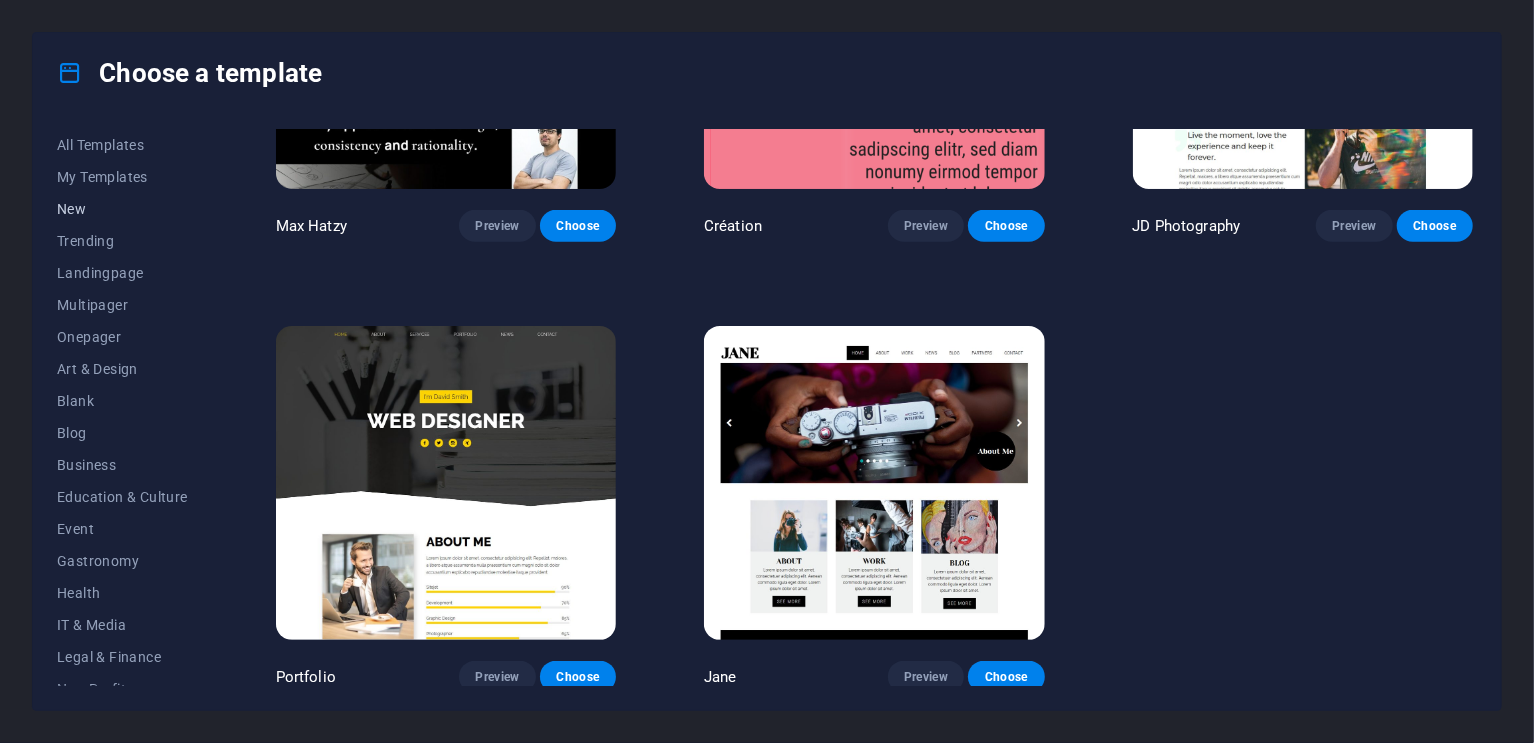 click on "New" at bounding box center [122, 209] 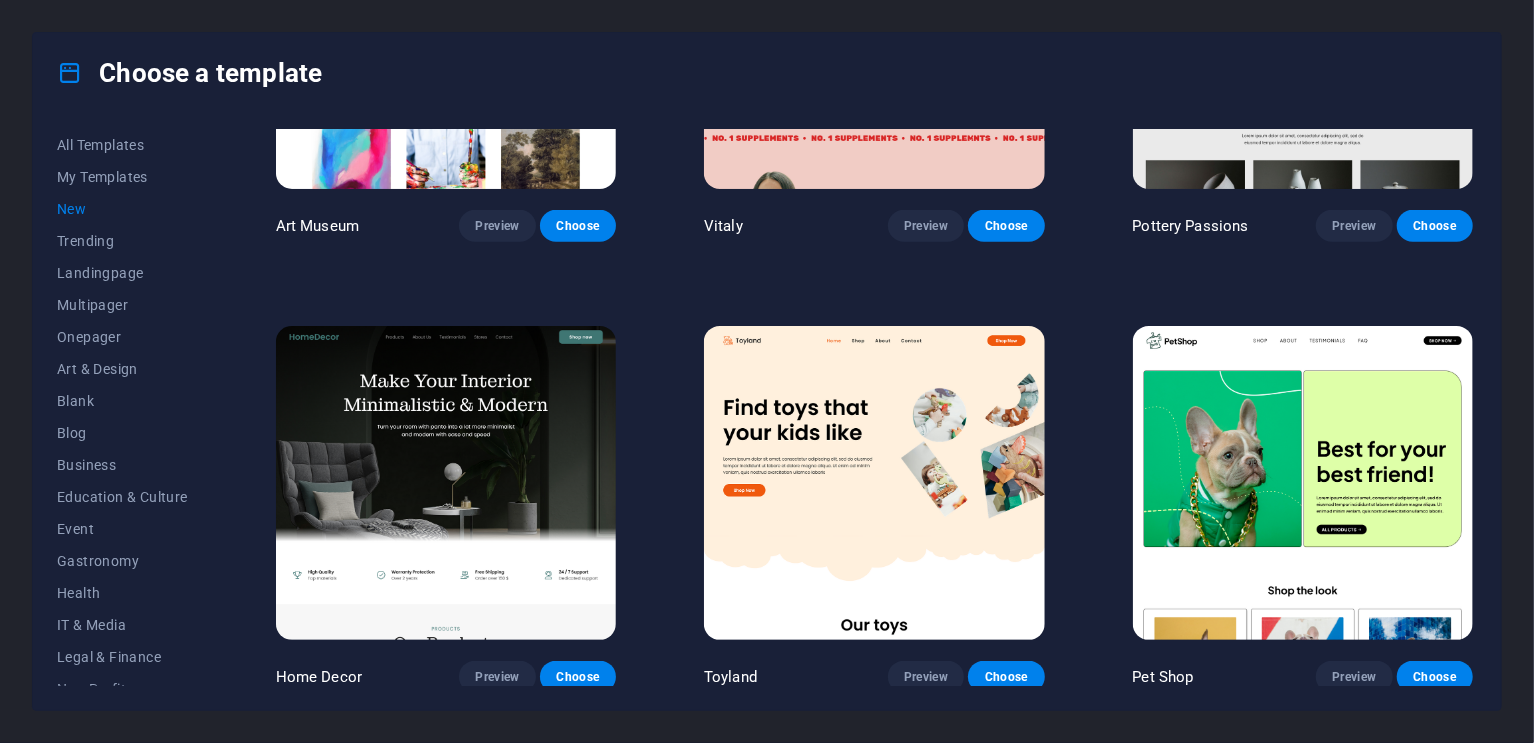 click on "New" at bounding box center (122, 209) 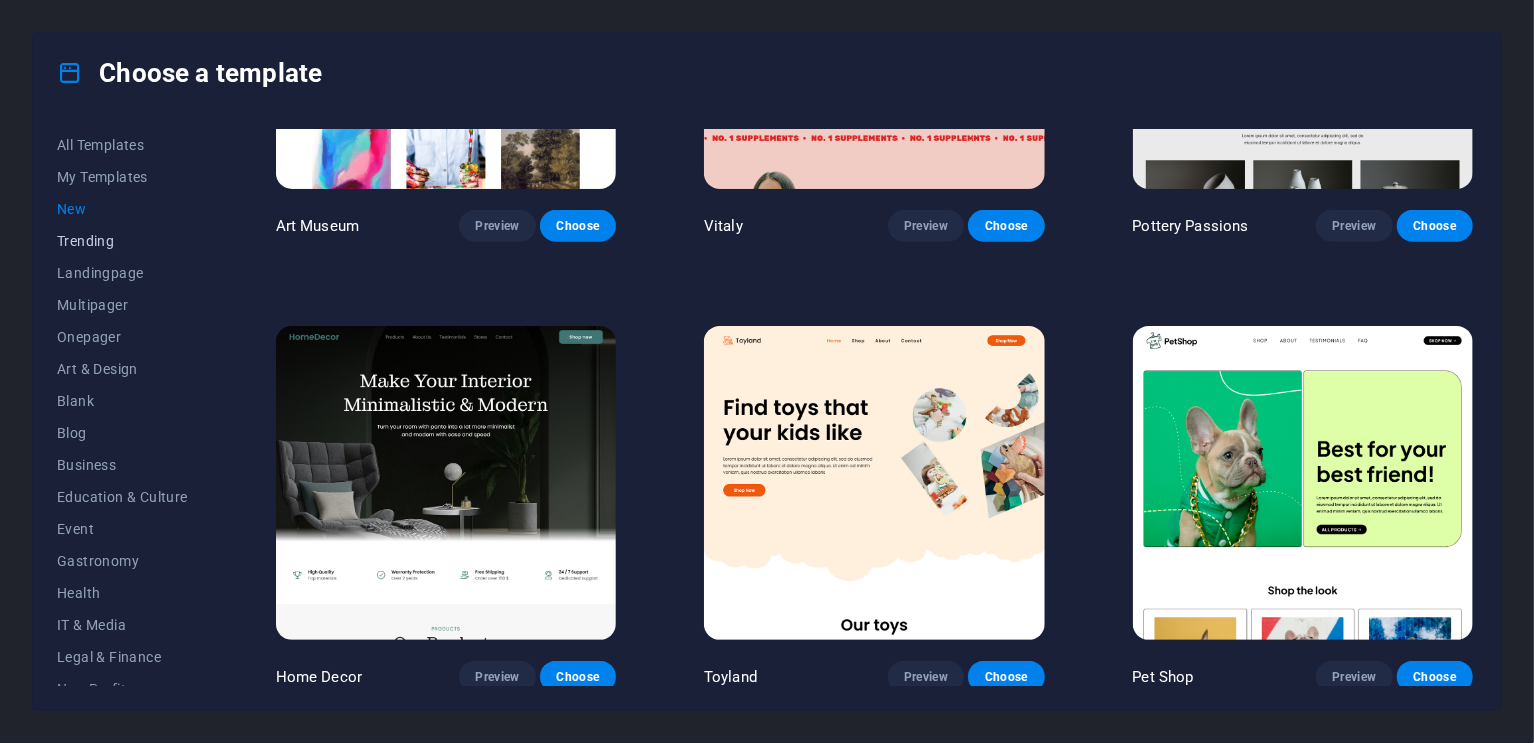 click on "Trending" at bounding box center [122, 241] 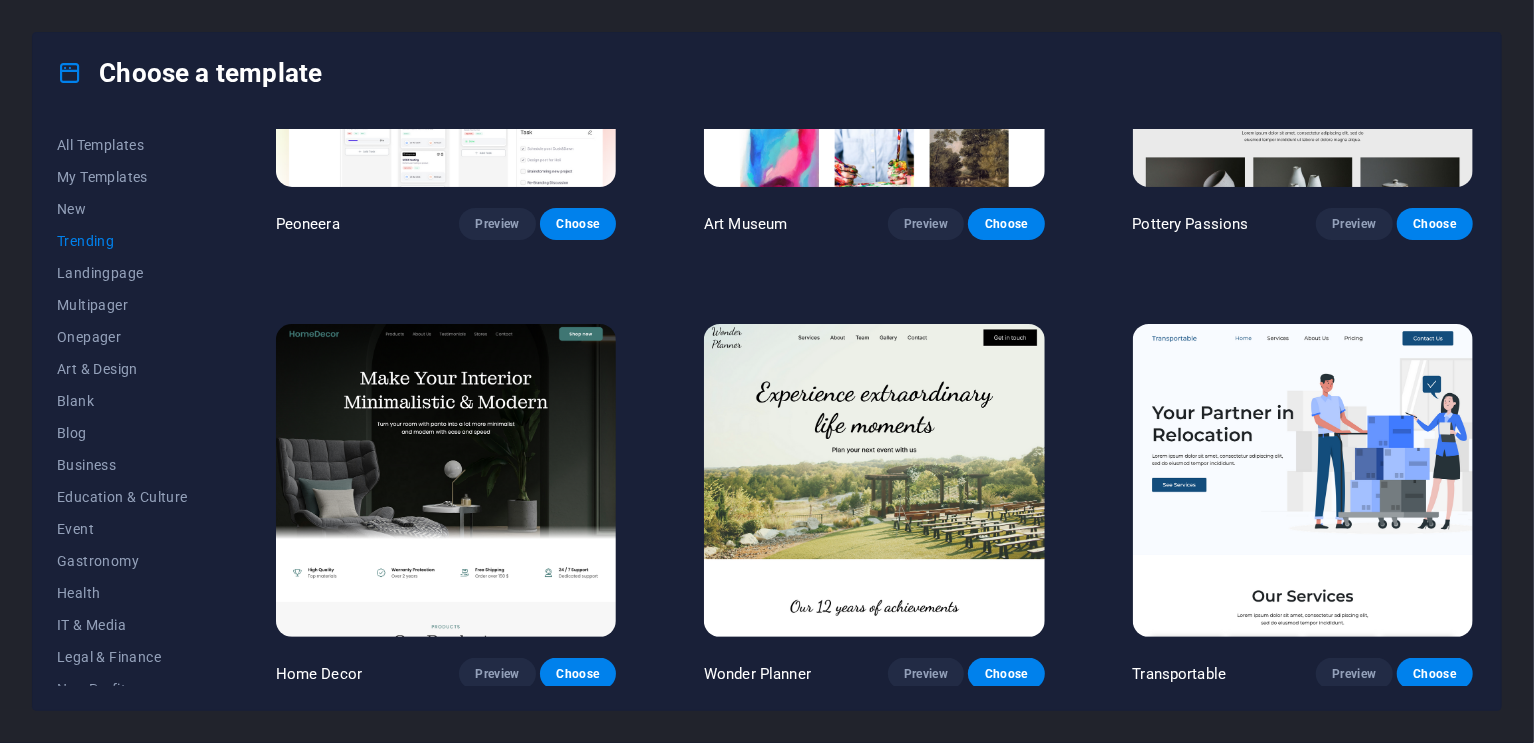 scroll, scrollTop: 400, scrollLeft: 0, axis: vertical 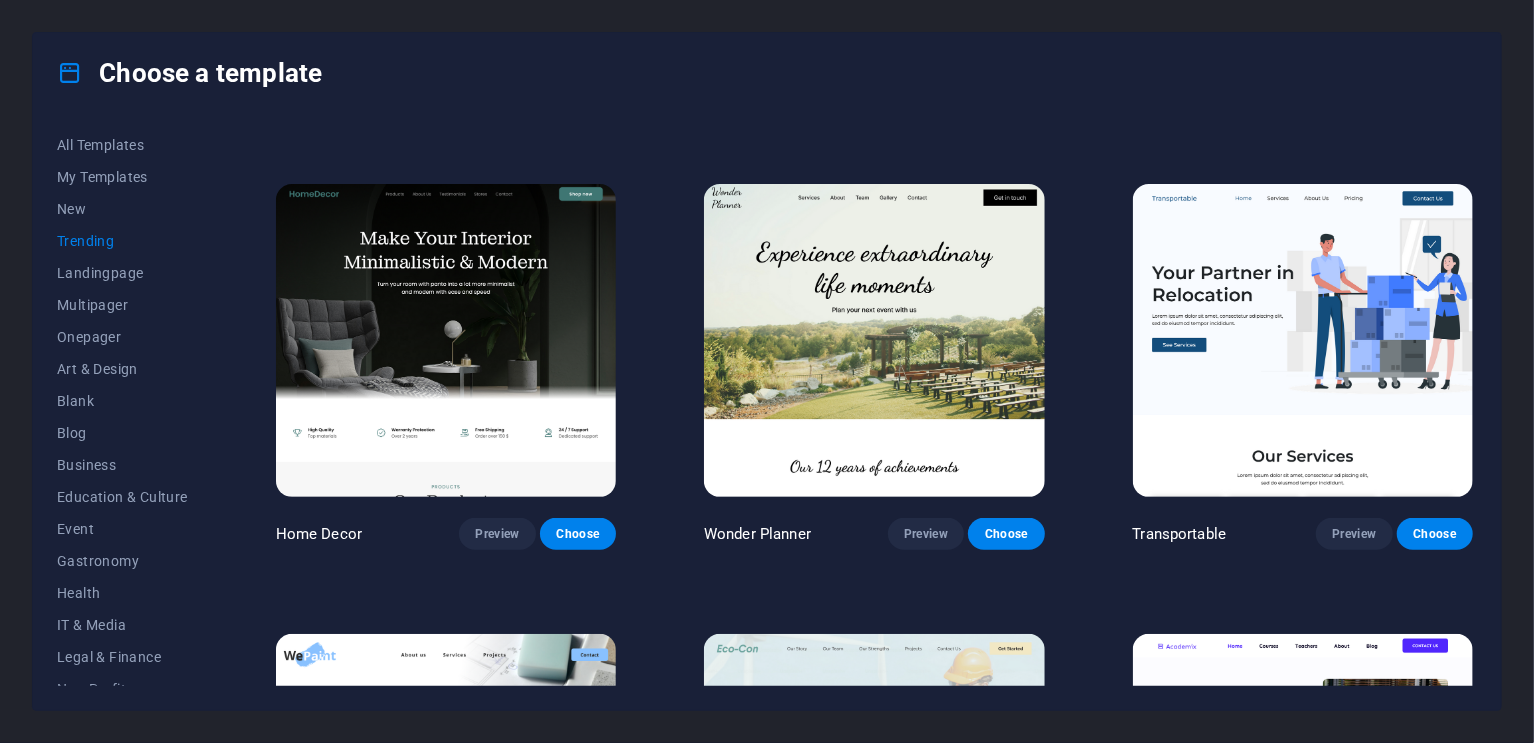 click at bounding box center (1303, 341) 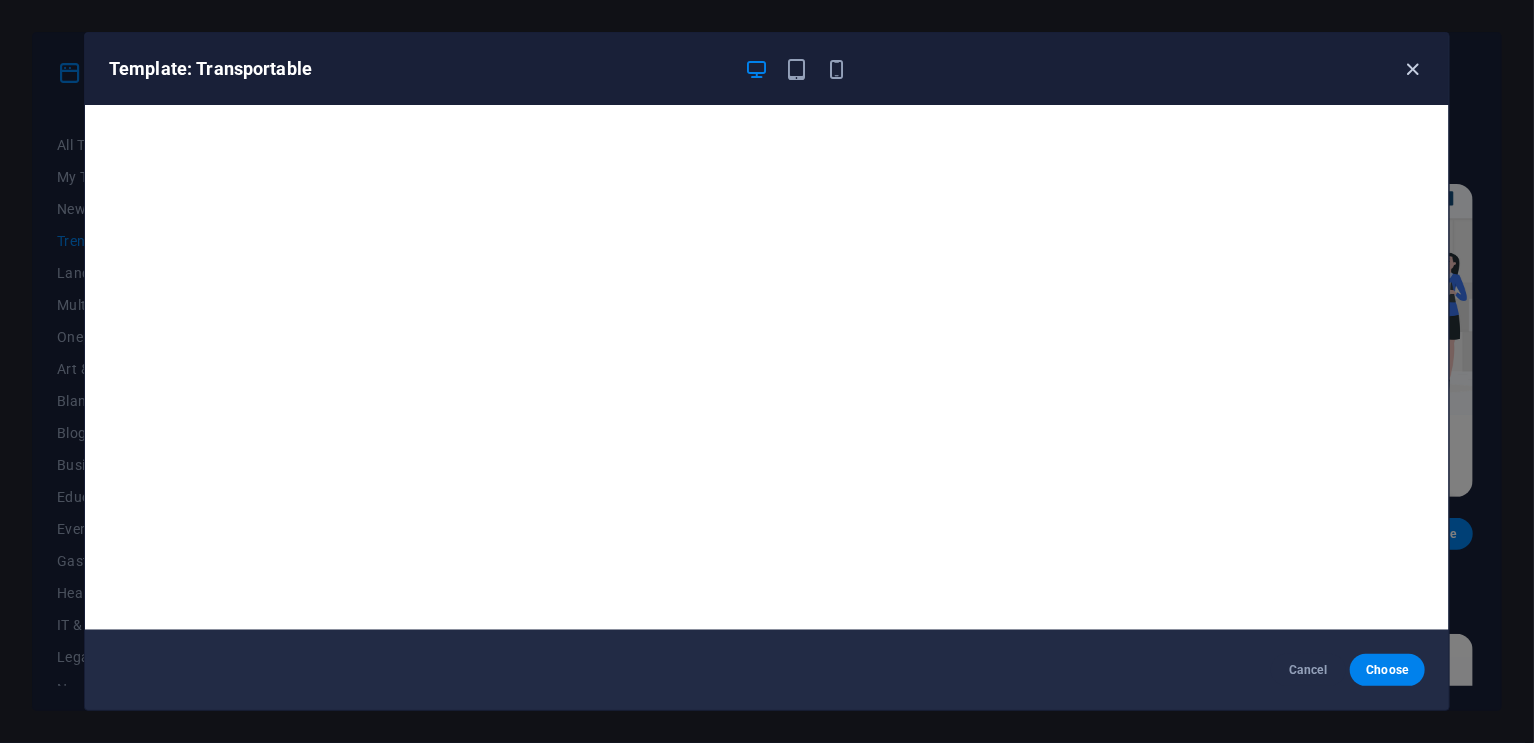 click at bounding box center [1413, 69] 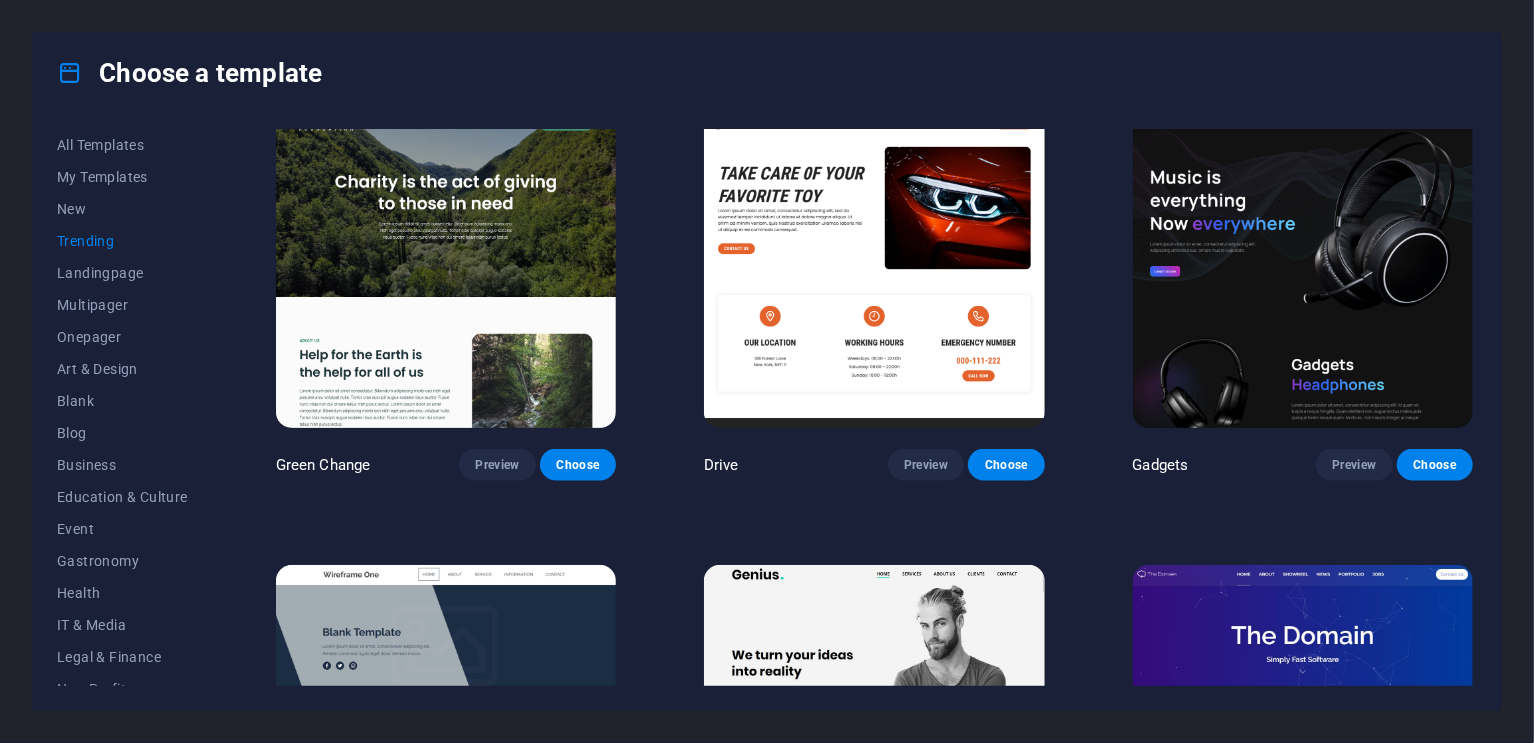 scroll, scrollTop: 1400, scrollLeft: 0, axis: vertical 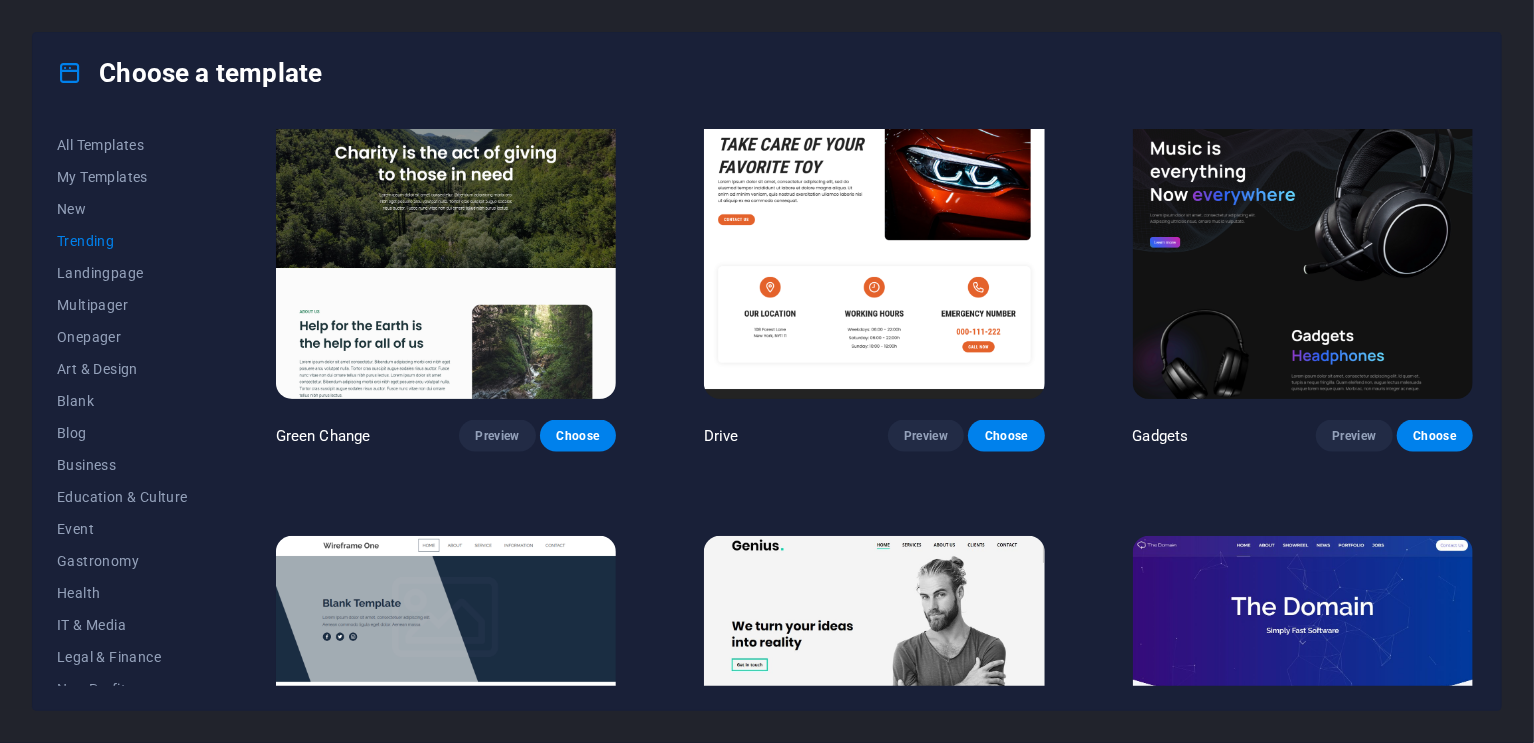 click at bounding box center [1303, 242] 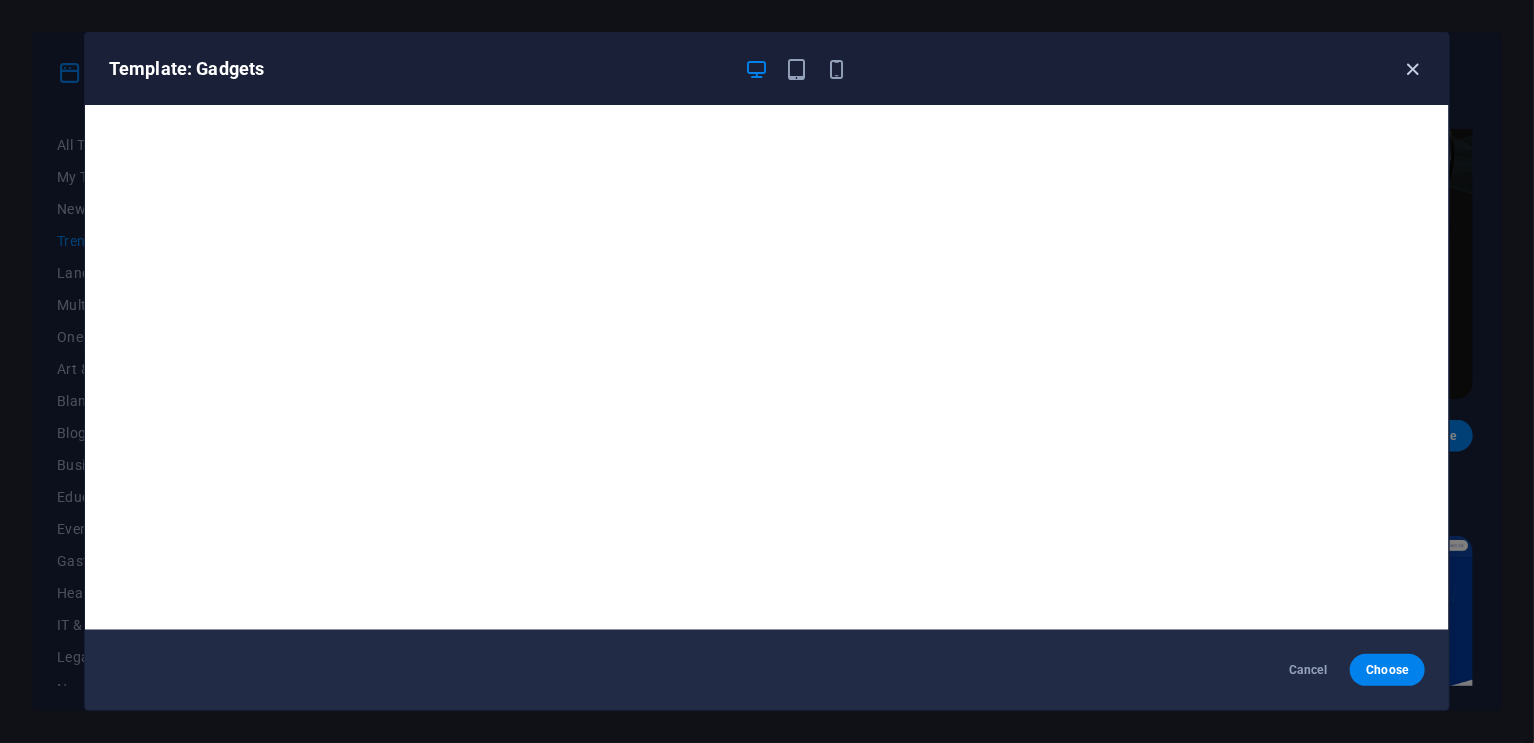 click at bounding box center [1413, 69] 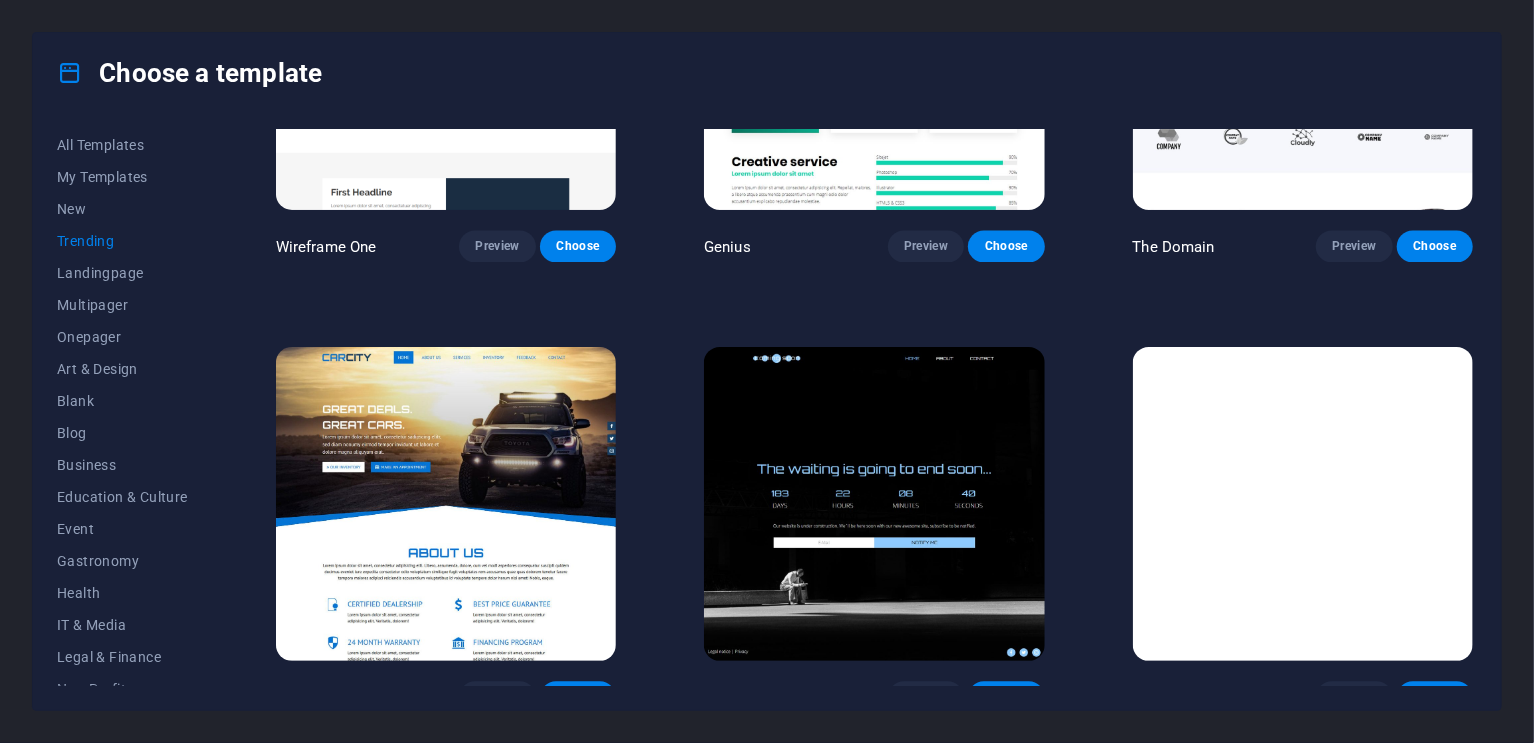scroll, scrollTop: 2056, scrollLeft: 0, axis: vertical 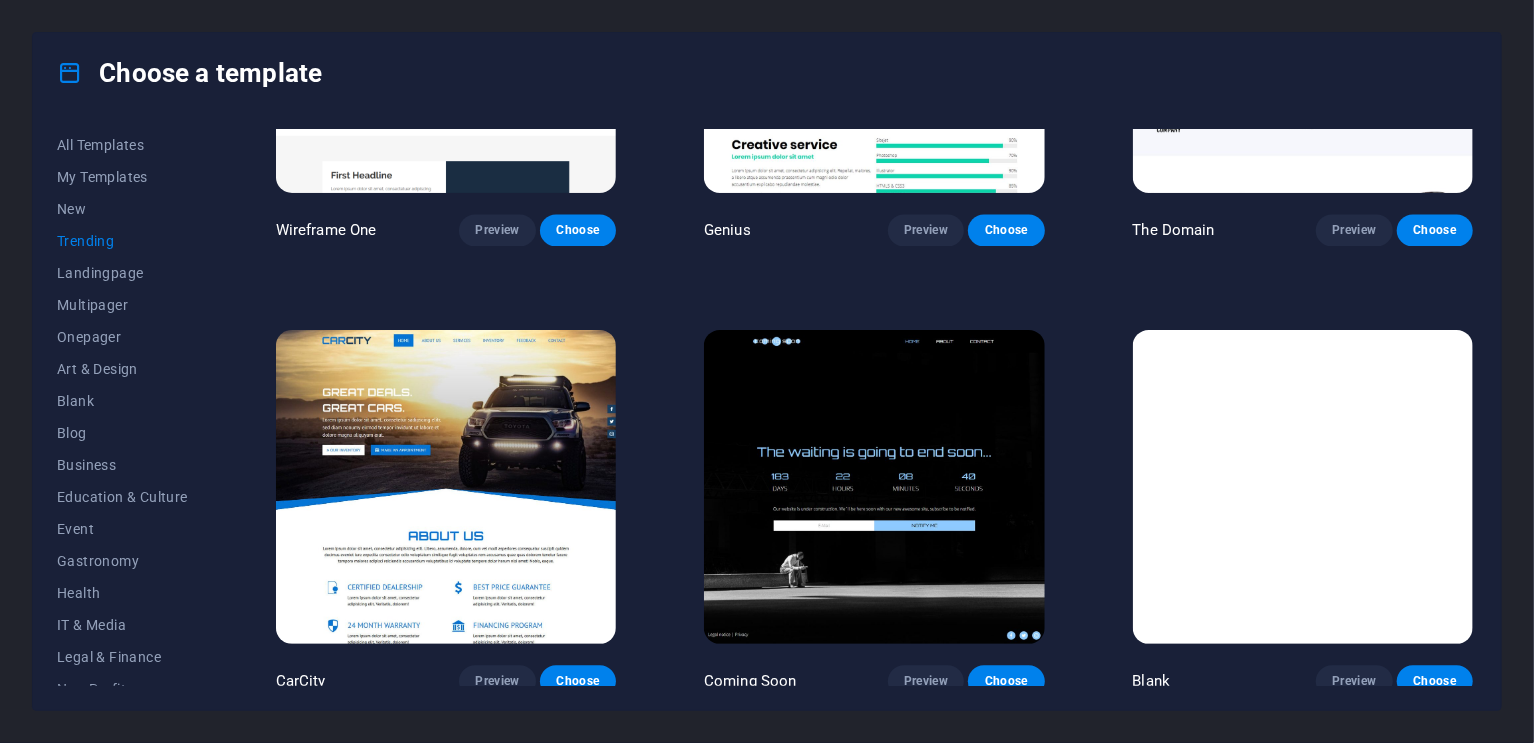 click at bounding box center [446, 487] 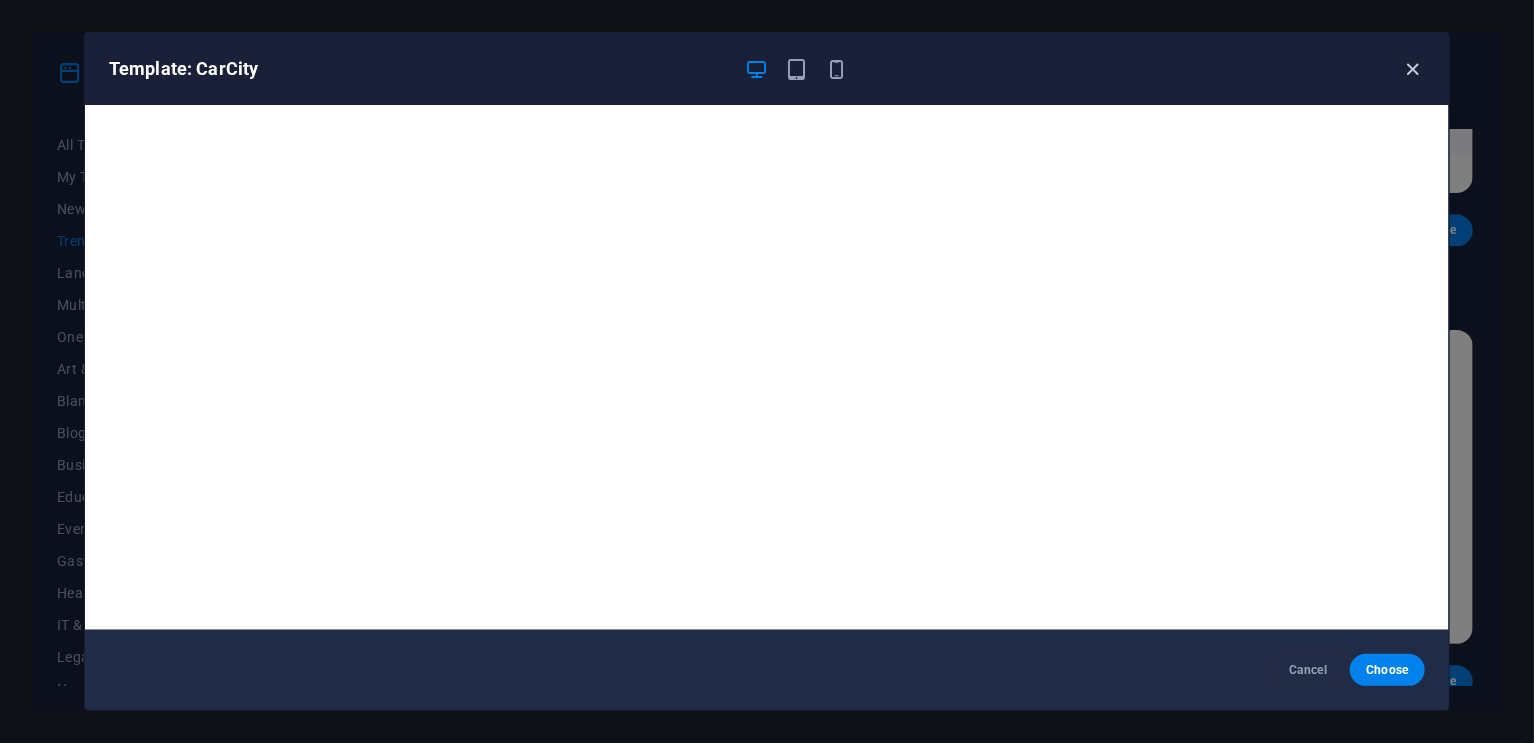 click at bounding box center (1413, 69) 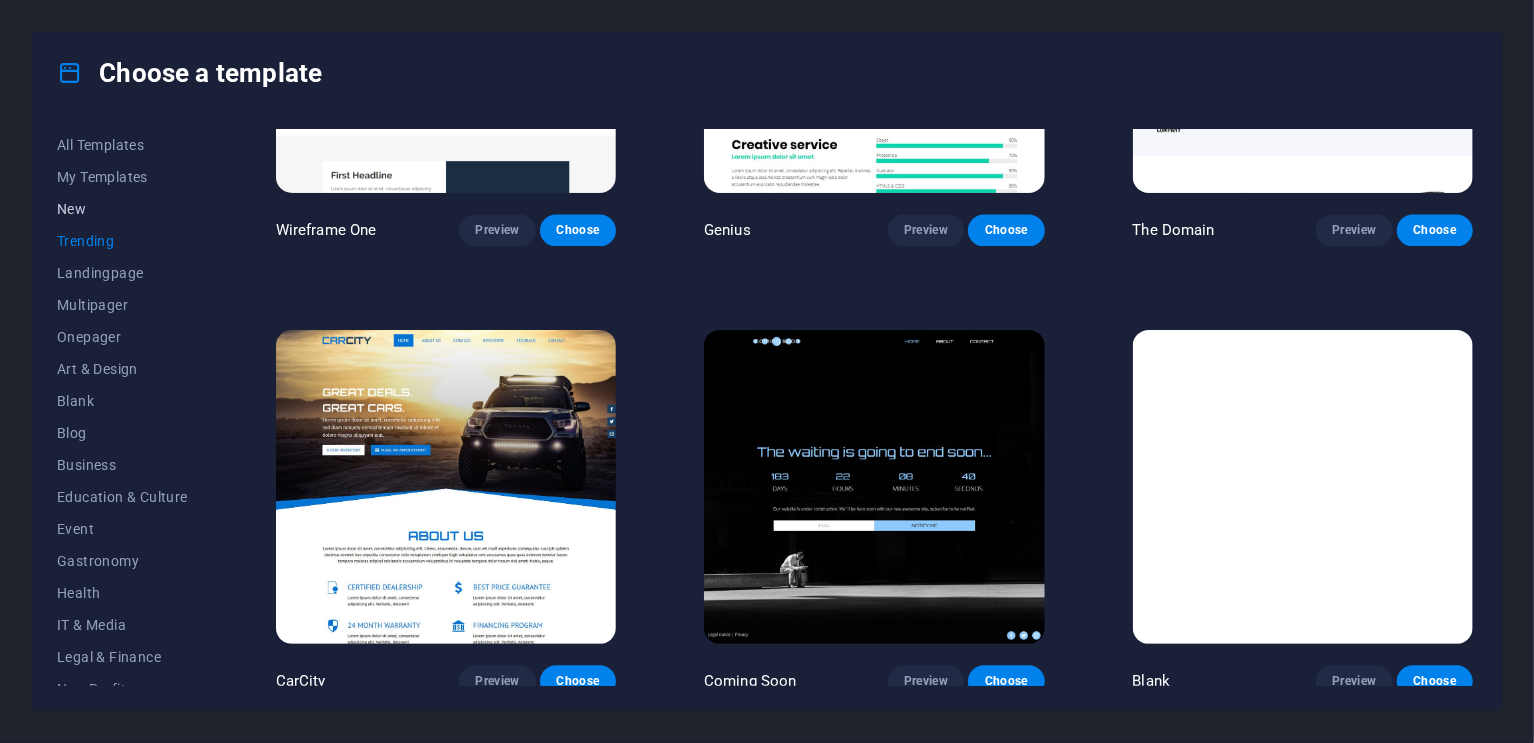 click on "New" at bounding box center (122, 209) 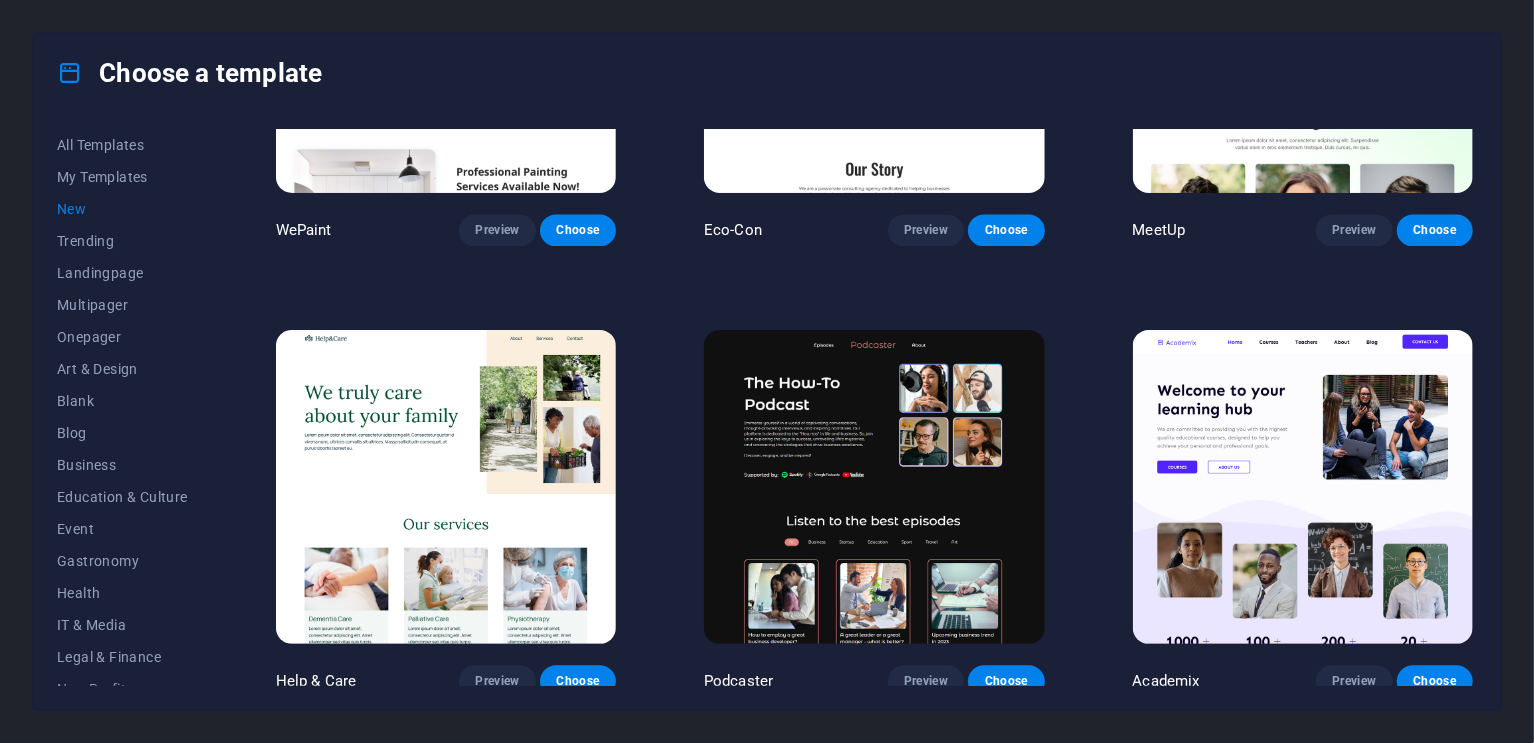 click at bounding box center (874, 487) 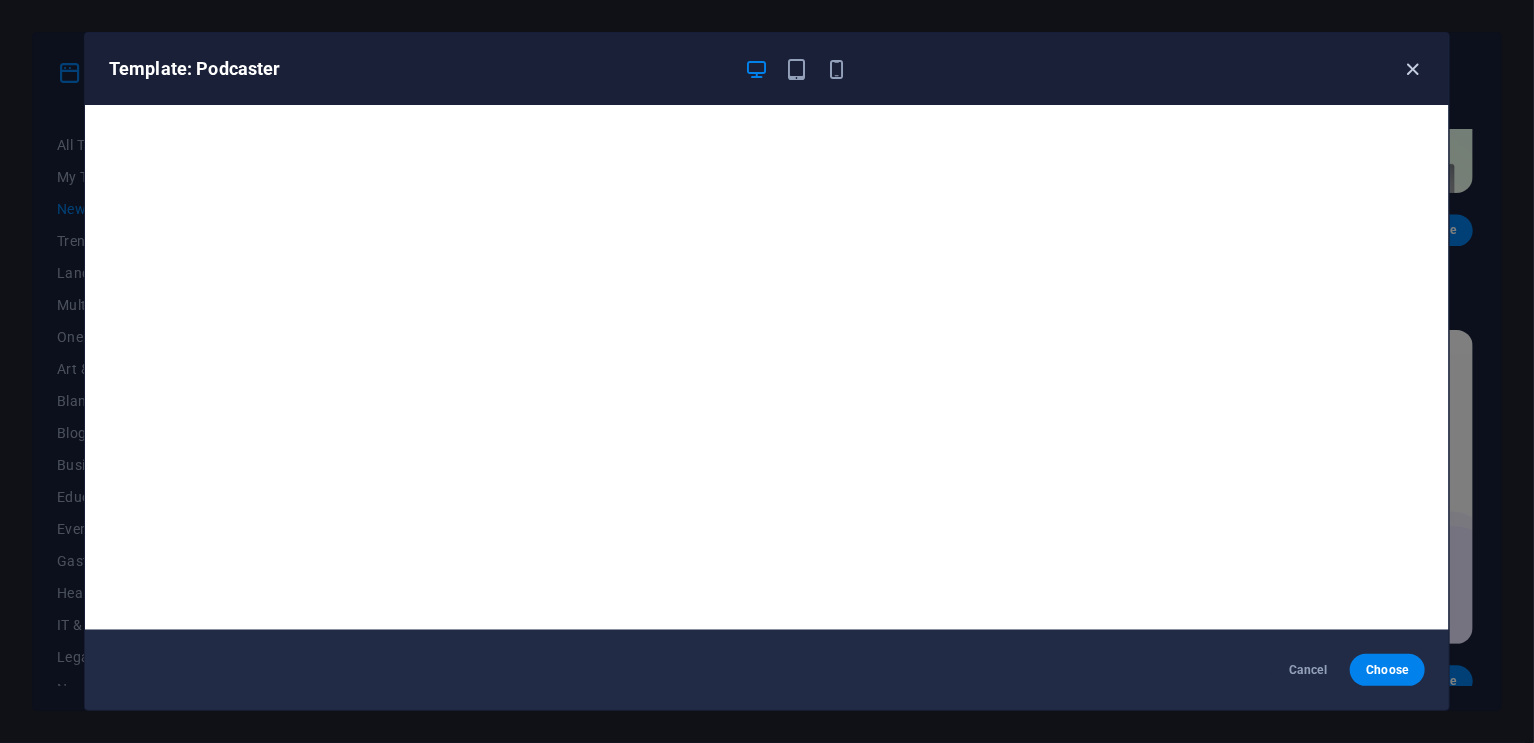 click at bounding box center [1413, 69] 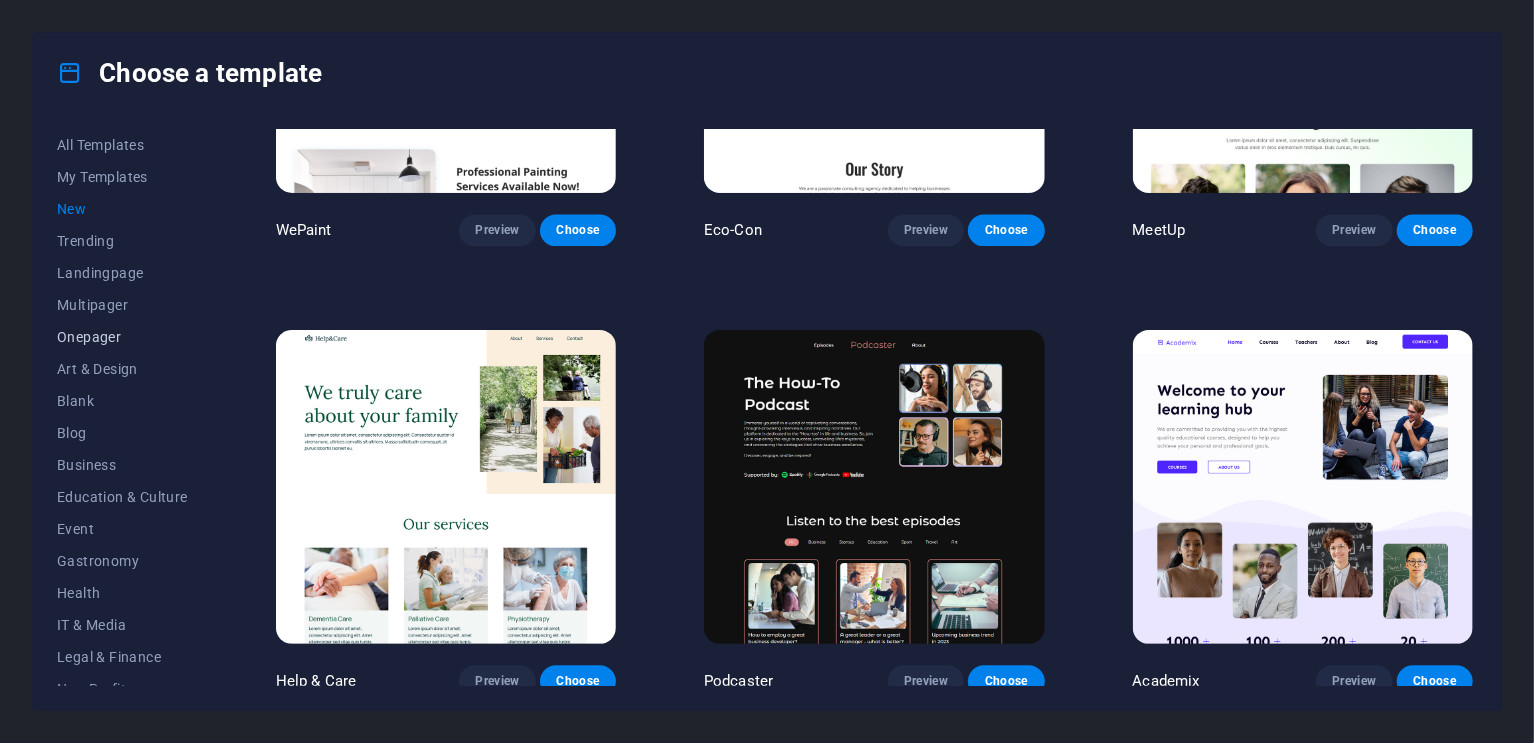 click on "Onepager" at bounding box center [122, 337] 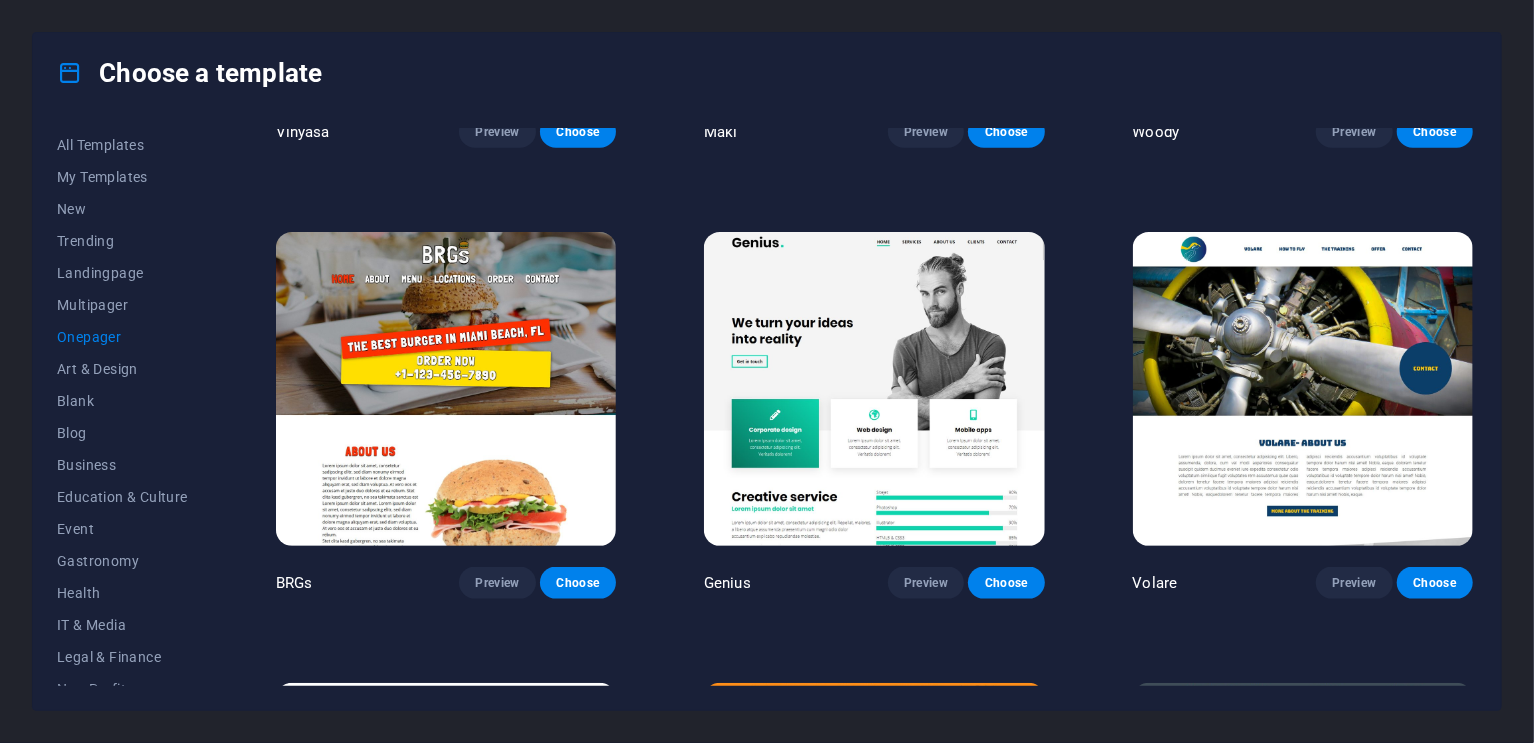 scroll, scrollTop: 4756, scrollLeft: 0, axis: vertical 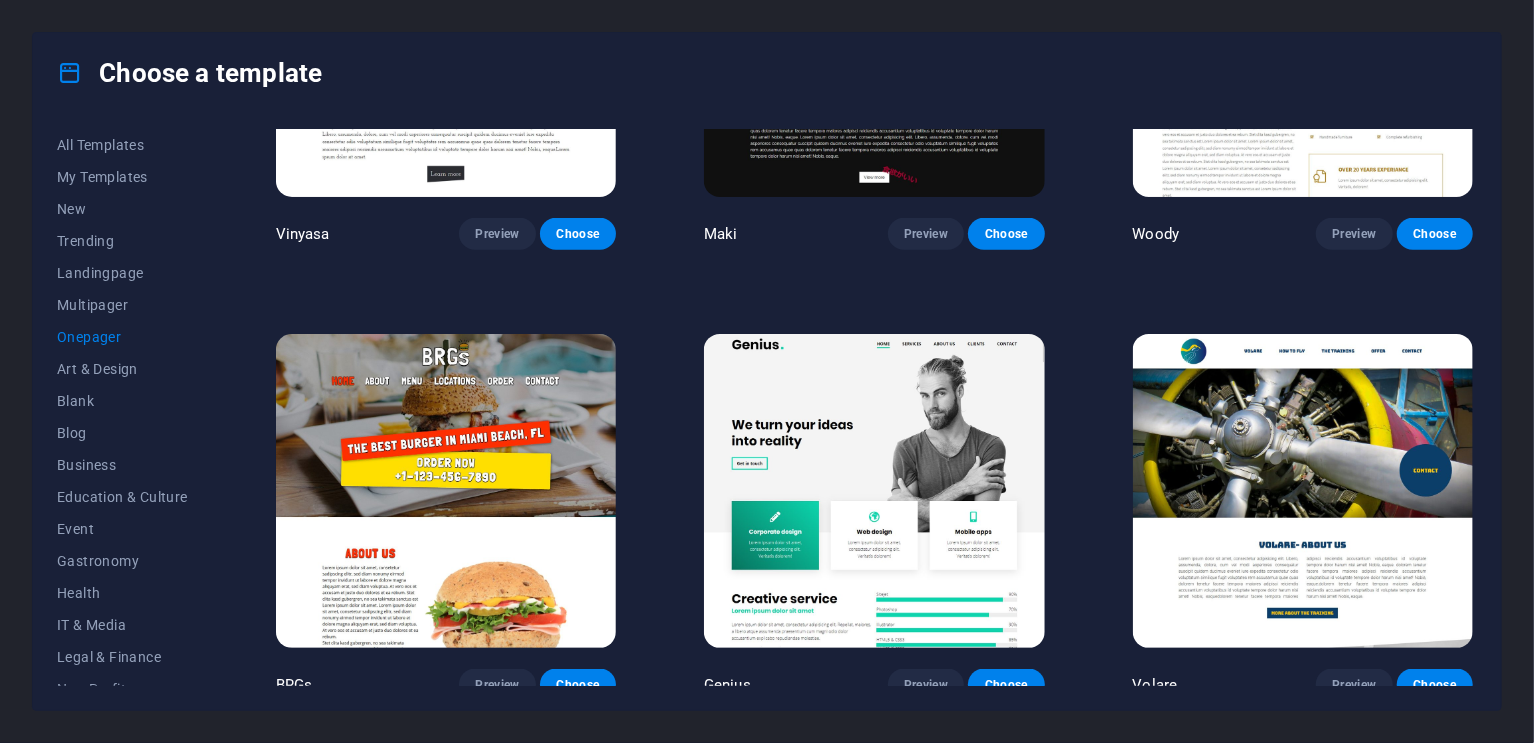 click at bounding box center [874, 491] 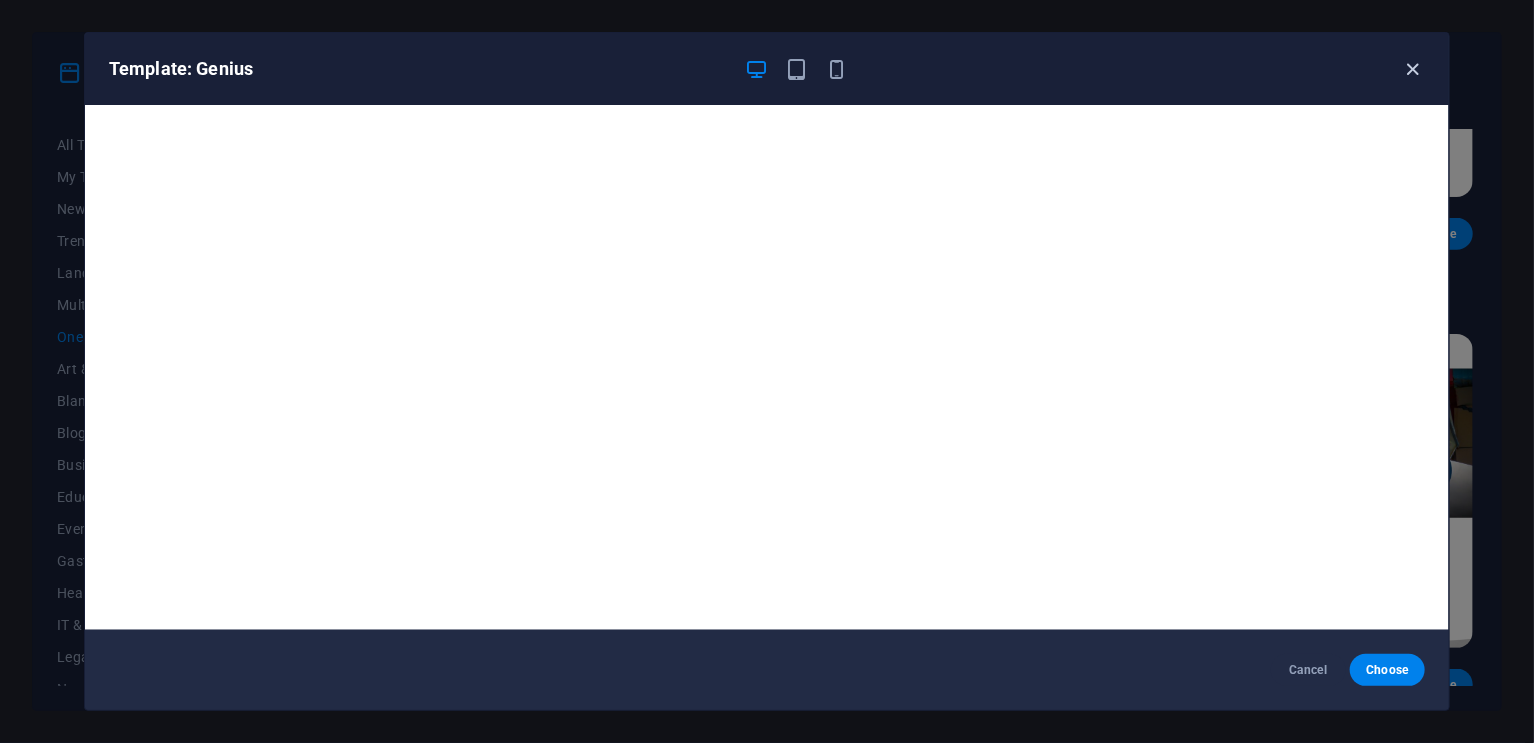 click at bounding box center [1413, 69] 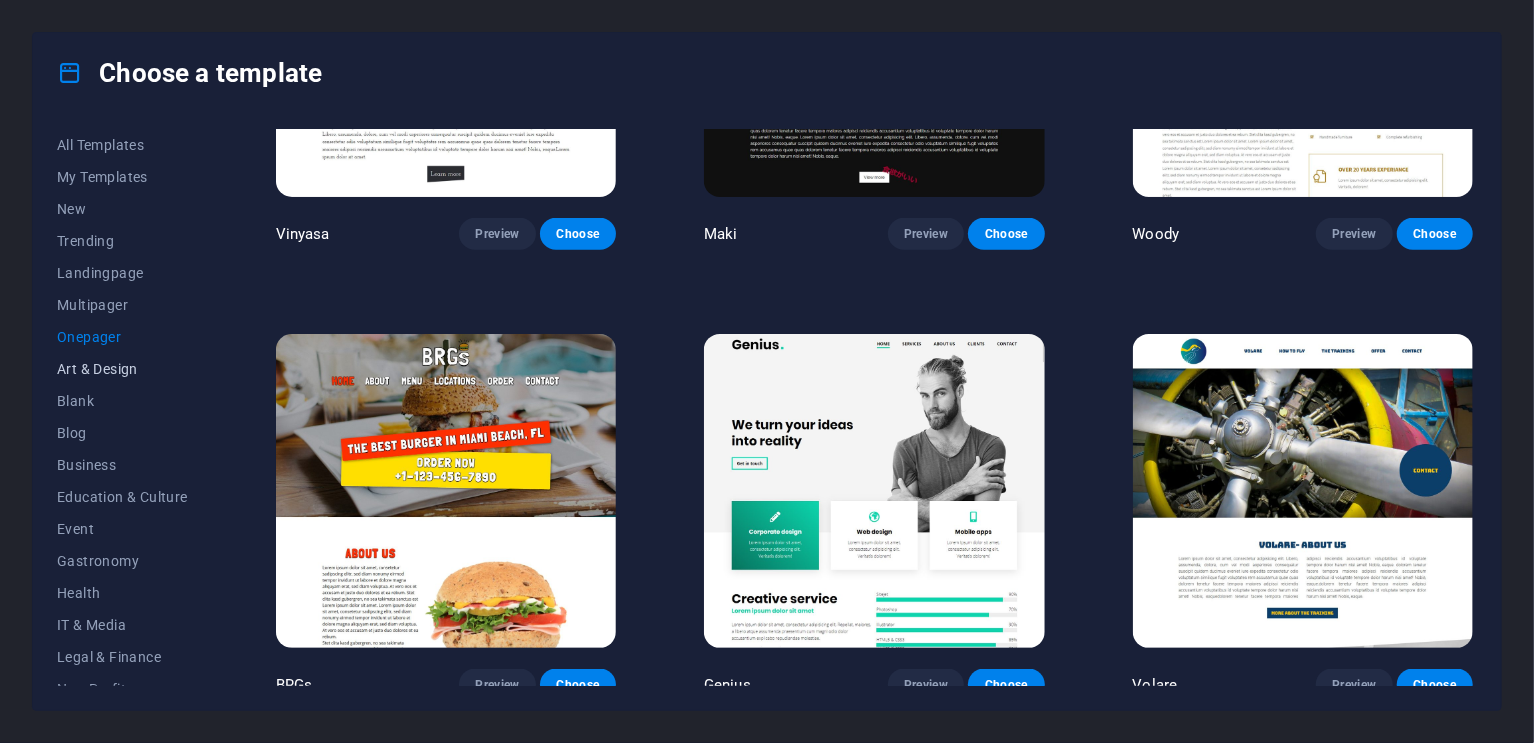 click on "Art & Design" at bounding box center [122, 369] 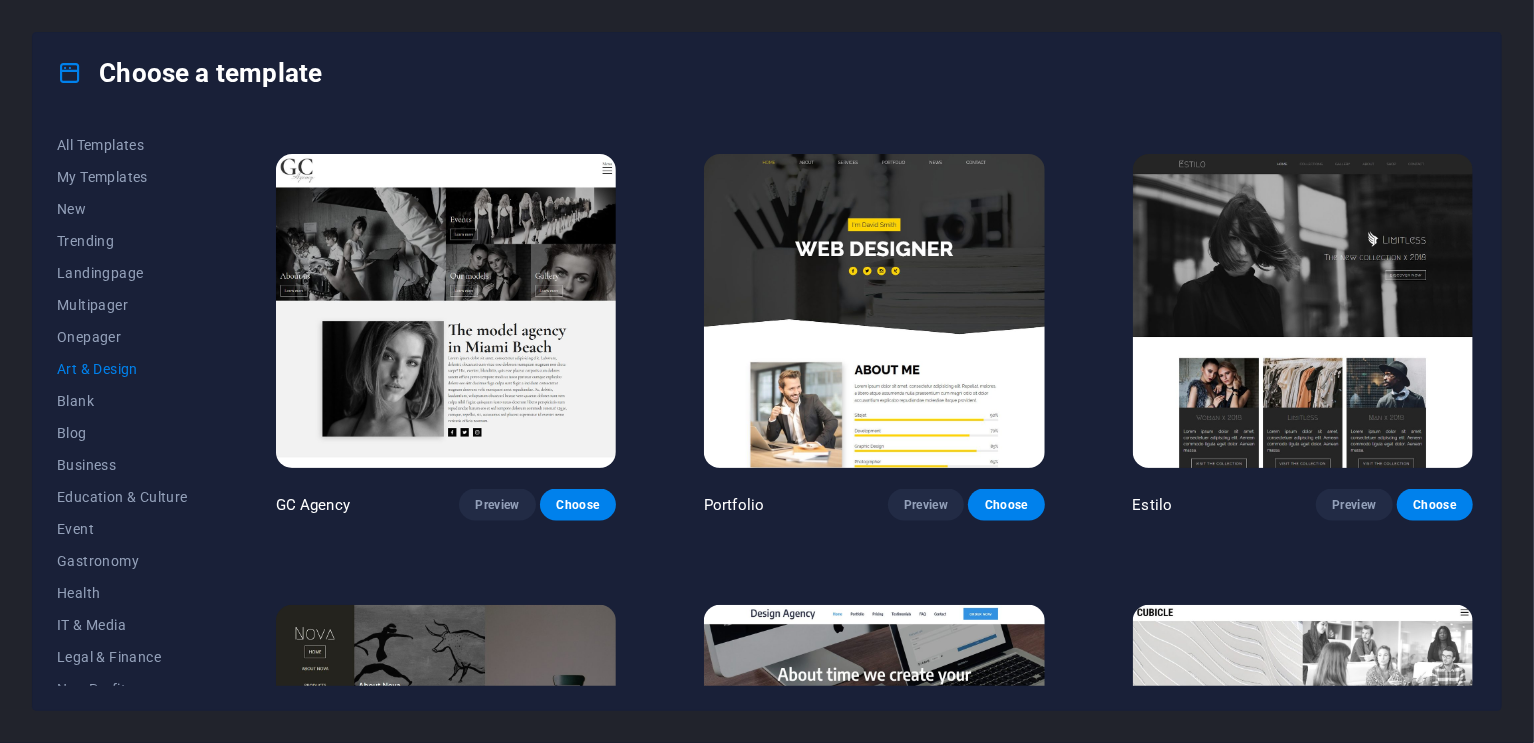 scroll, scrollTop: 1256, scrollLeft: 0, axis: vertical 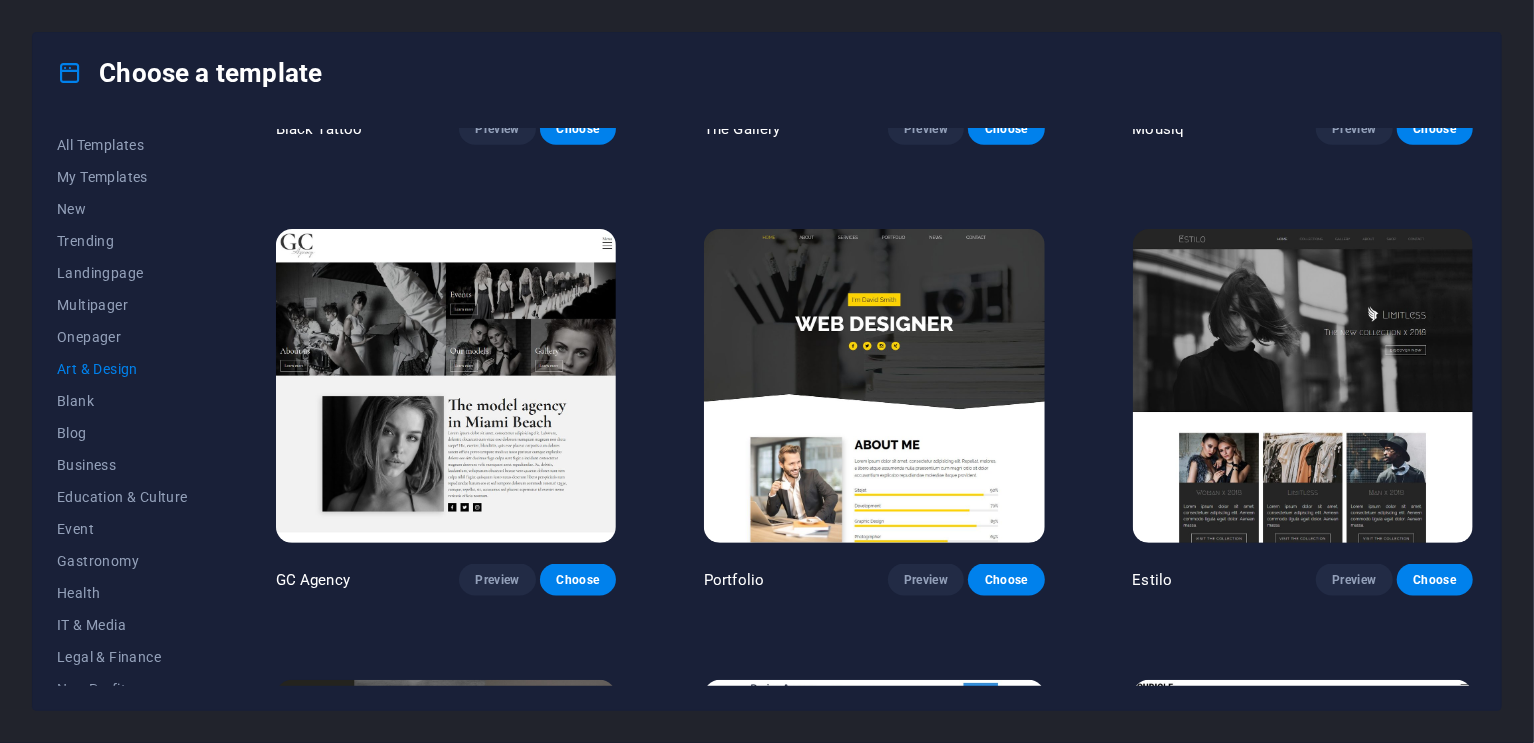 click at bounding box center (1303, 386) 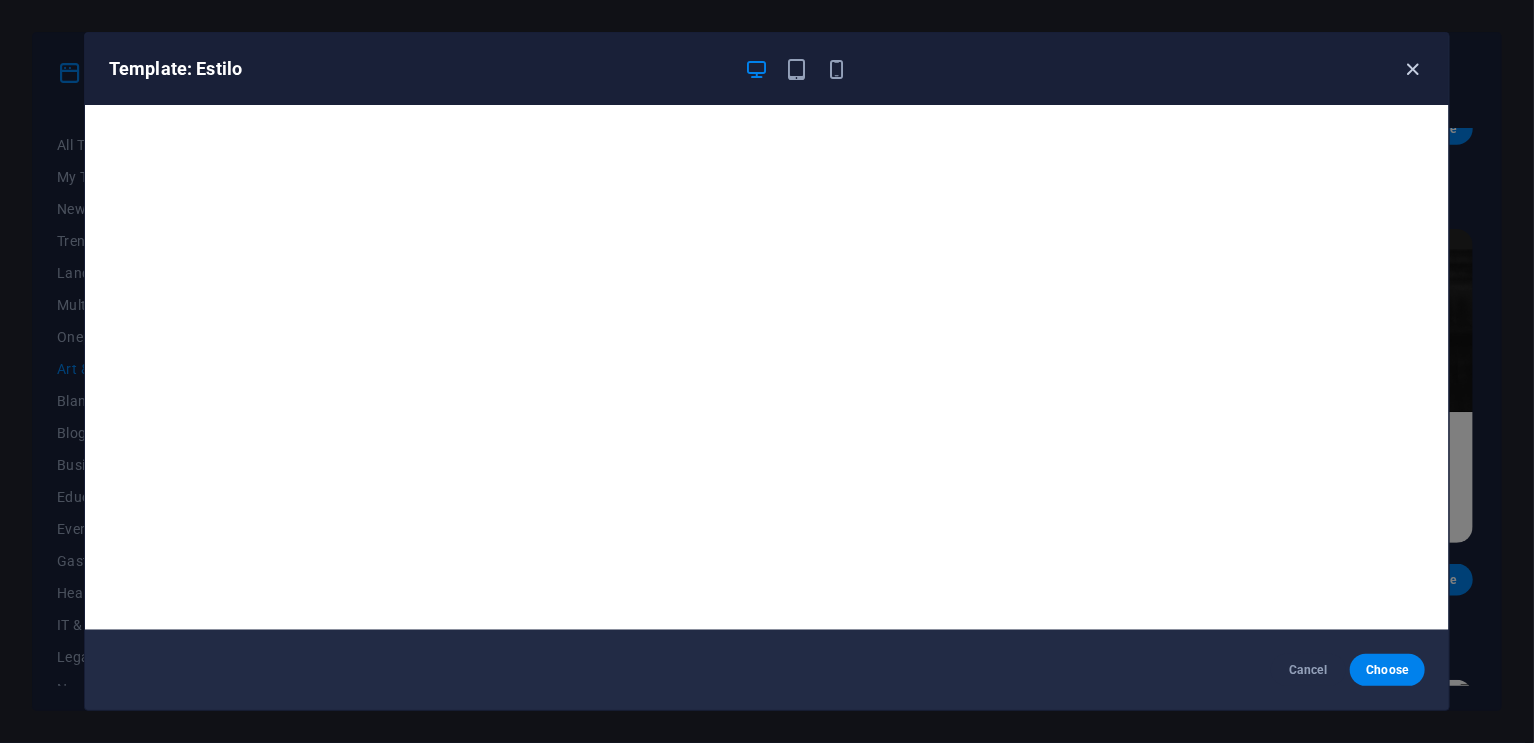 click at bounding box center (1413, 69) 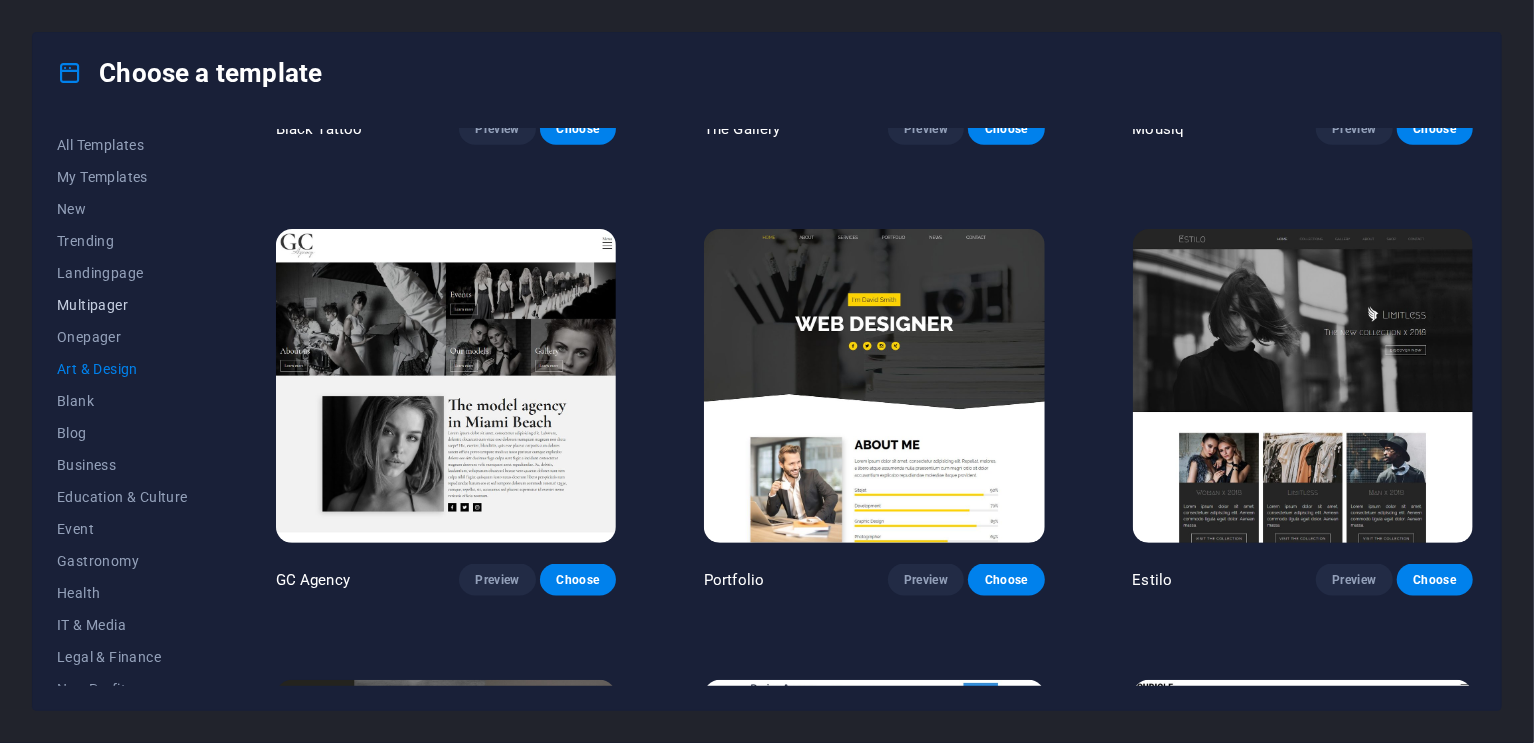 click on "Multipager" at bounding box center (122, 305) 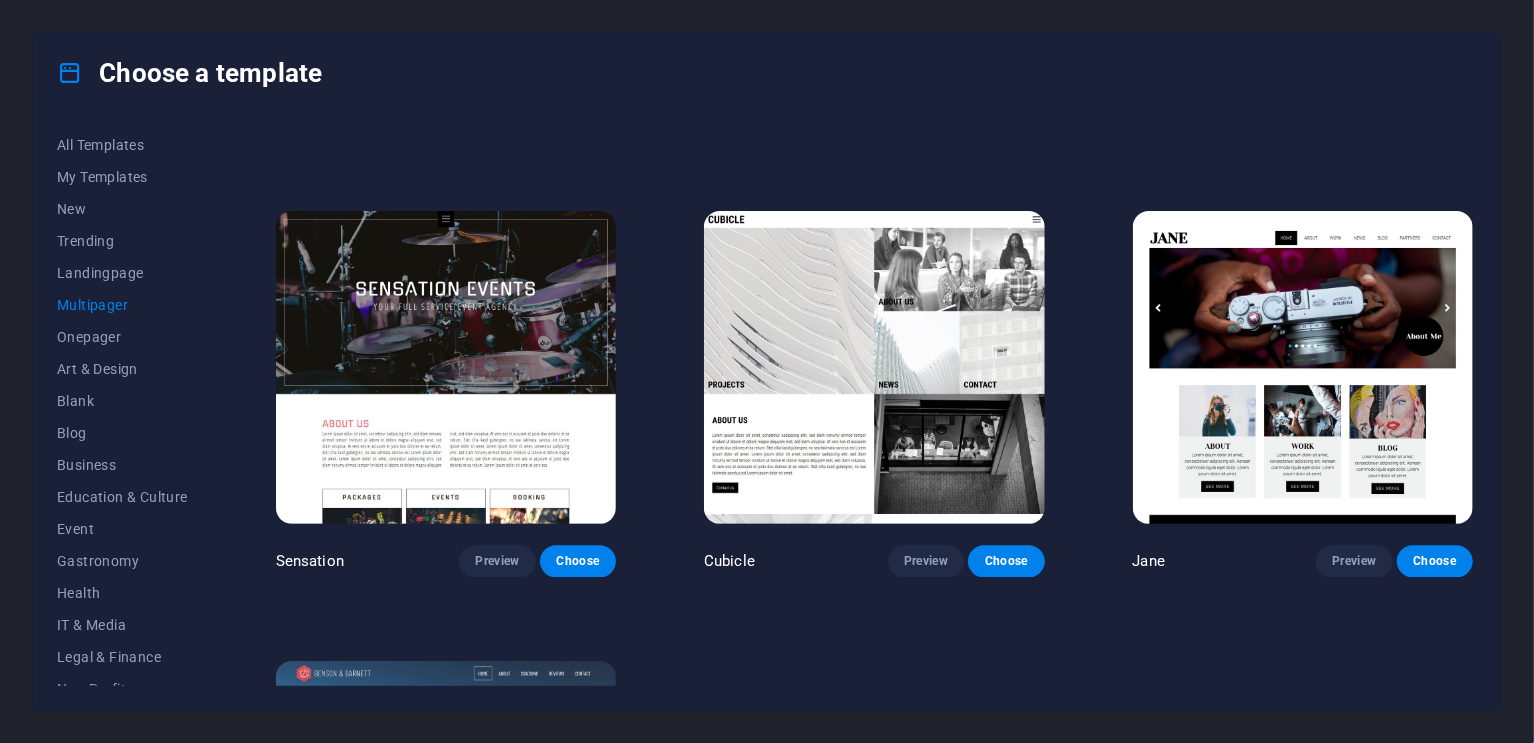scroll, scrollTop: 10135, scrollLeft: 0, axis: vertical 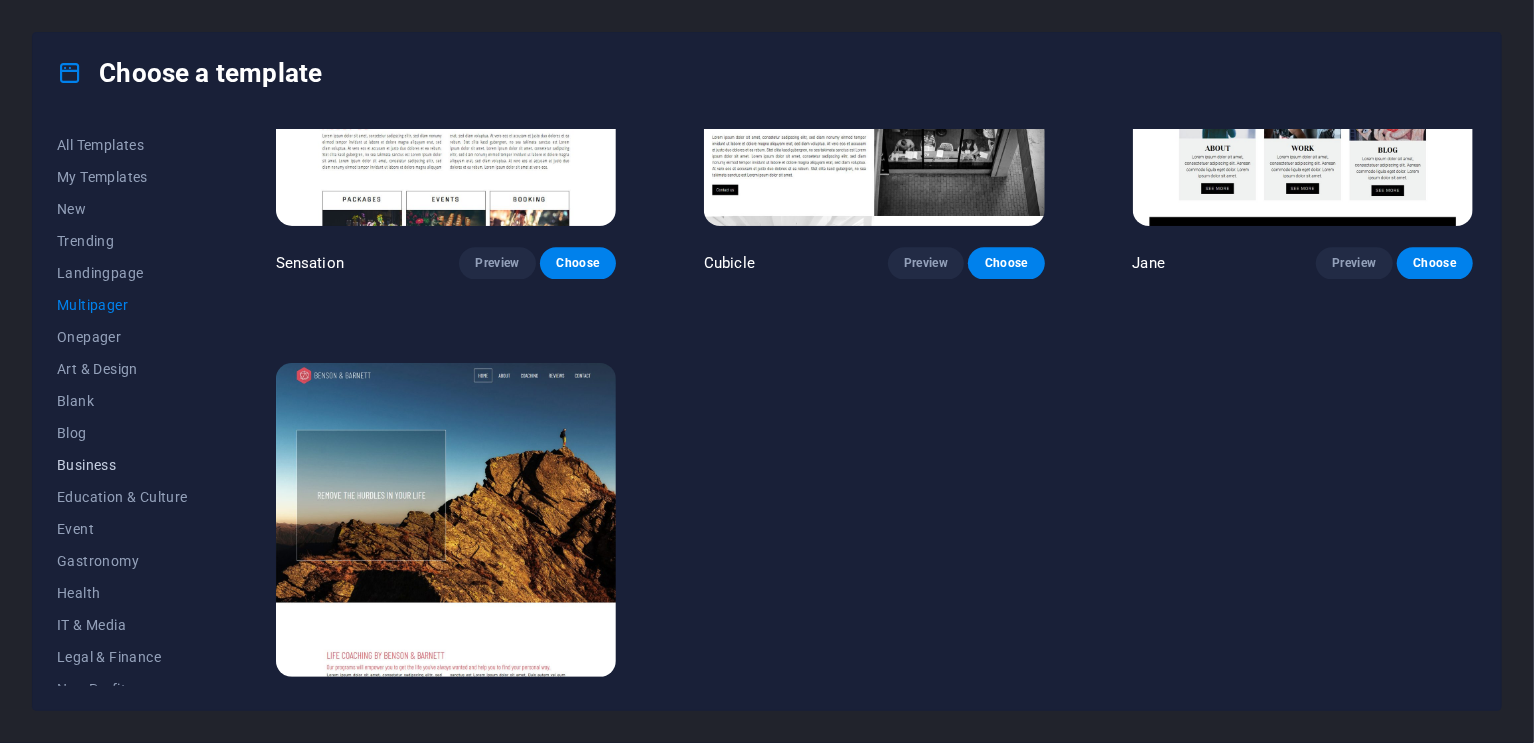 click on "Business" at bounding box center [122, 465] 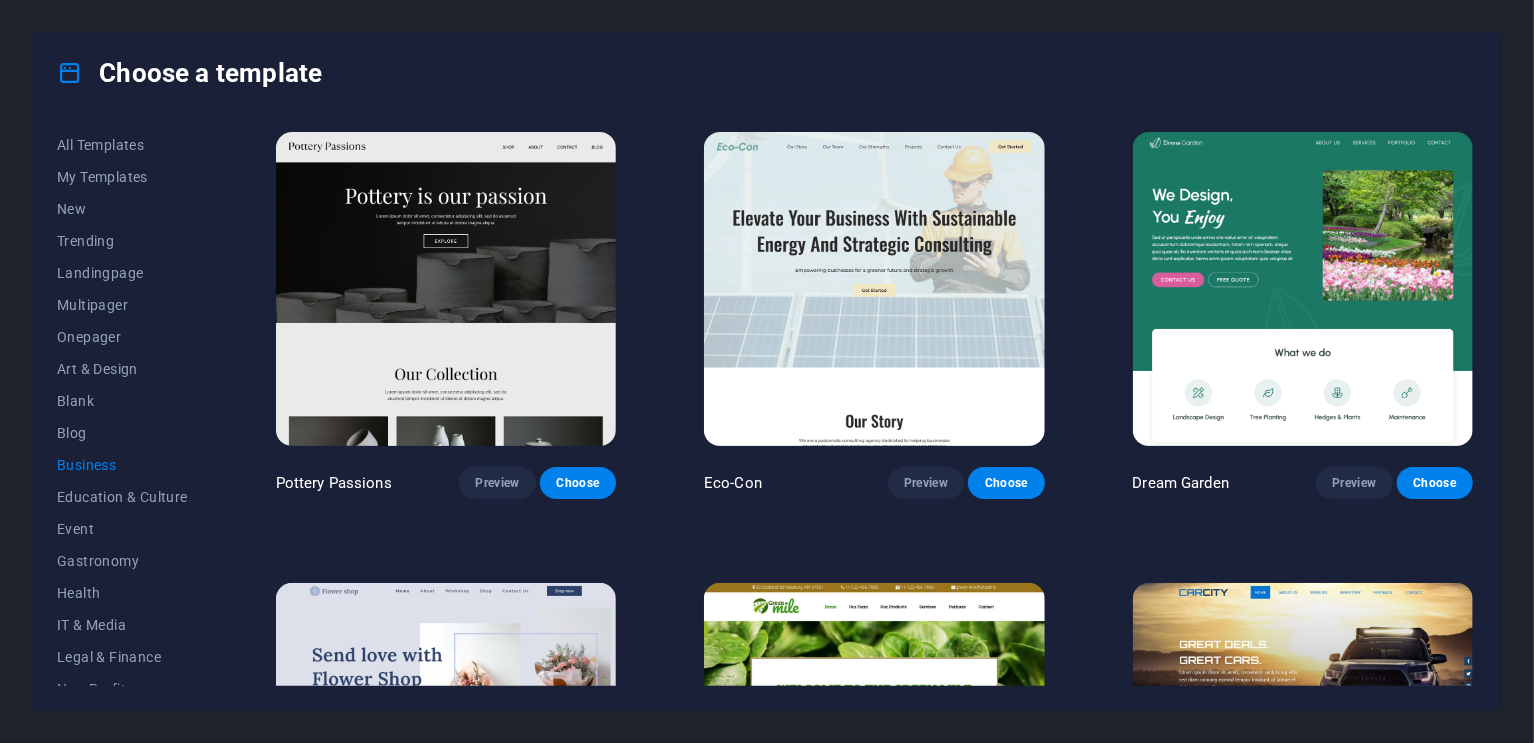 scroll, scrollTop: 0, scrollLeft: 0, axis: both 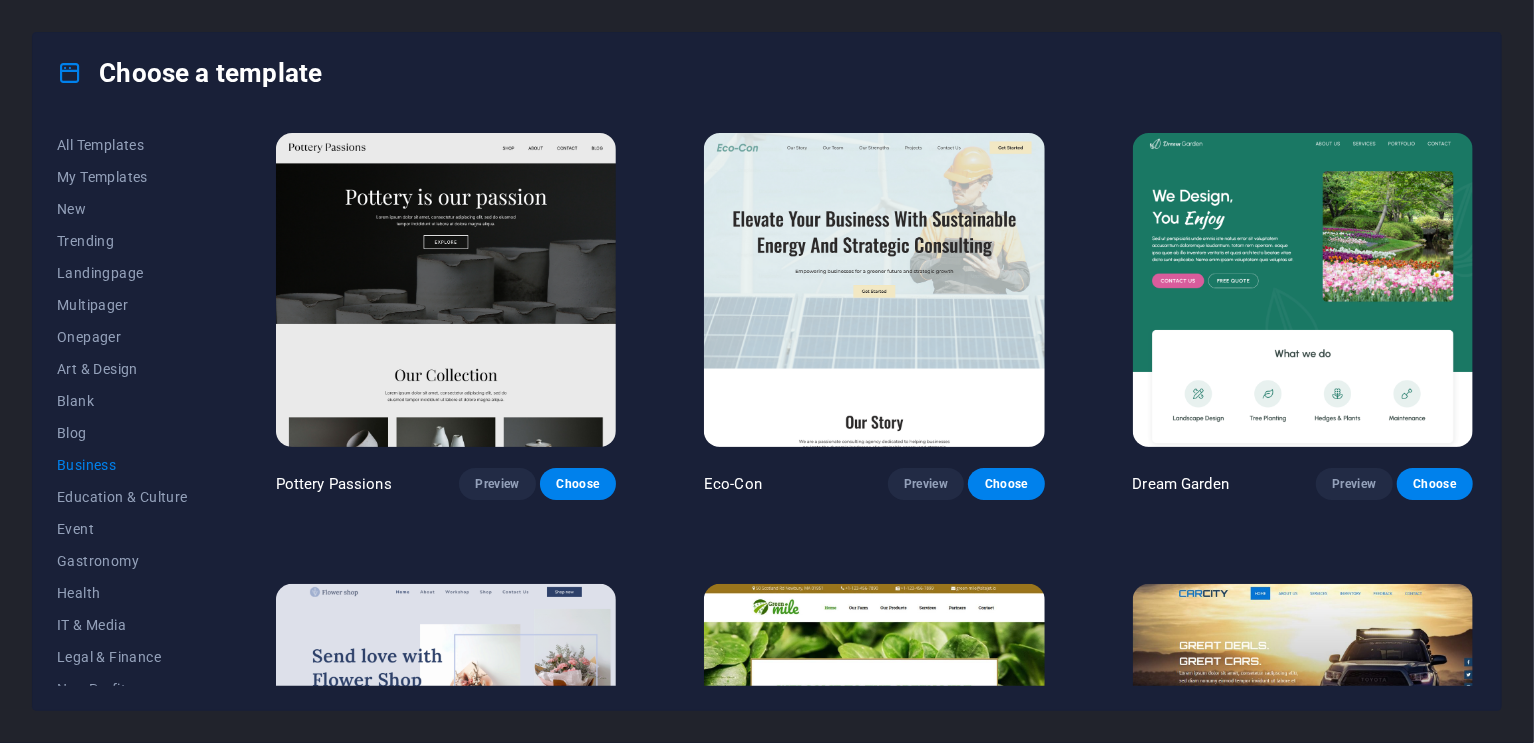 click at bounding box center (874, 290) 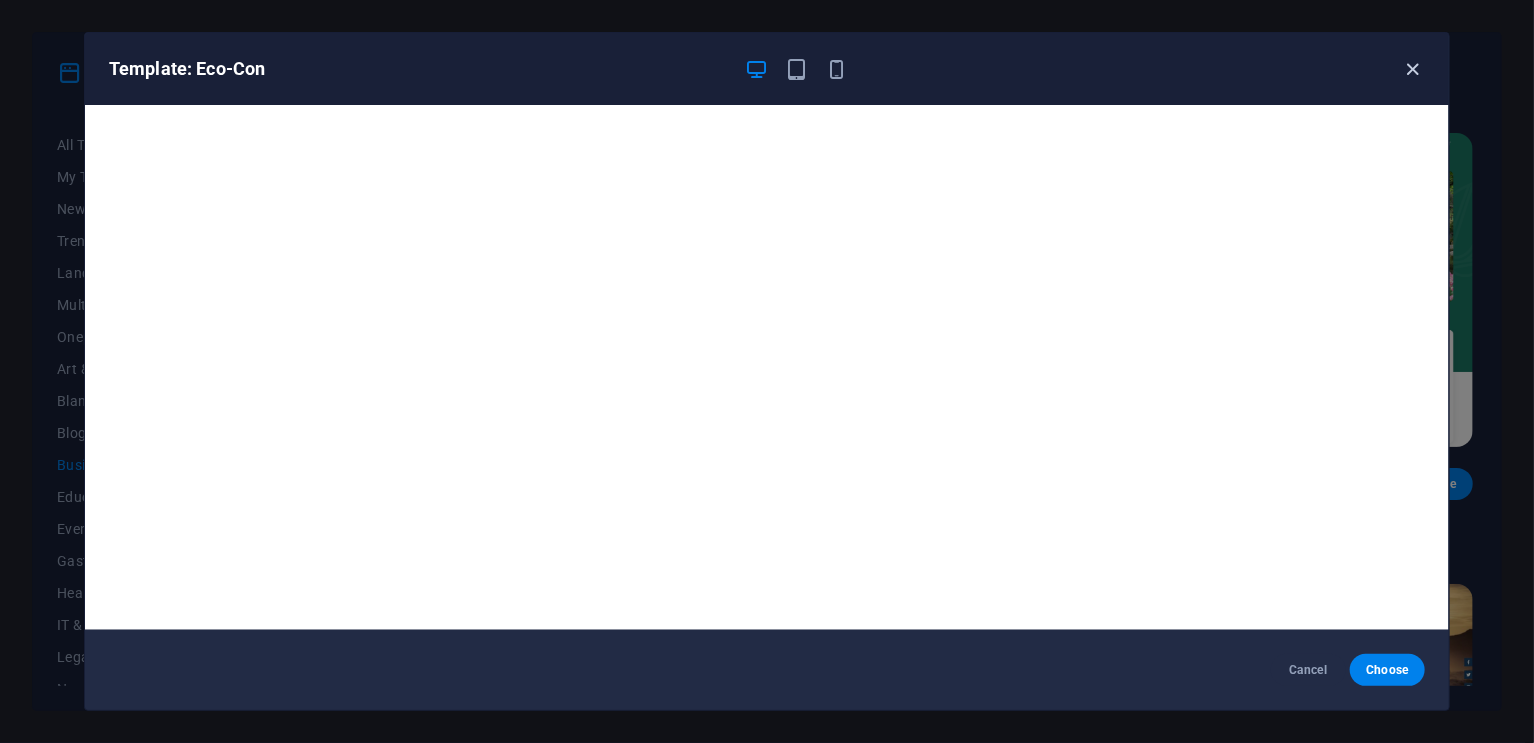 click at bounding box center (1413, 69) 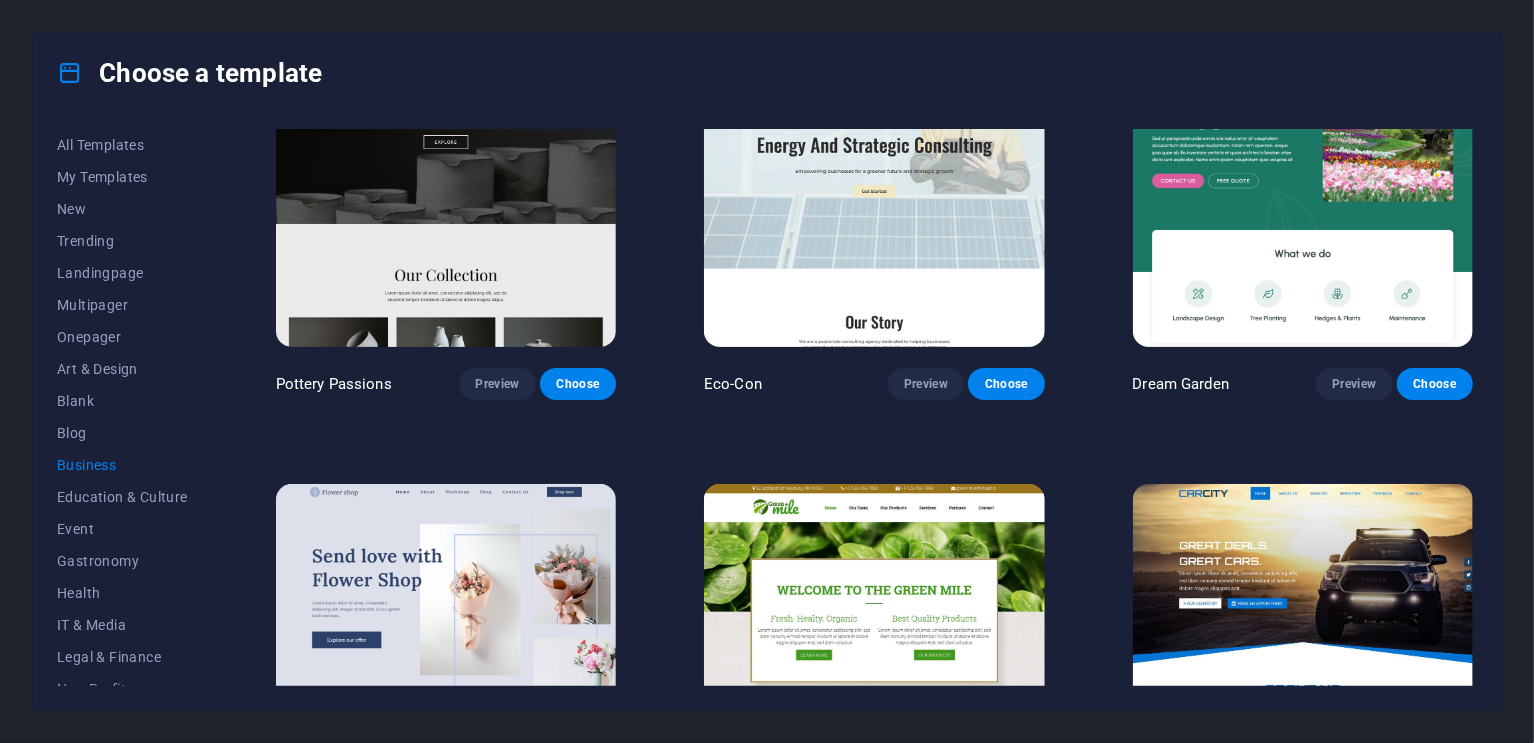 scroll, scrollTop: 0, scrollLeft: 0, axis: both 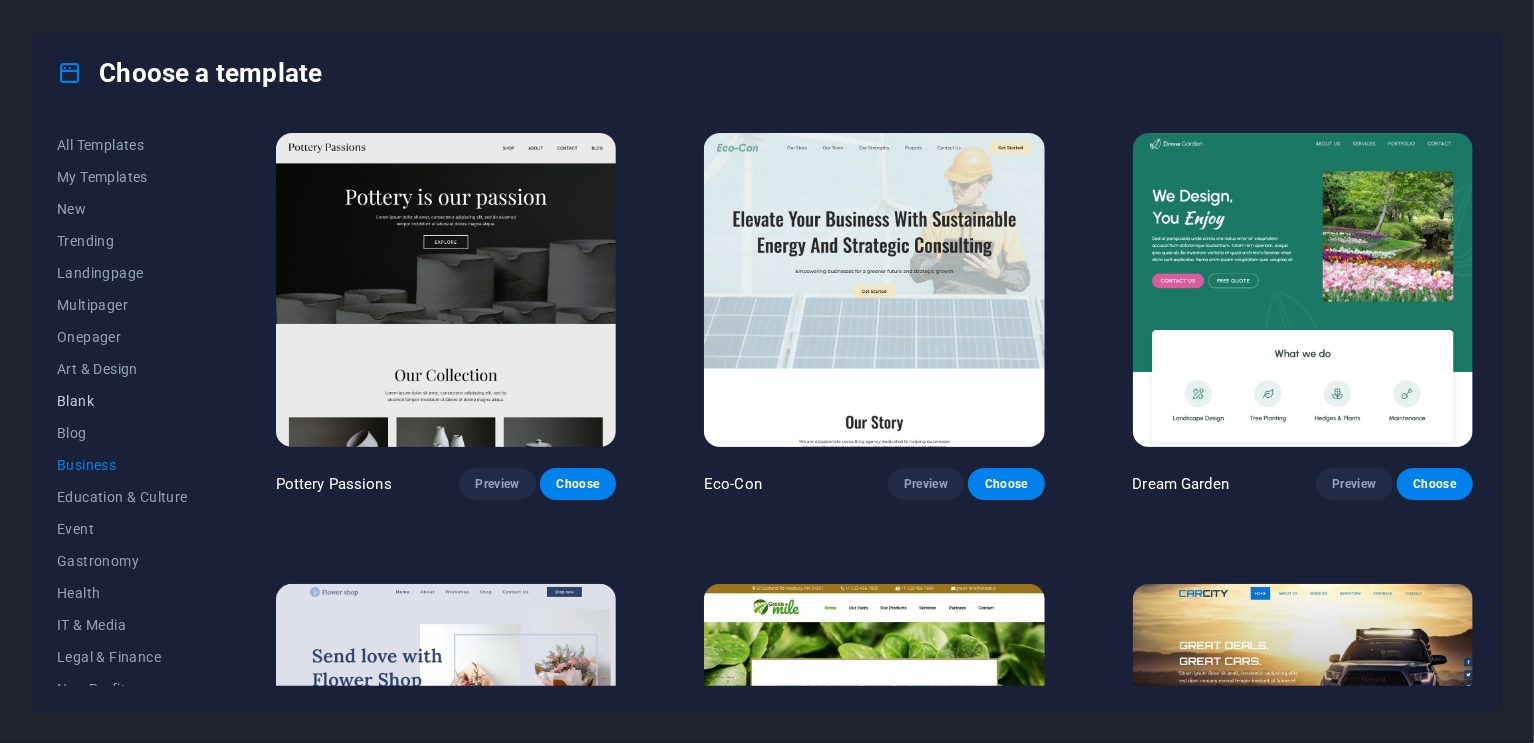 click on "Blank" at bounding box center [122, 401] 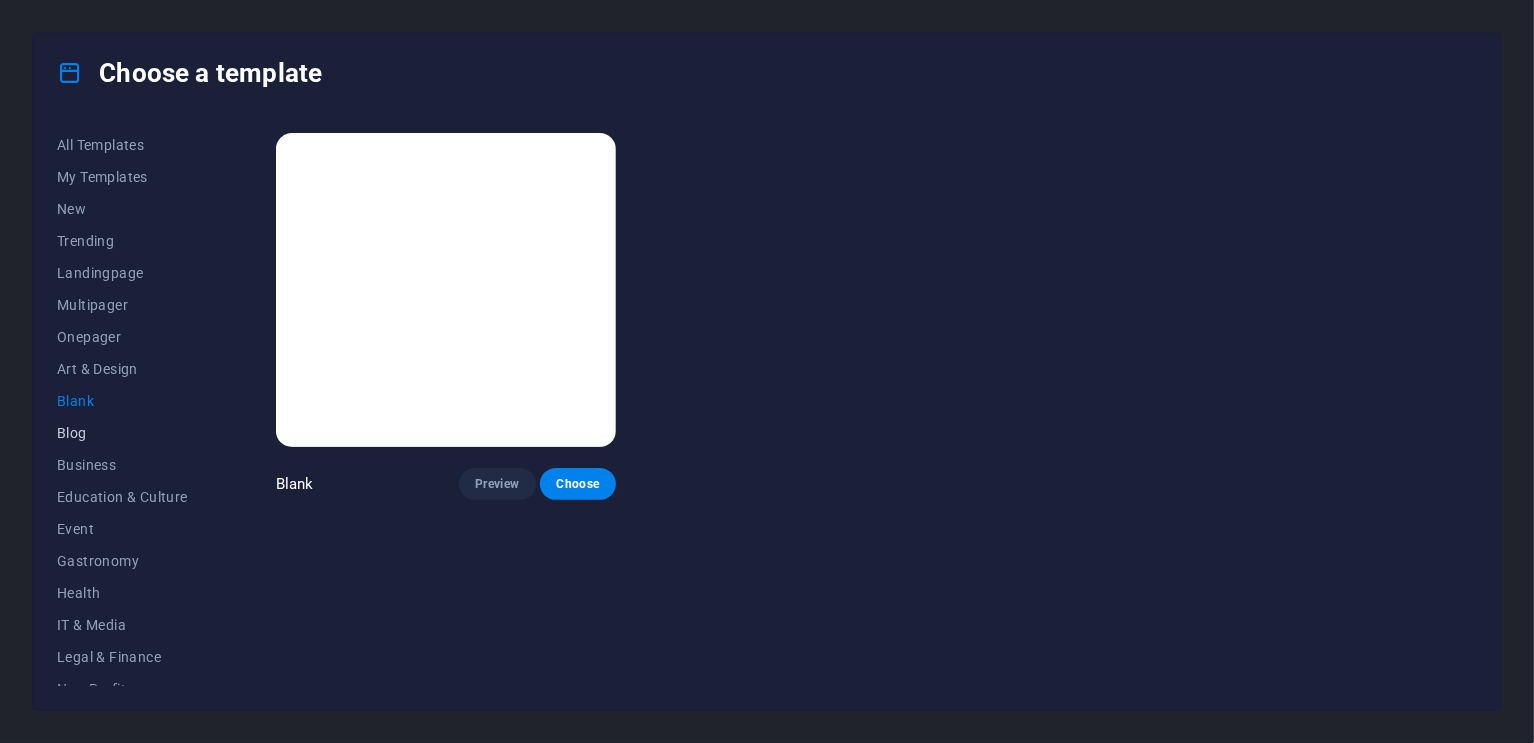 click on "Blog" at bounding box center [122, 433] 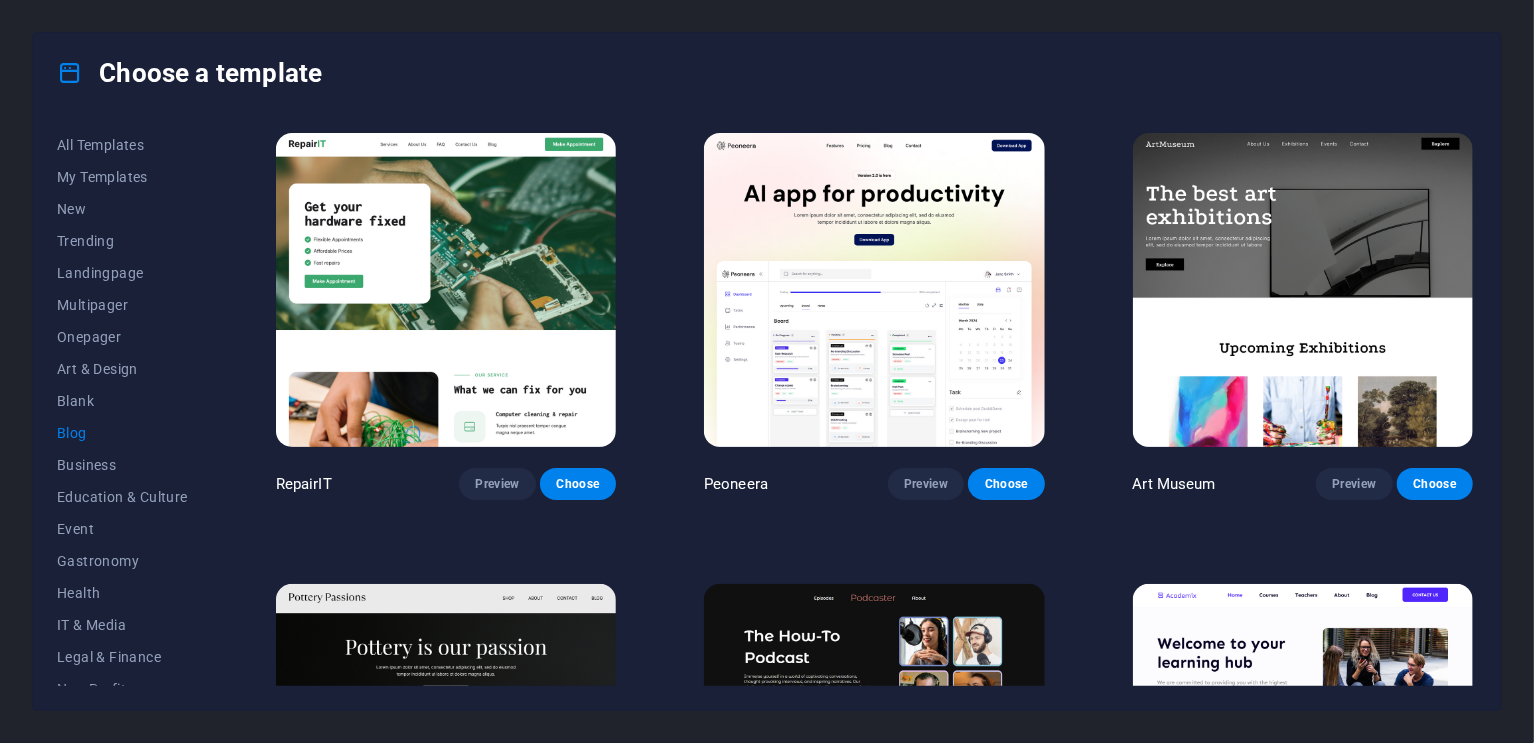 click at bounding box center (874, 290) 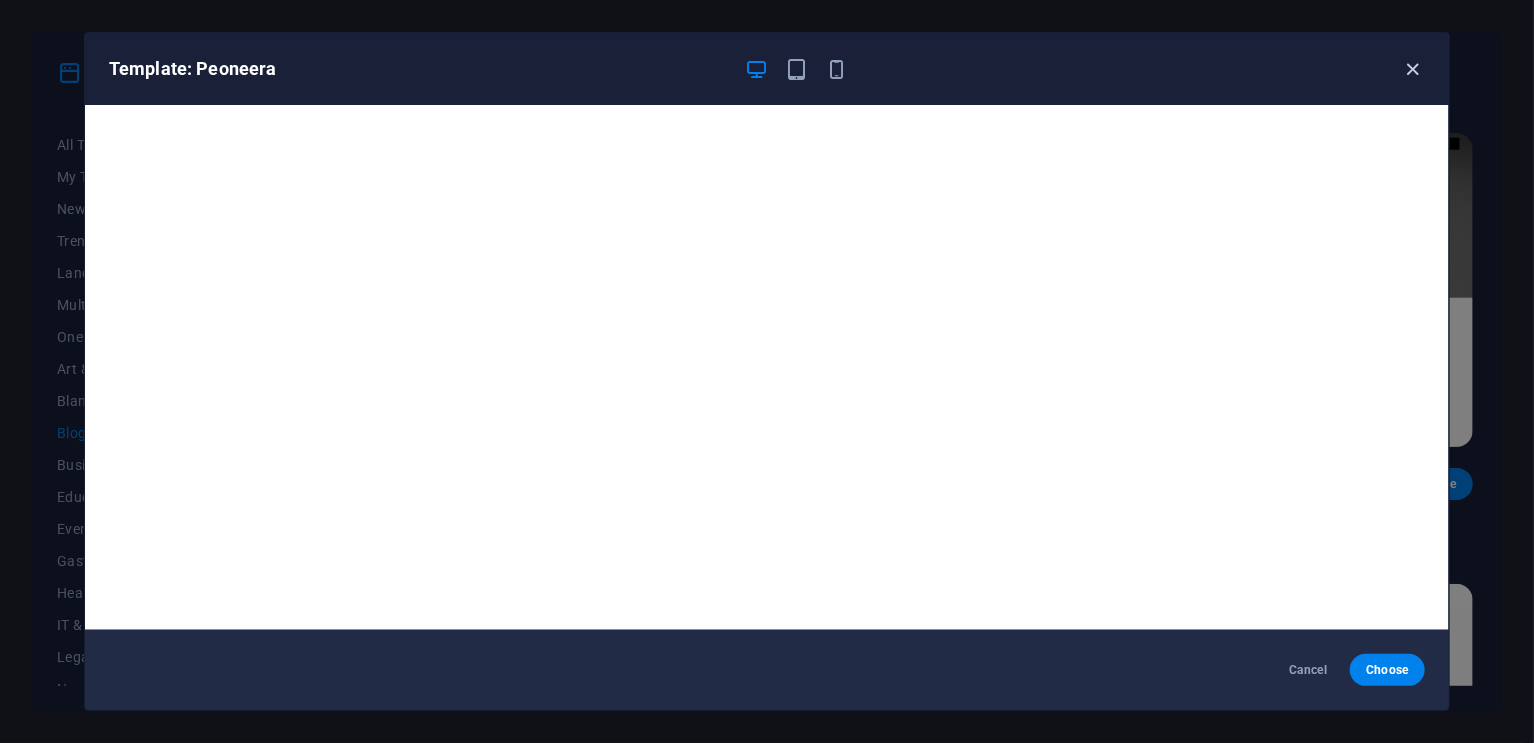 click at bounding box center (1413, 69) 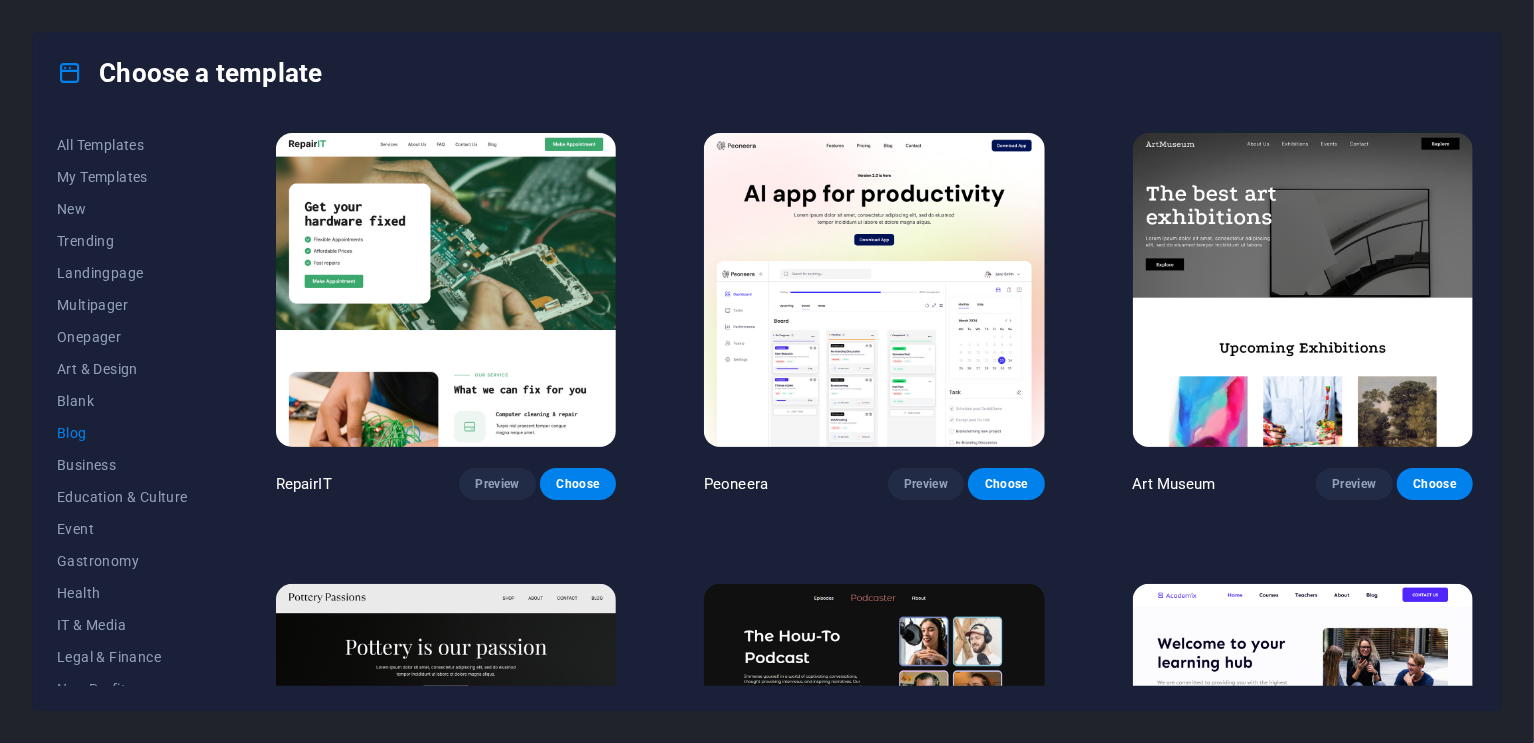 click at bounding box center [1303, 290] 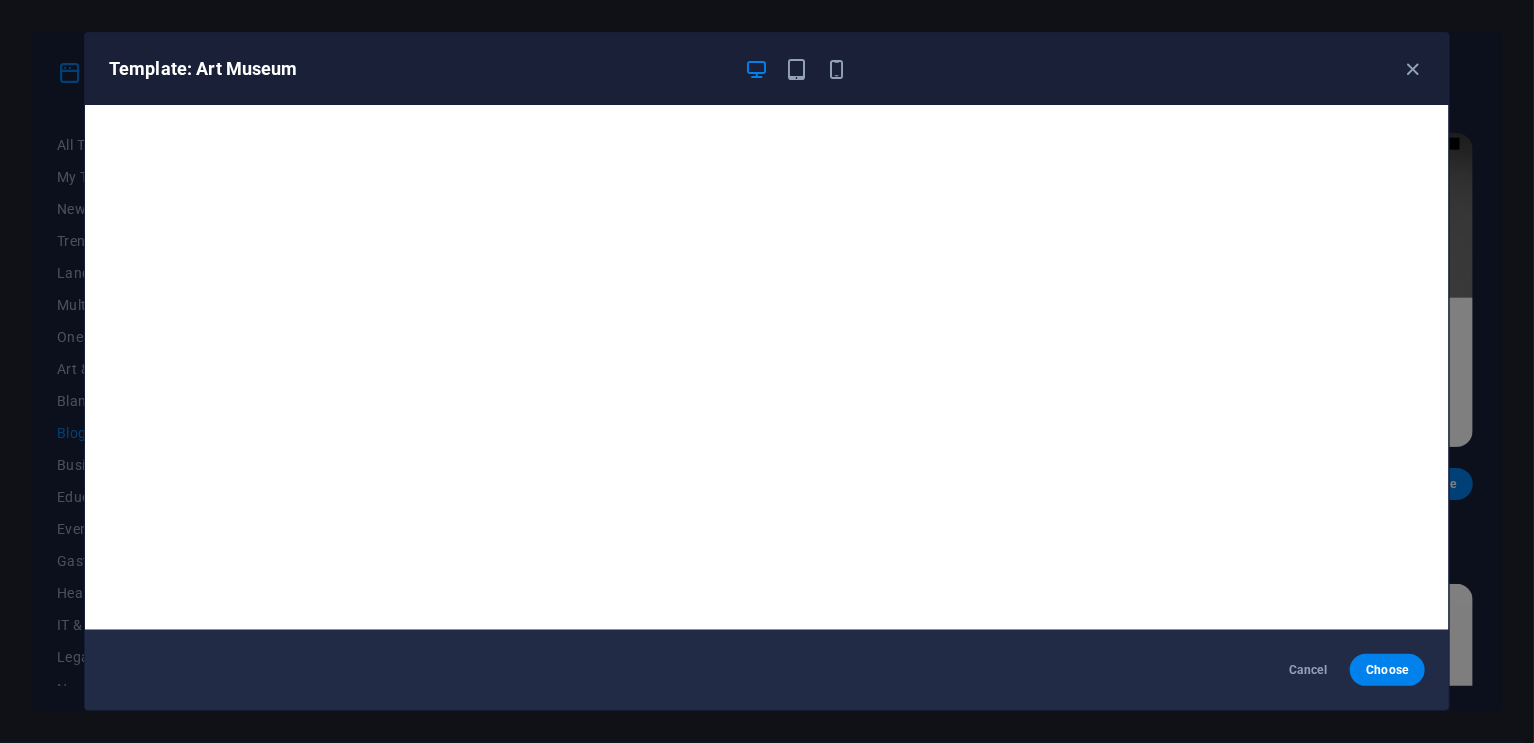 drag, startPoint x: 1412, startPoint y: 71, endPoint x: 1344, endPoint y: 115, distance: 80.99383 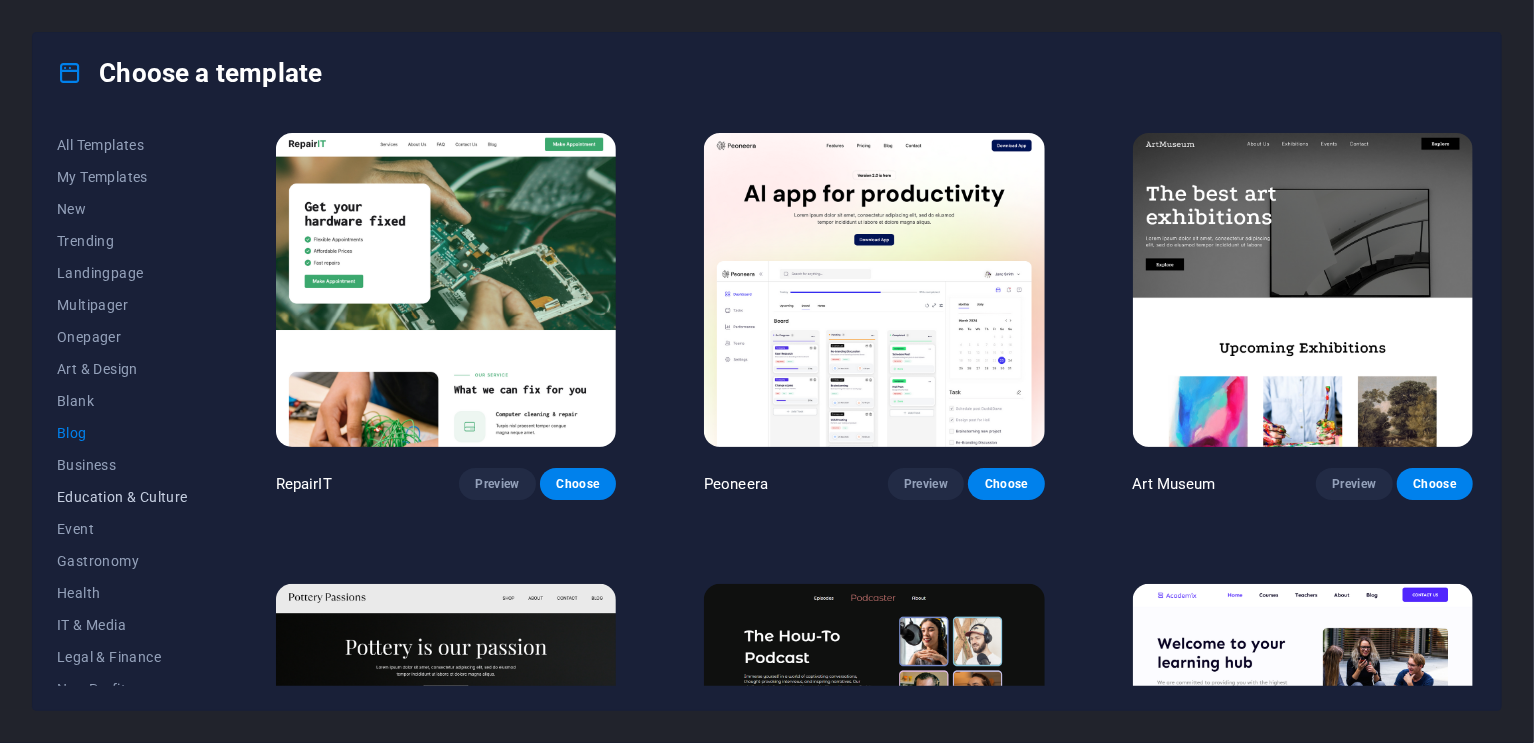 click on "Education & Culture" at bounding box center (122, 497) 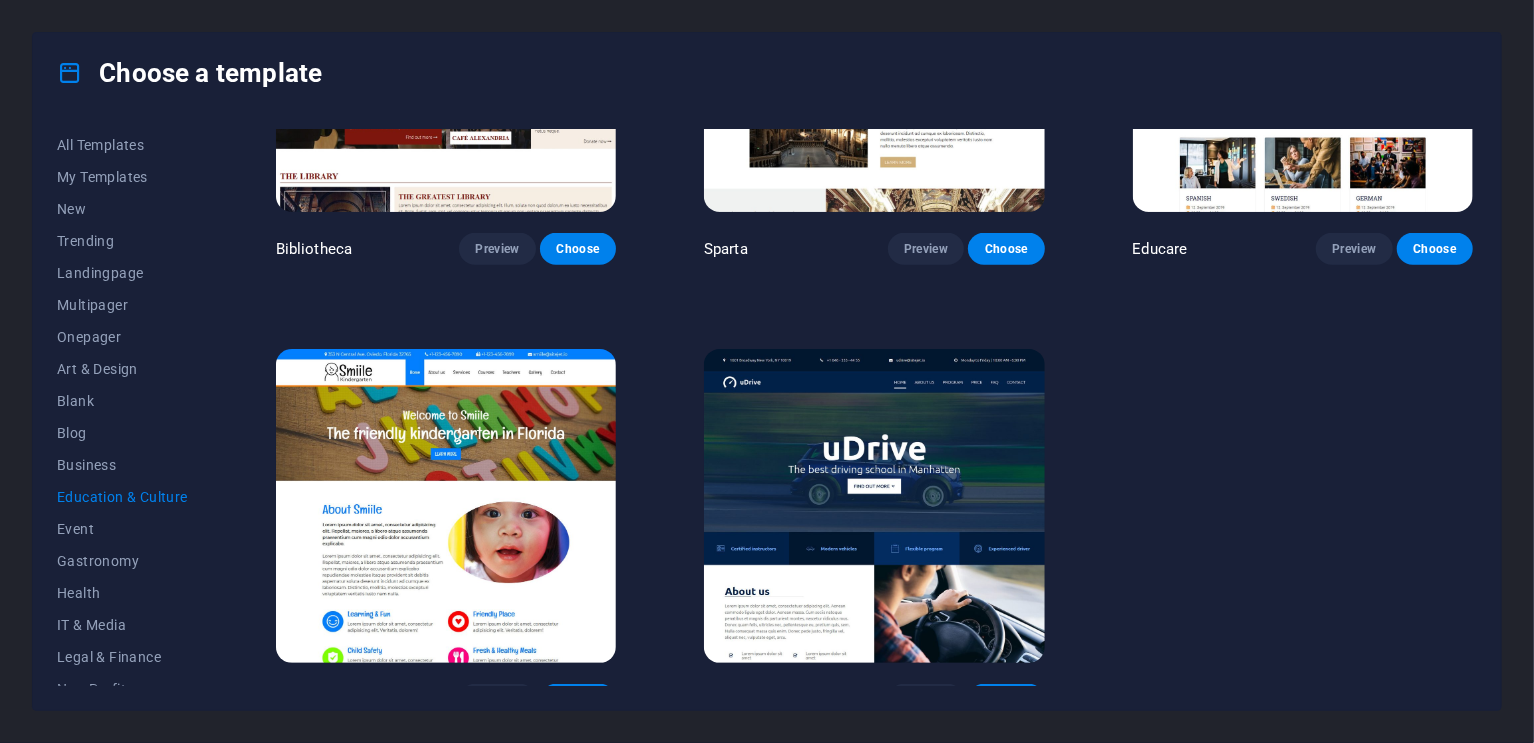 scroll, scrollTop: 700, scrollLeft: 0, axis: vertical 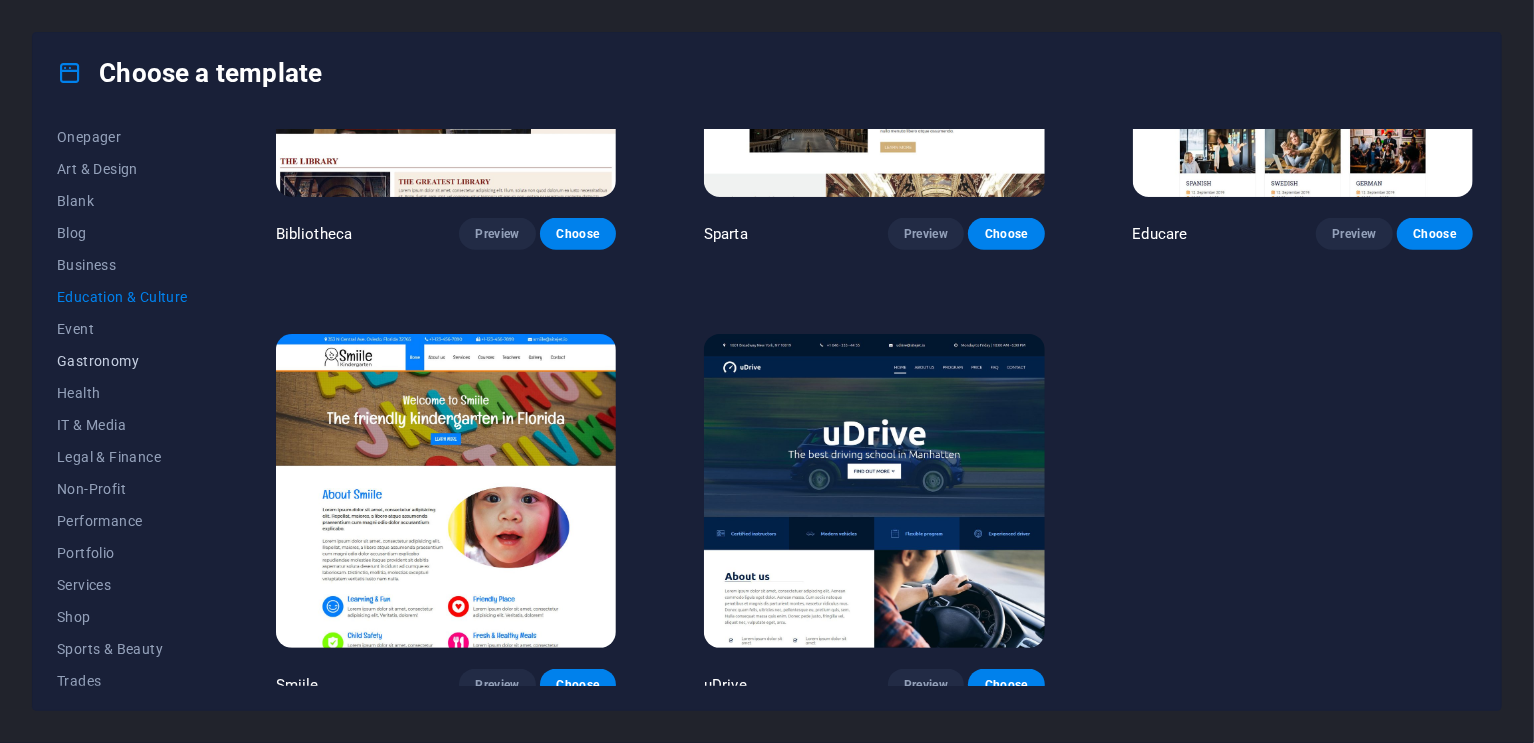 click on "Gastronomy" at bounding box center (122, 361) 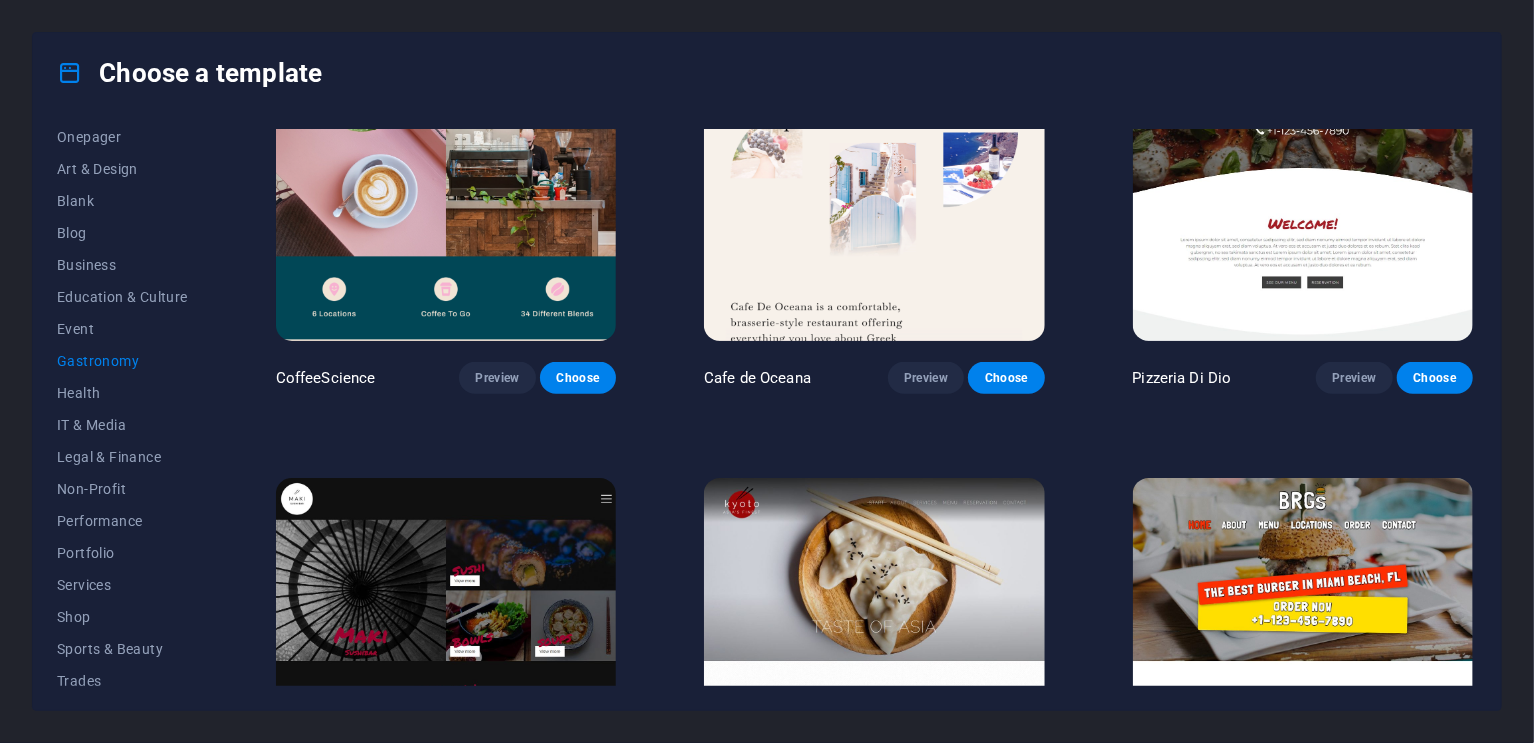 scroll, scrollTop: 300, scrollLeft: 0, axis: vertical 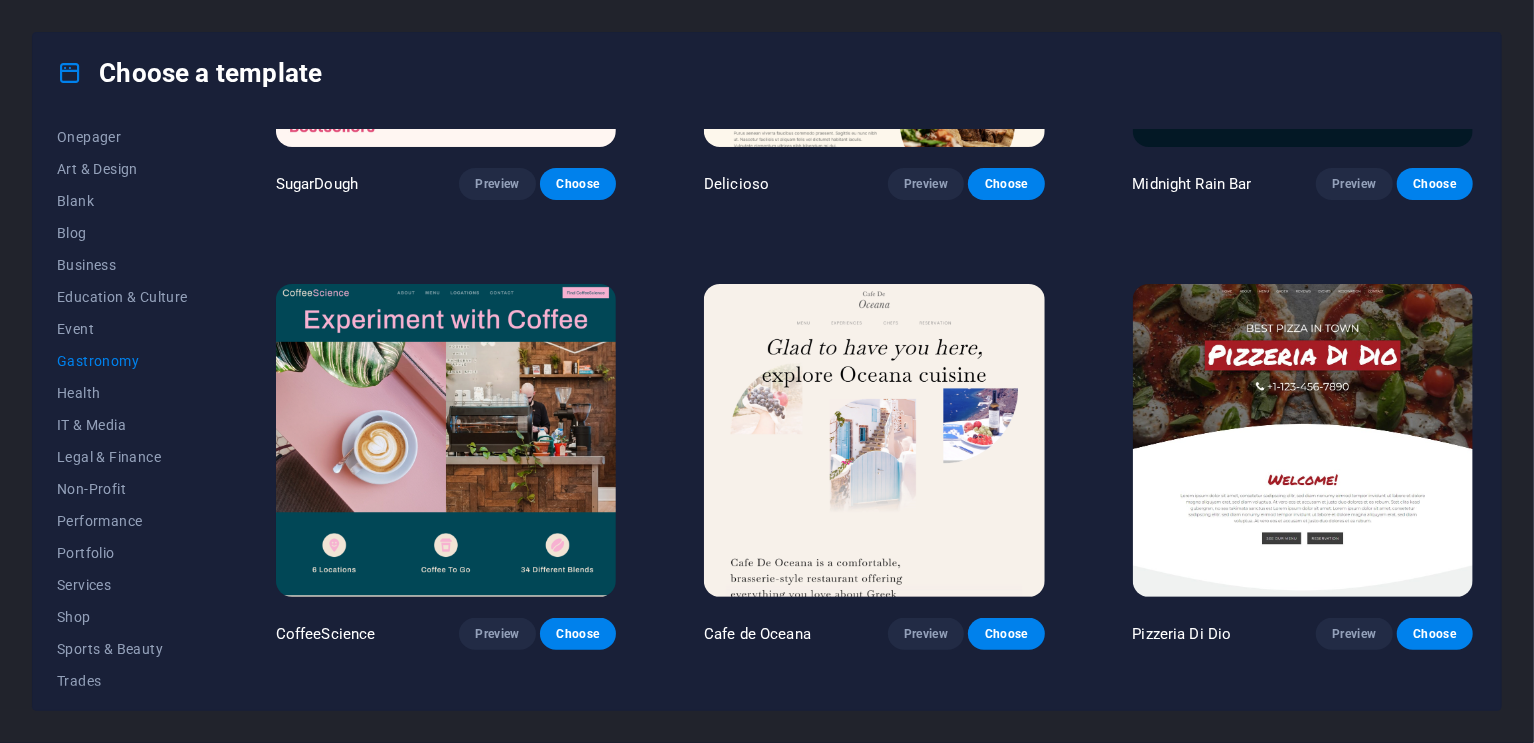 click at bounding box center (1303, 441) 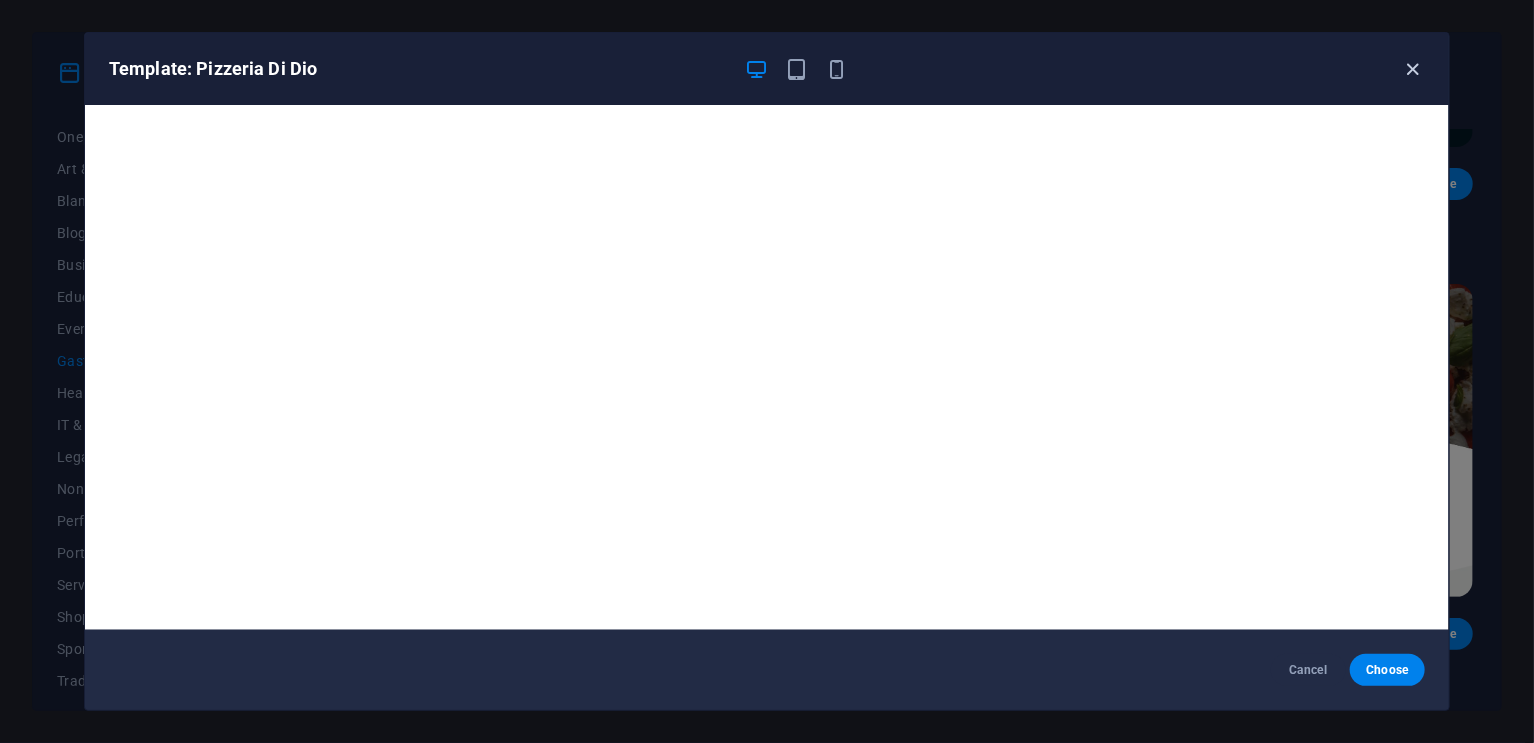 click at bounding box center [1413, 69] 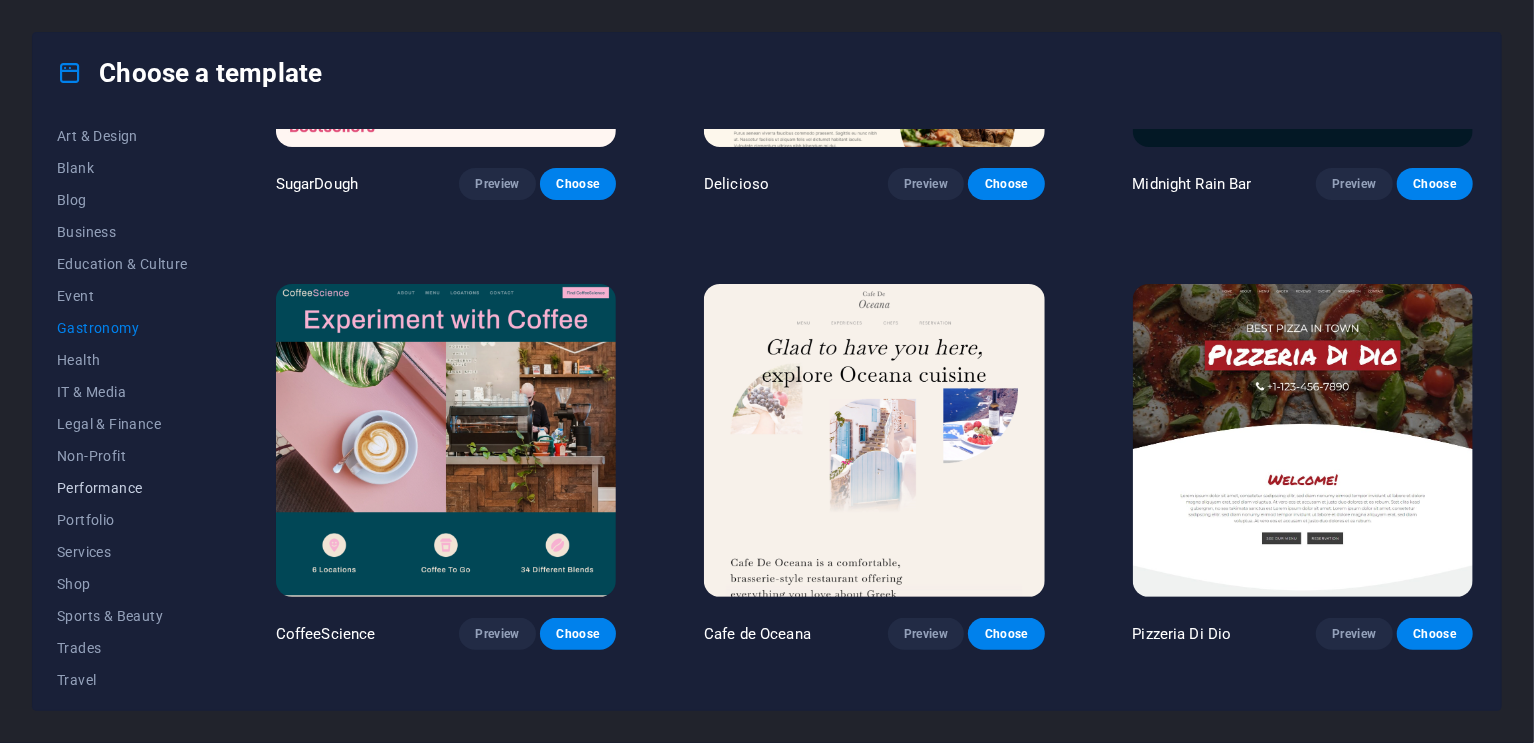scroll, scrollTop: 274, scrollLeft: 0, axis: vertical 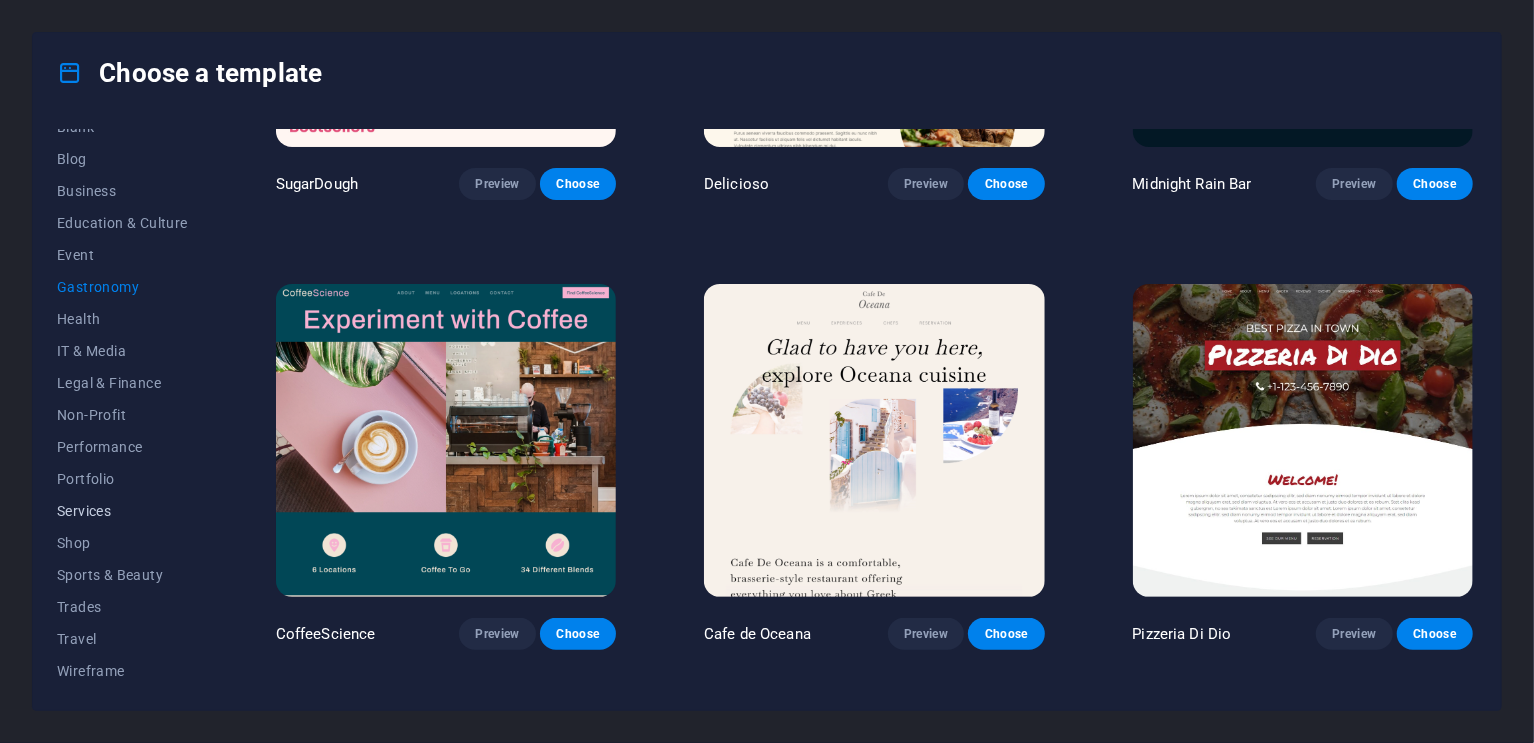 click on "Services" at bounding box center [122, 511] 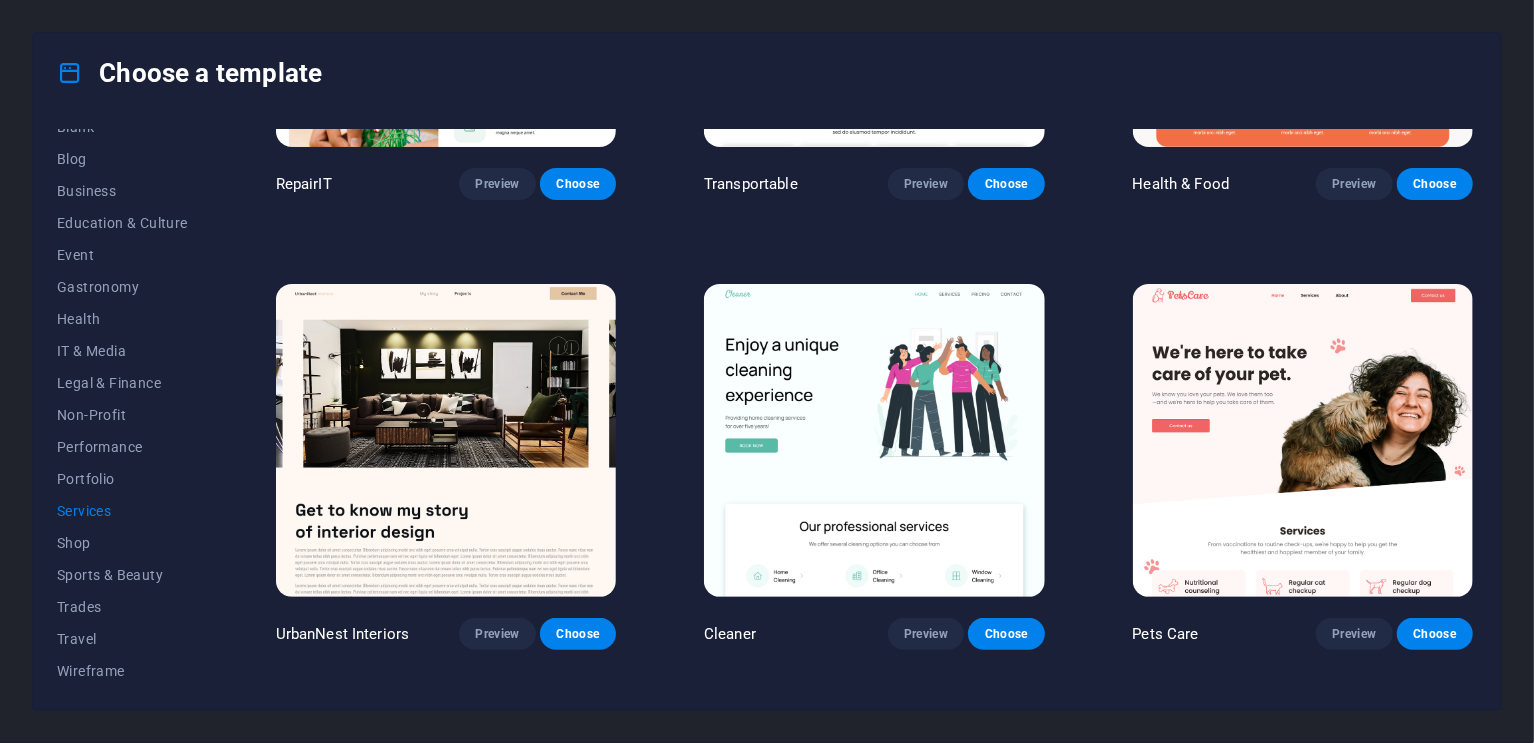 scroll, scrollTop: 0, scrollLeft: 0, axis: both 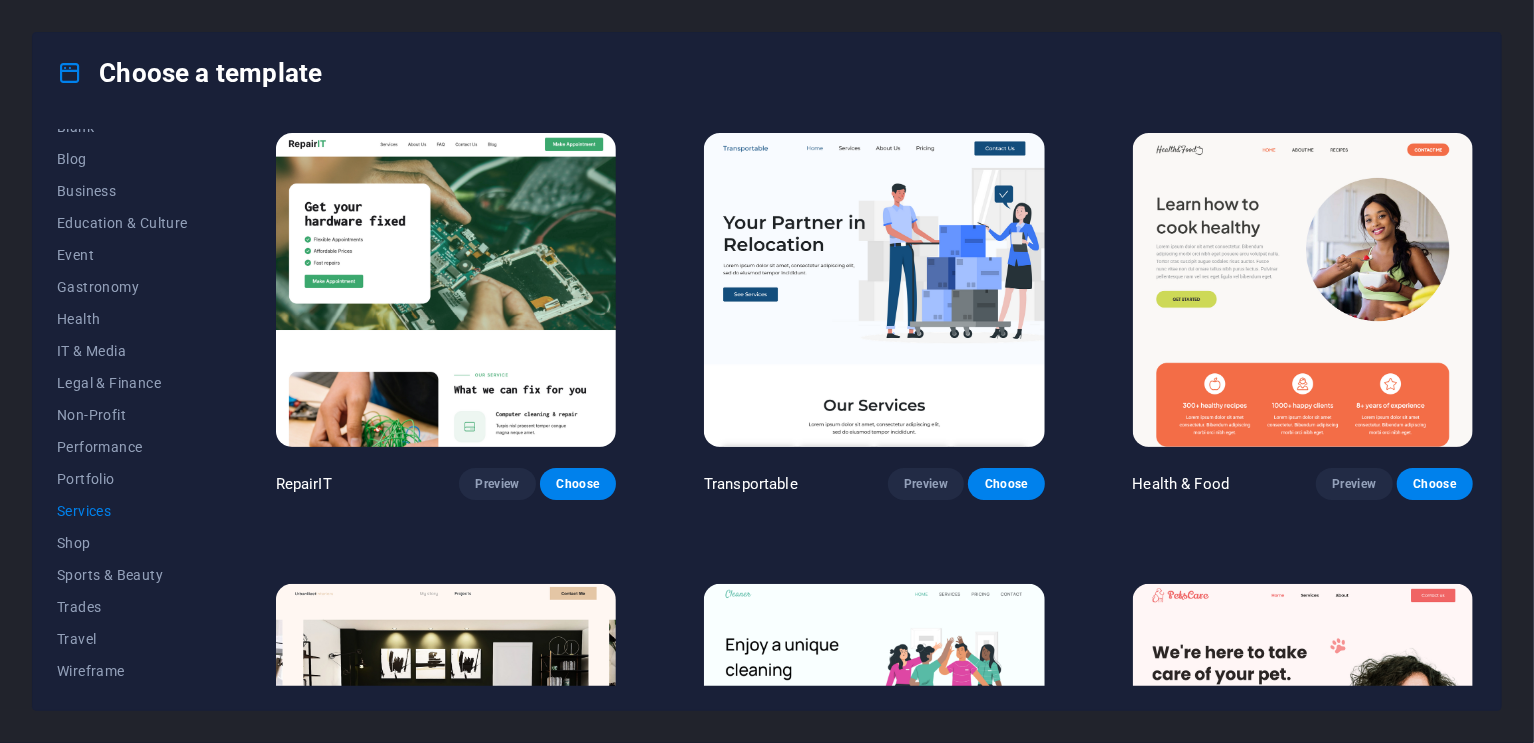 click at bounding box center (1303, 290) 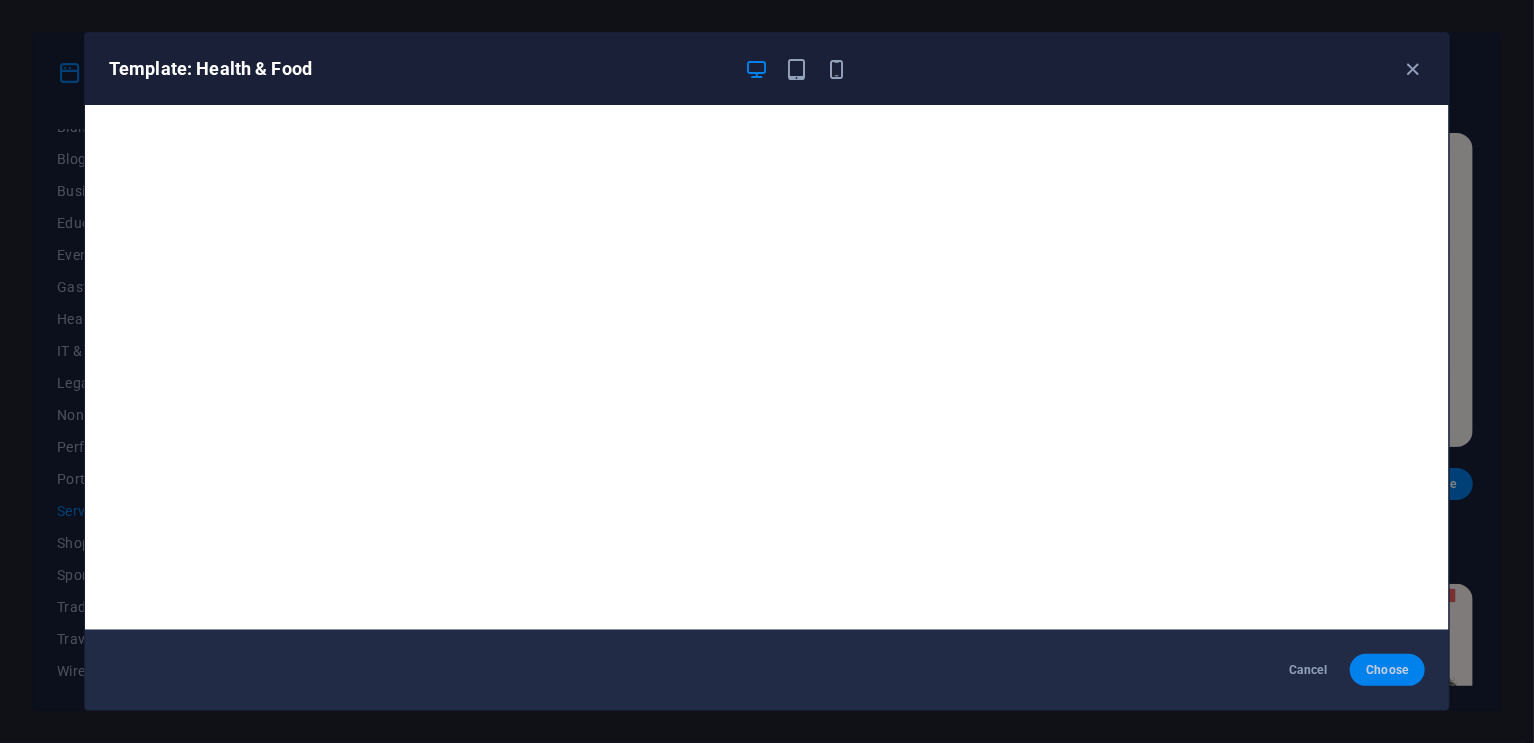 click on "Choose" at bounding box center (1387, 670) 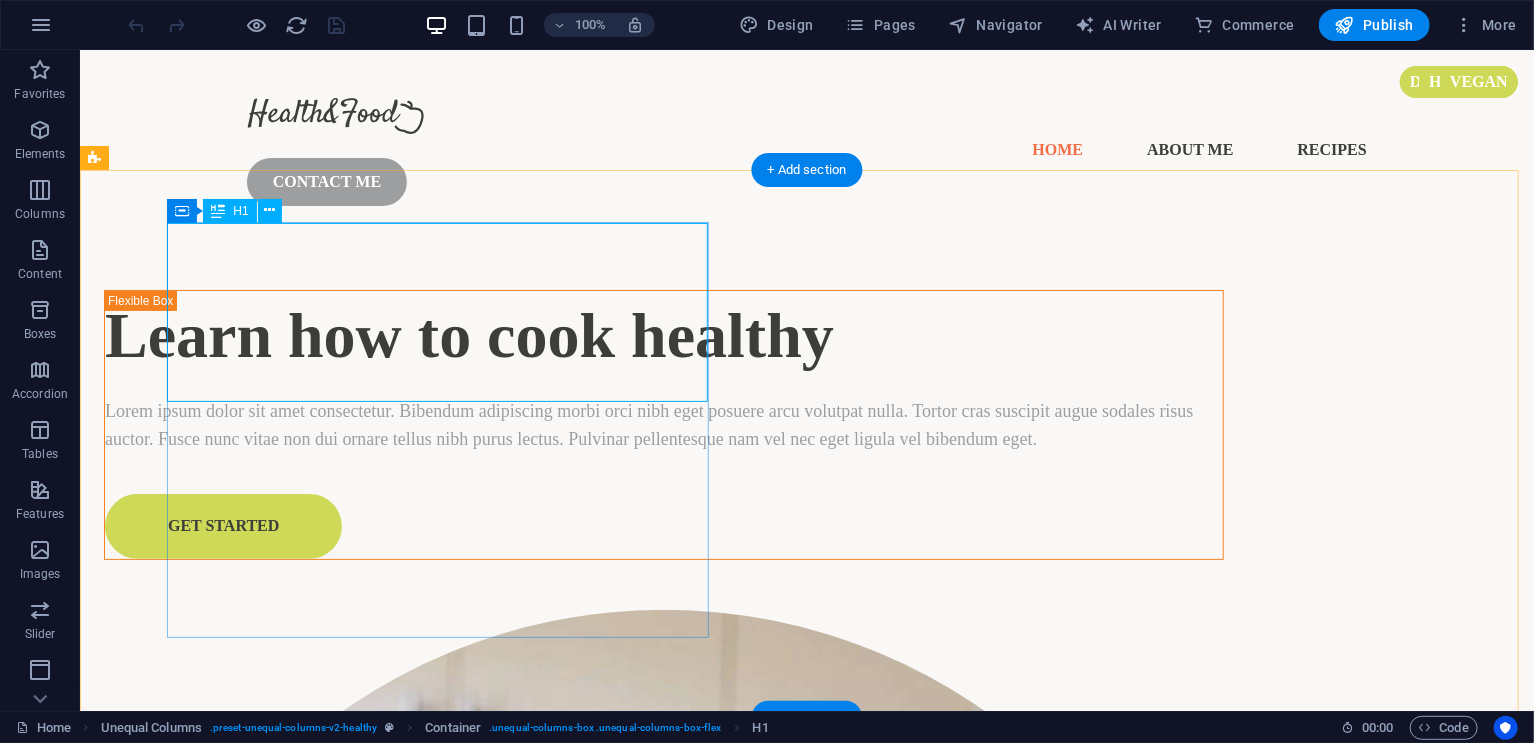 scroll, scrollTop: 0, scrollLeft: 0, axis: both 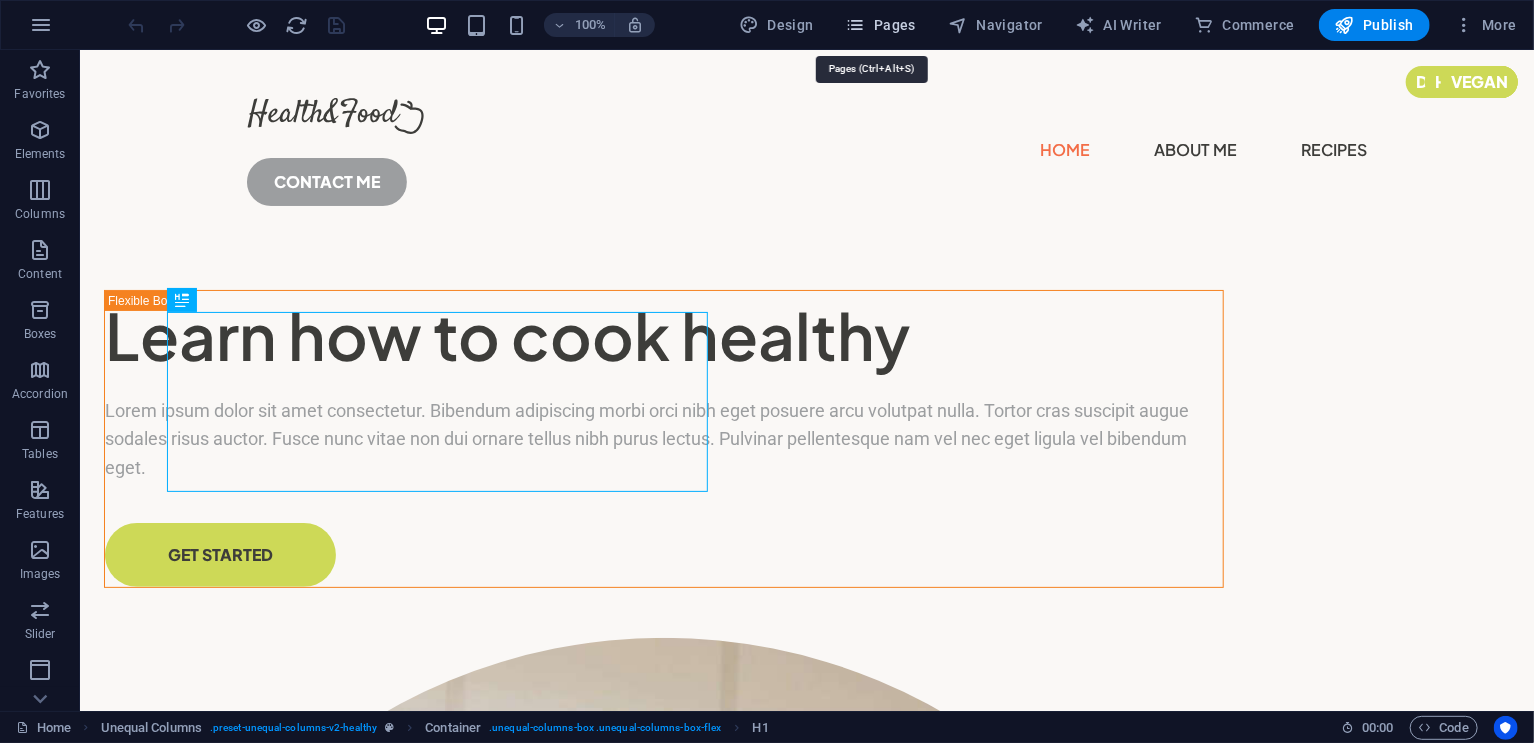 click on "Pages" at bounding box center [881, 25] 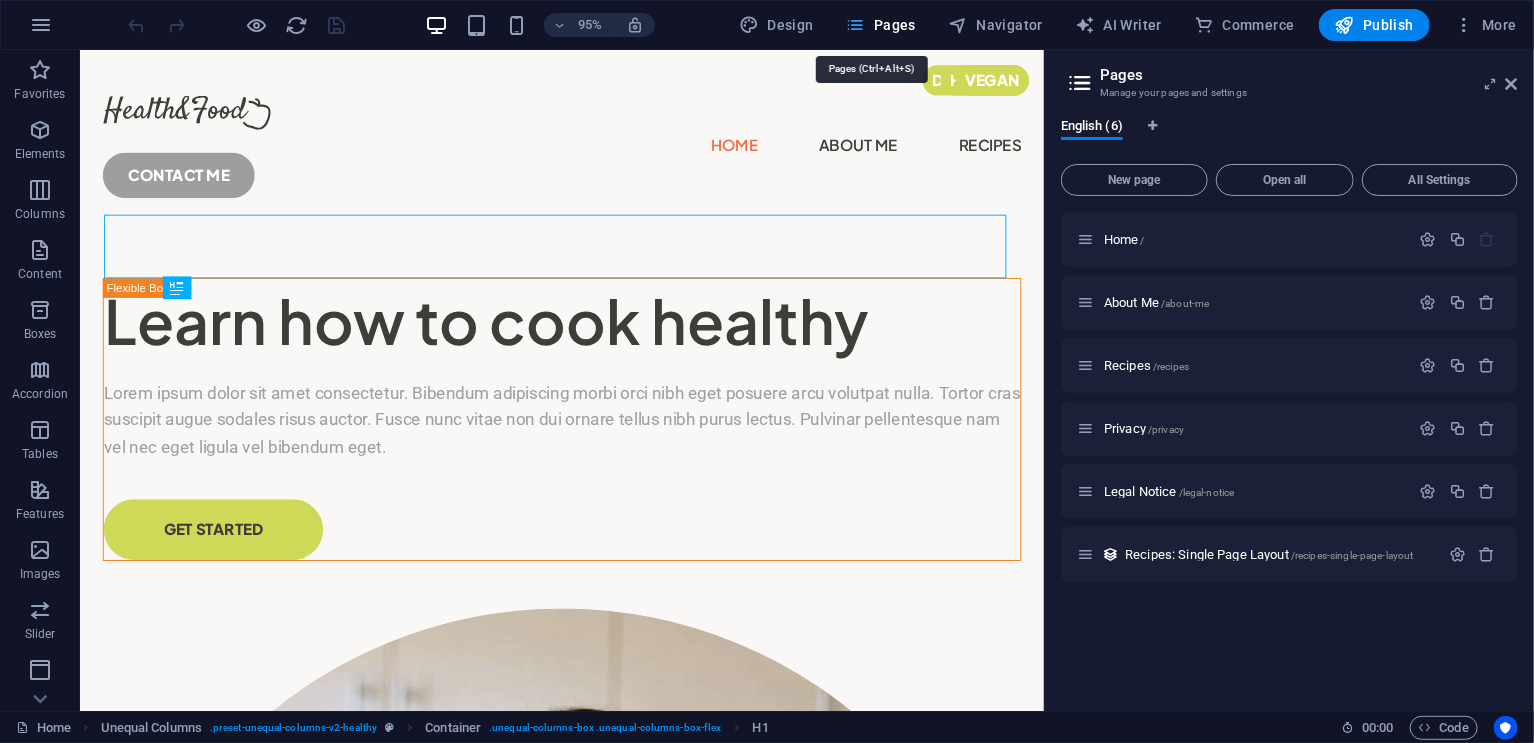 click on "Pages" at bounding box center (881, 25) 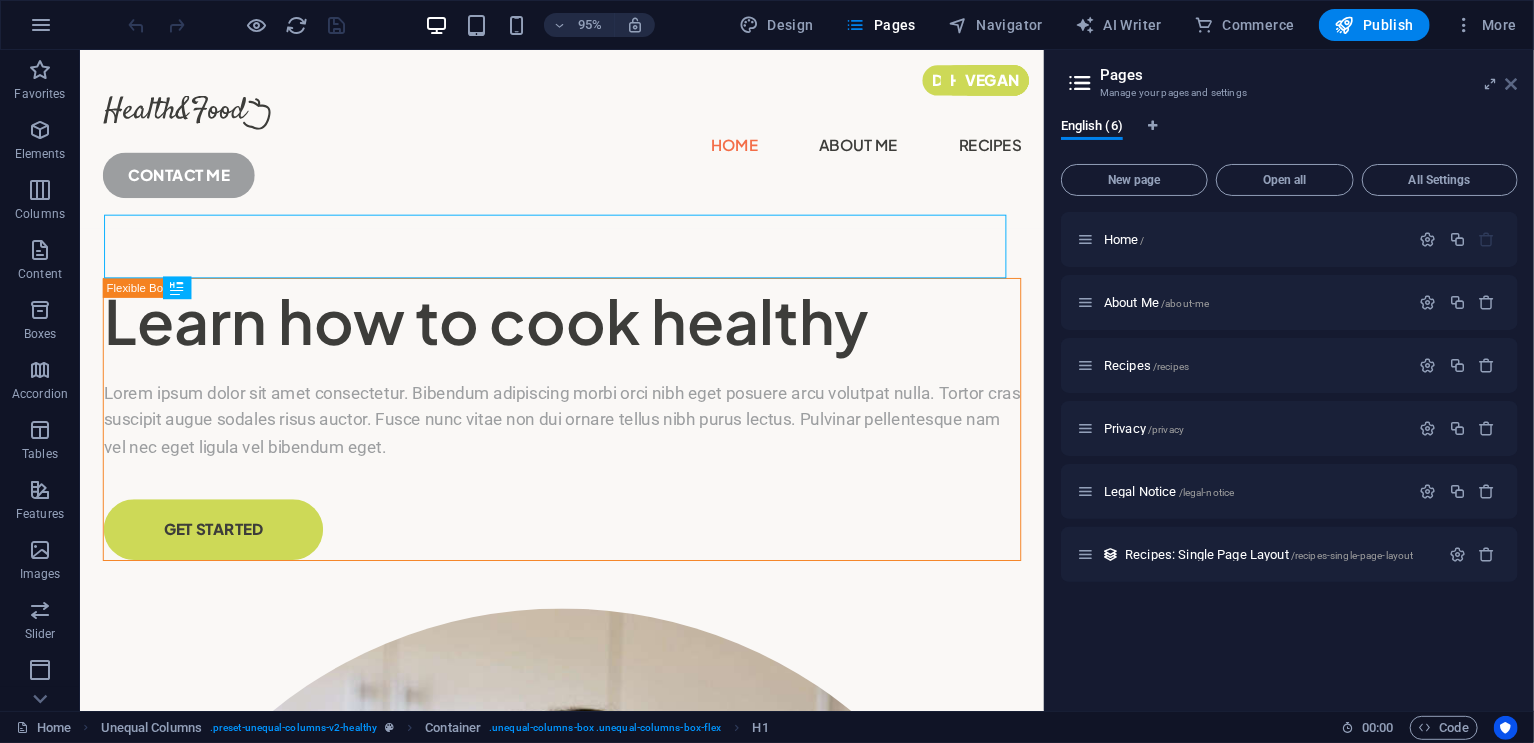 click at bounding box center [1512, 84] 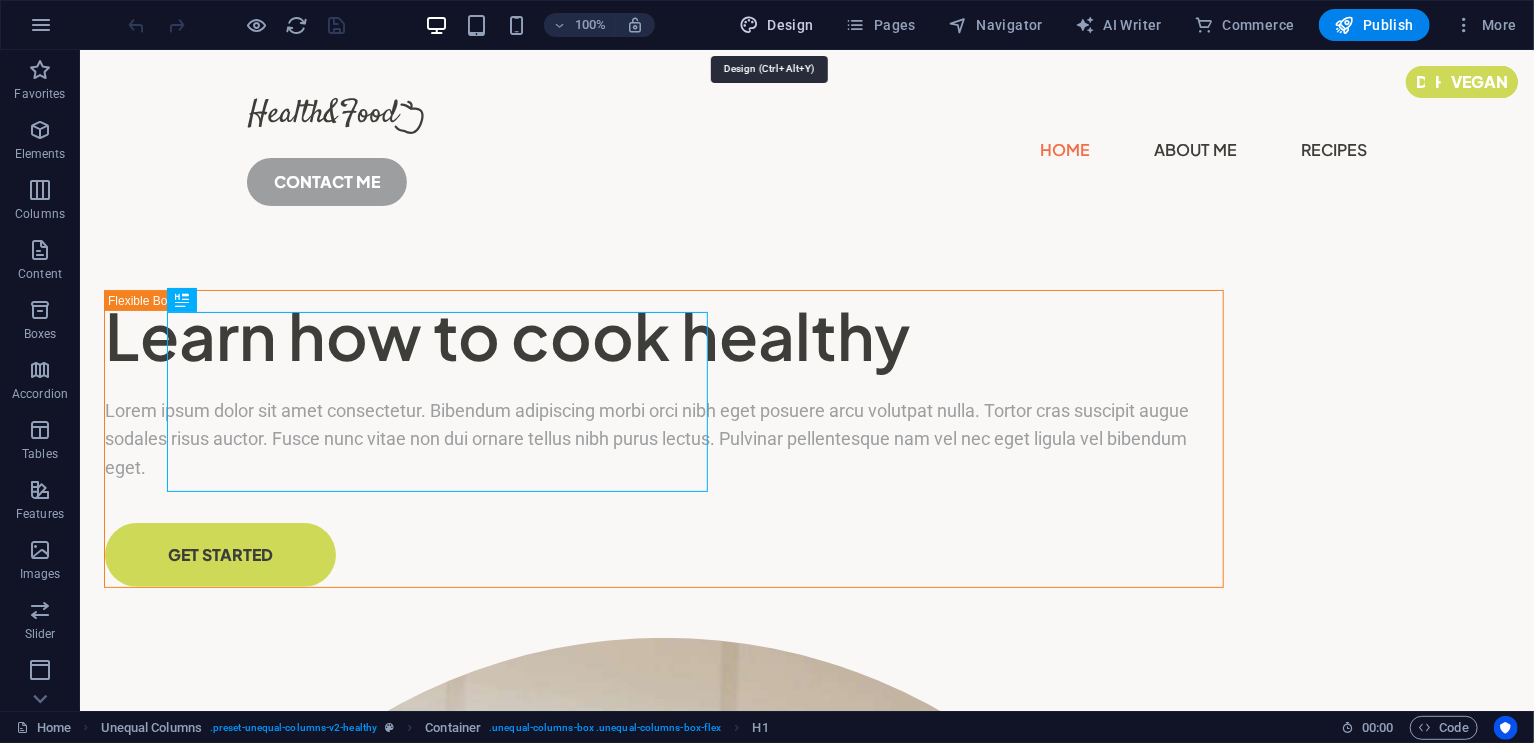 click on "Design" at bounding box center [776, 25] 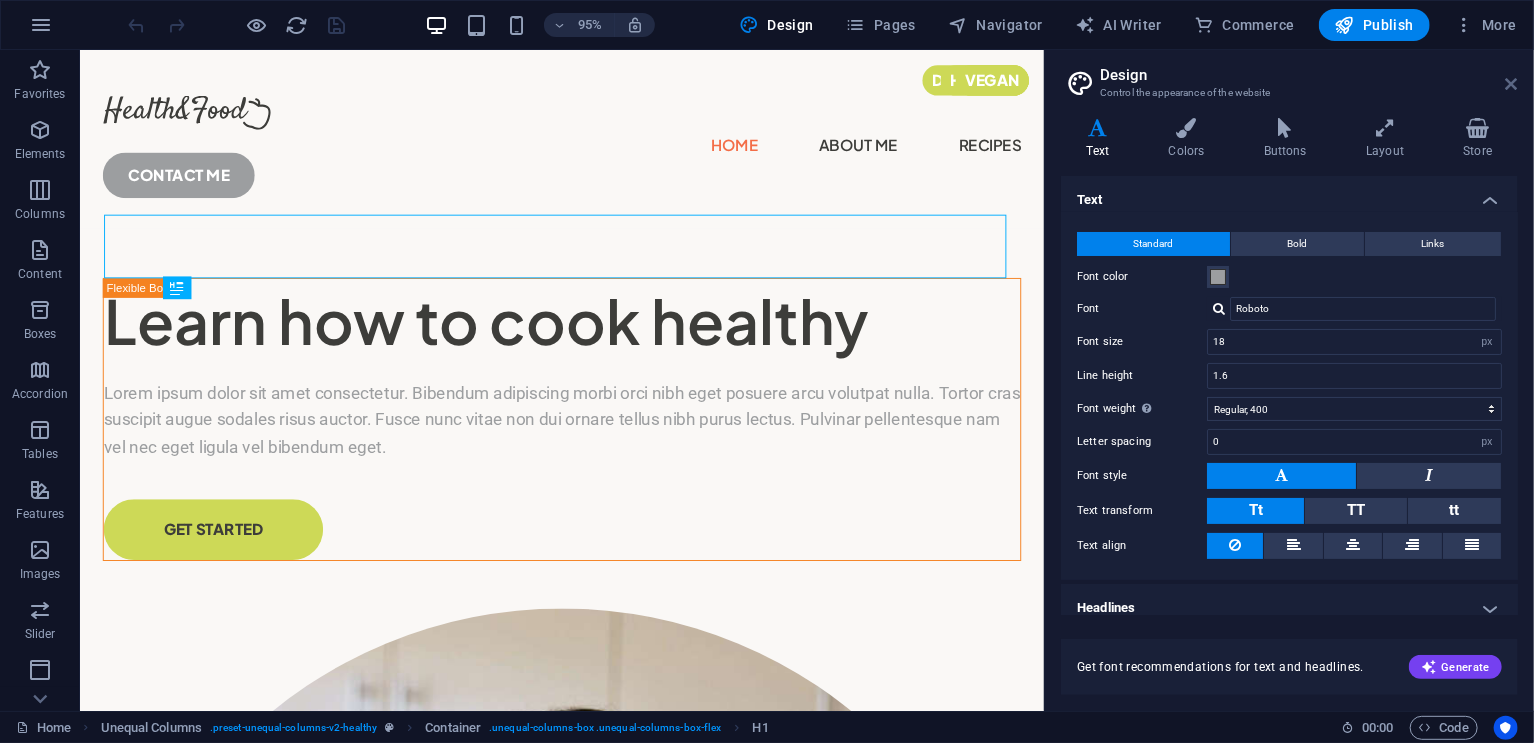click at bounding box center [1512, 84] 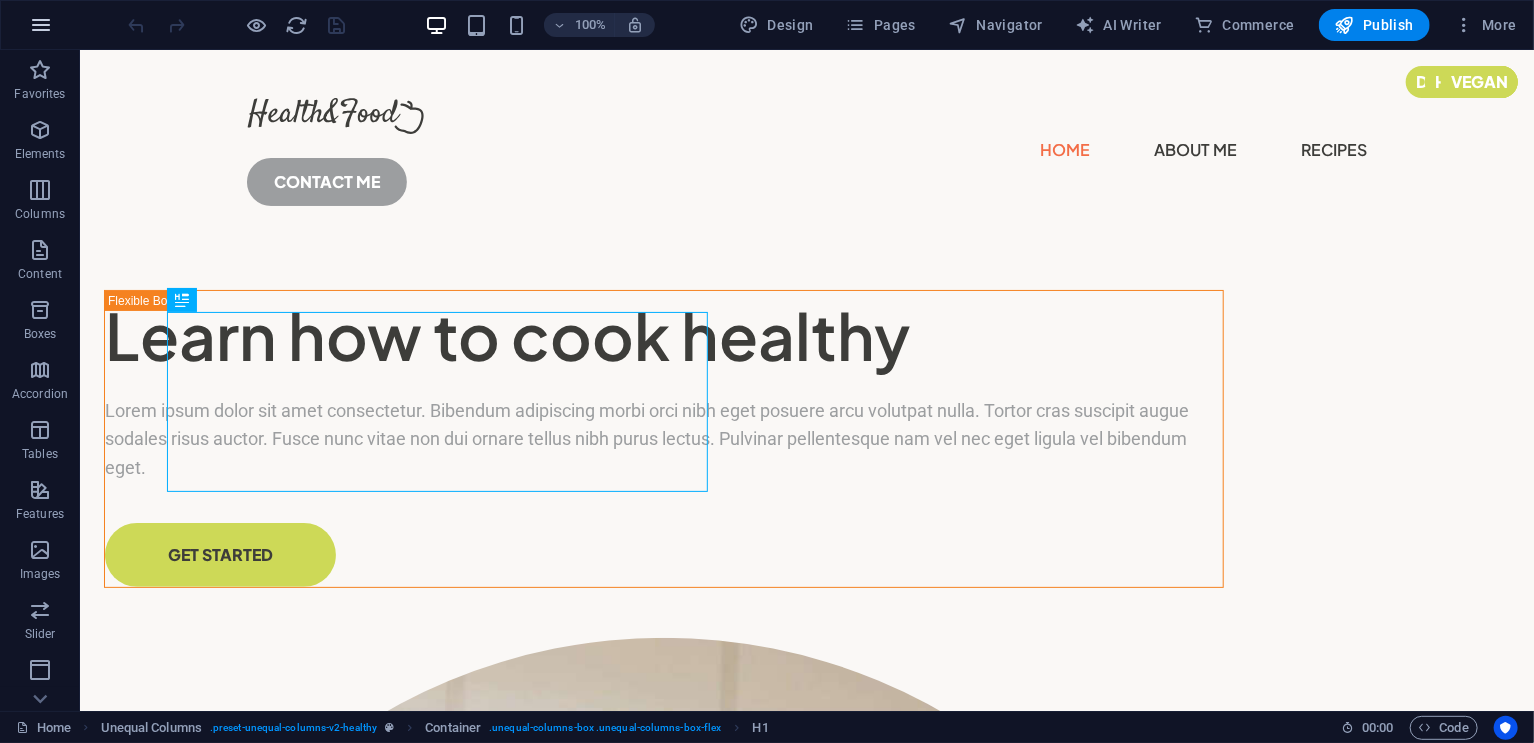 click at bounding box center [41, 25] 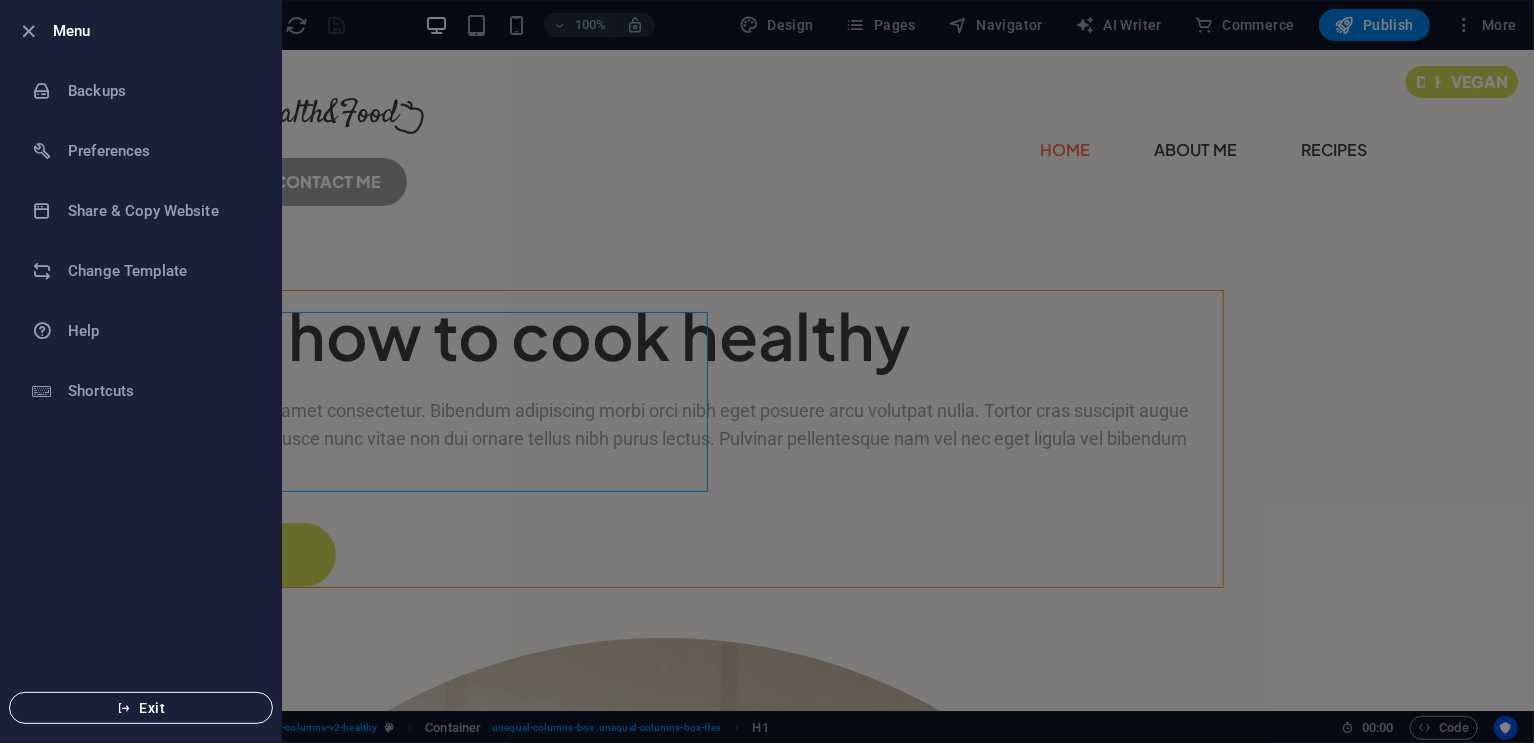 click on "Exit" at bounding box center [141, 708] 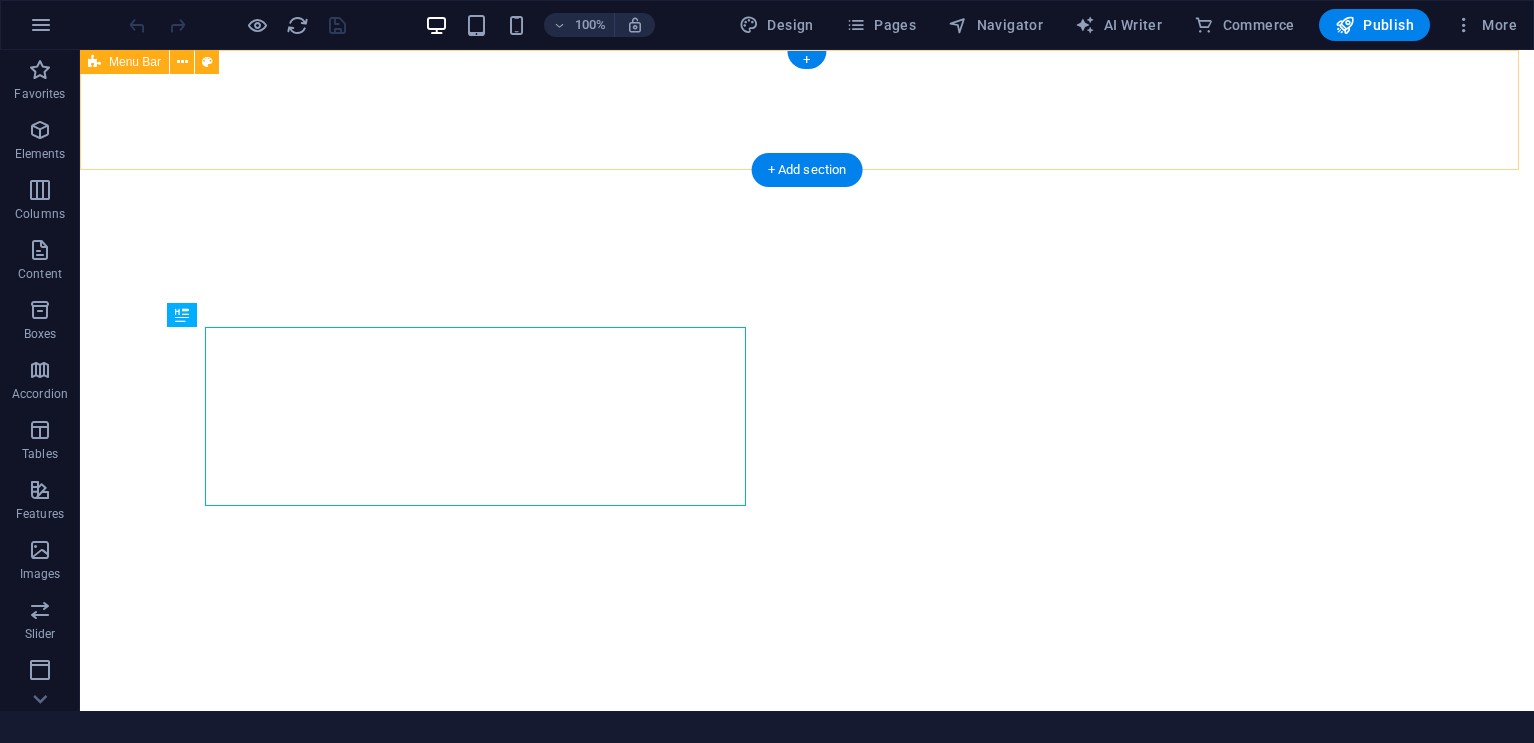 scroll, scrollTop: 0, scrollLeft: 0, axis: both 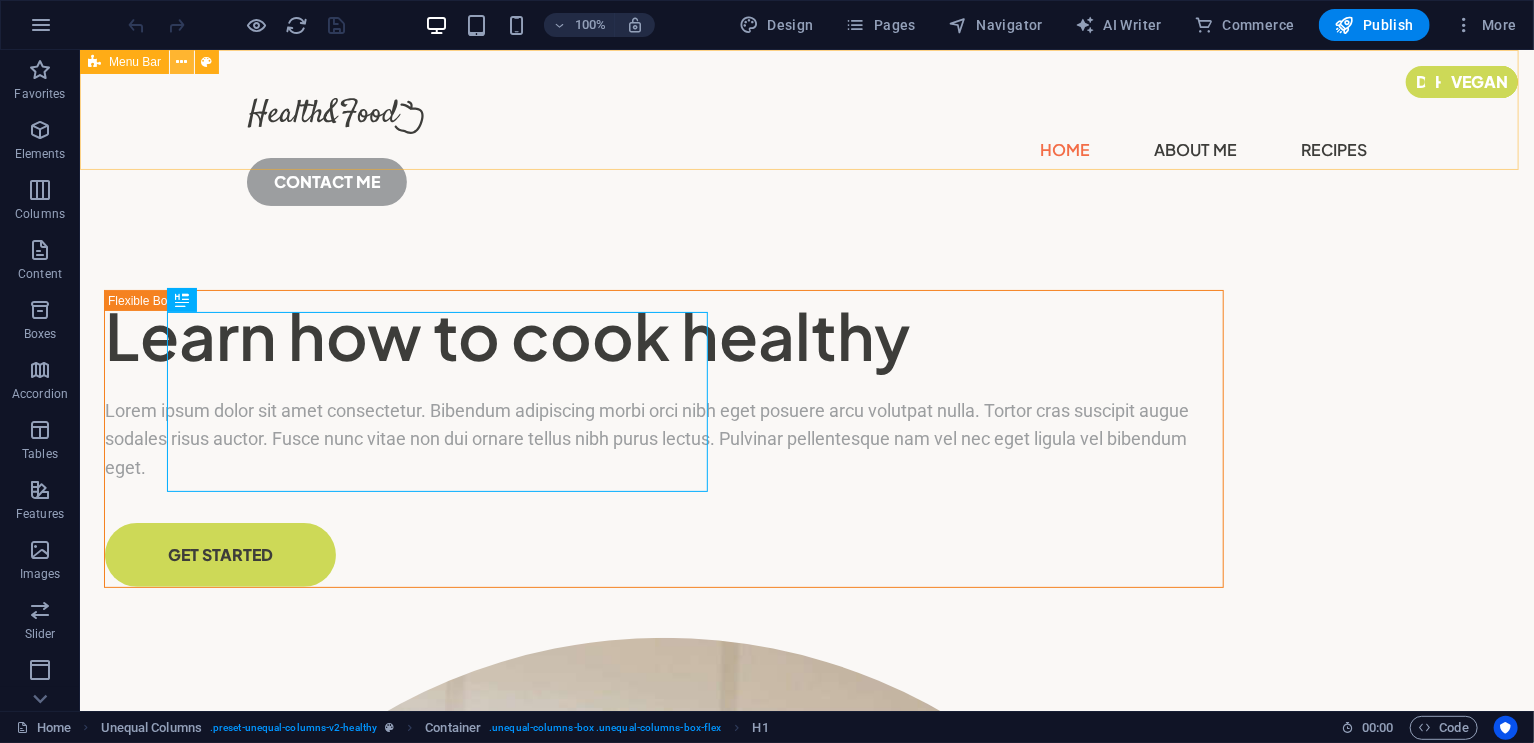 click at bounding box center (182, 62) 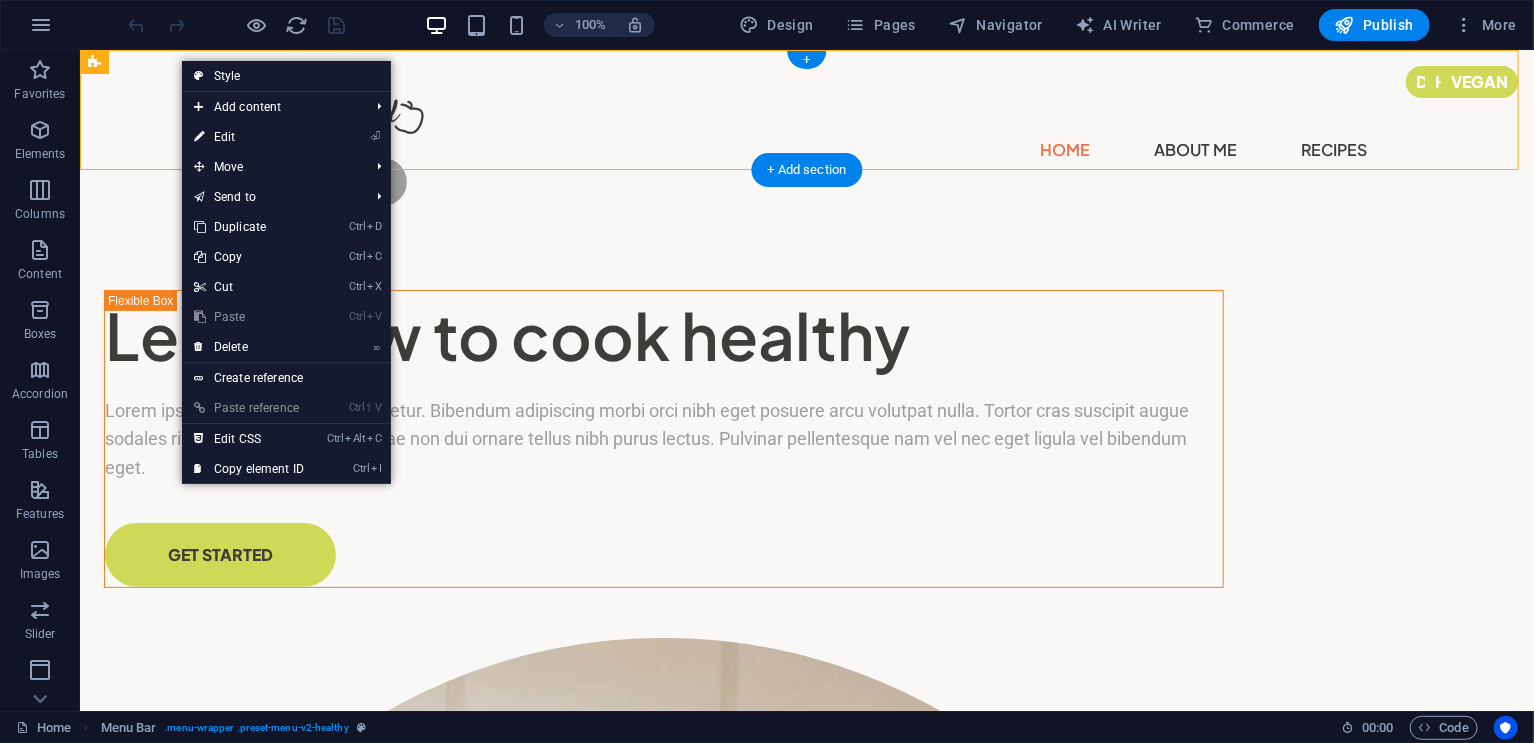 drag, startPoint x: 231, startPoint y: 114, endPoint x: 127, endPoint y: 54, distance: 120.06665 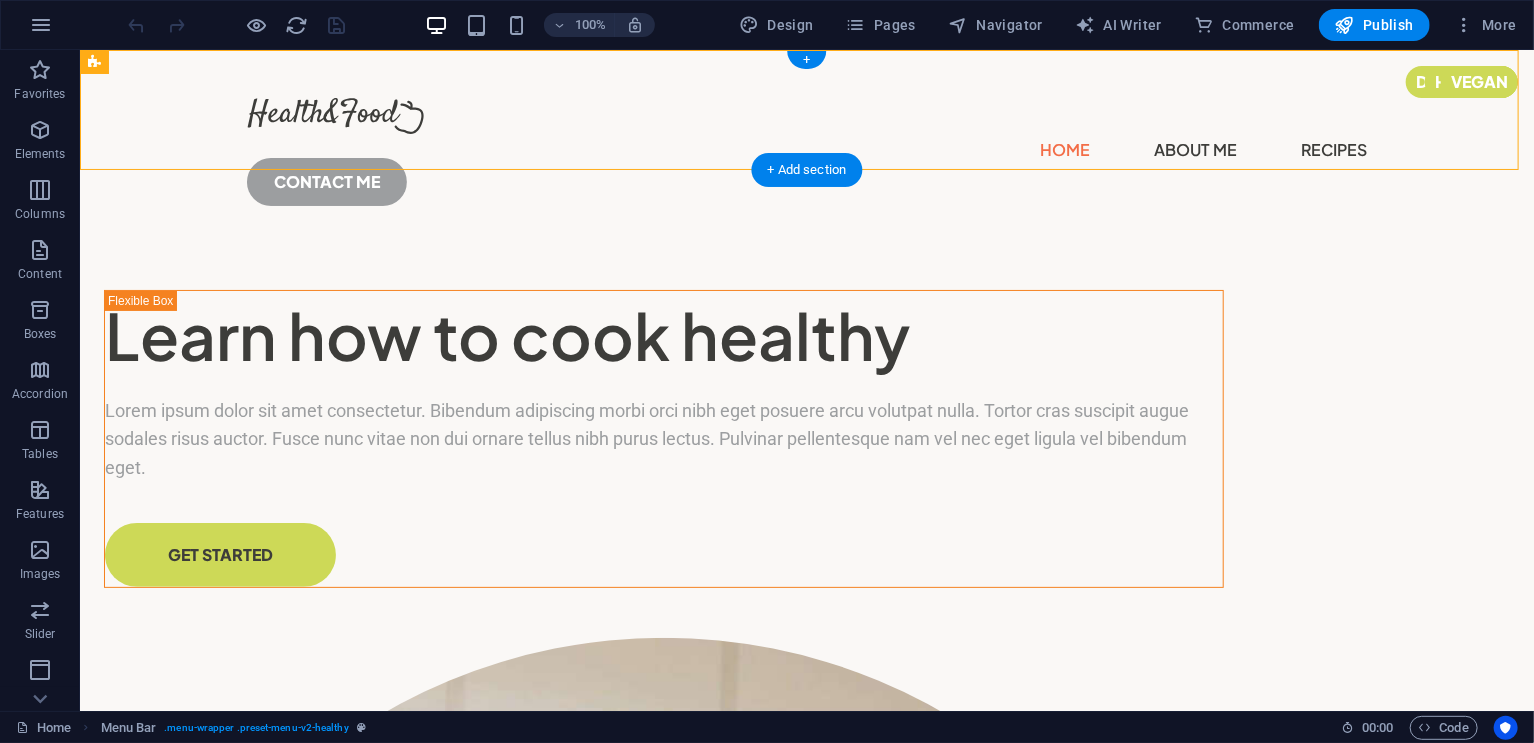 click on "Home About Me Recipes CONTACT ME" at bounding box center (806, 143) 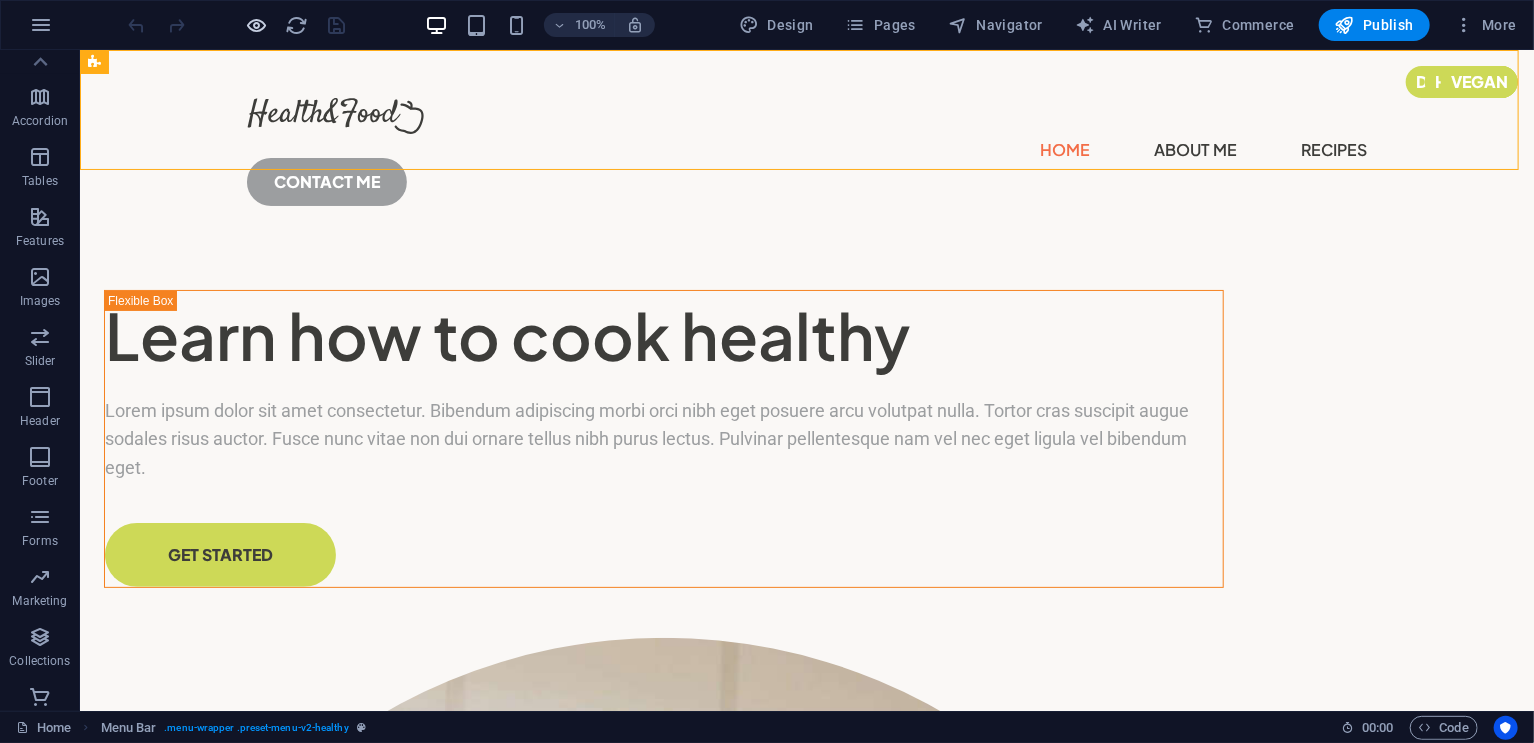 scroll, scrollTop: 199, scrollLeft: 0, axis: vertical 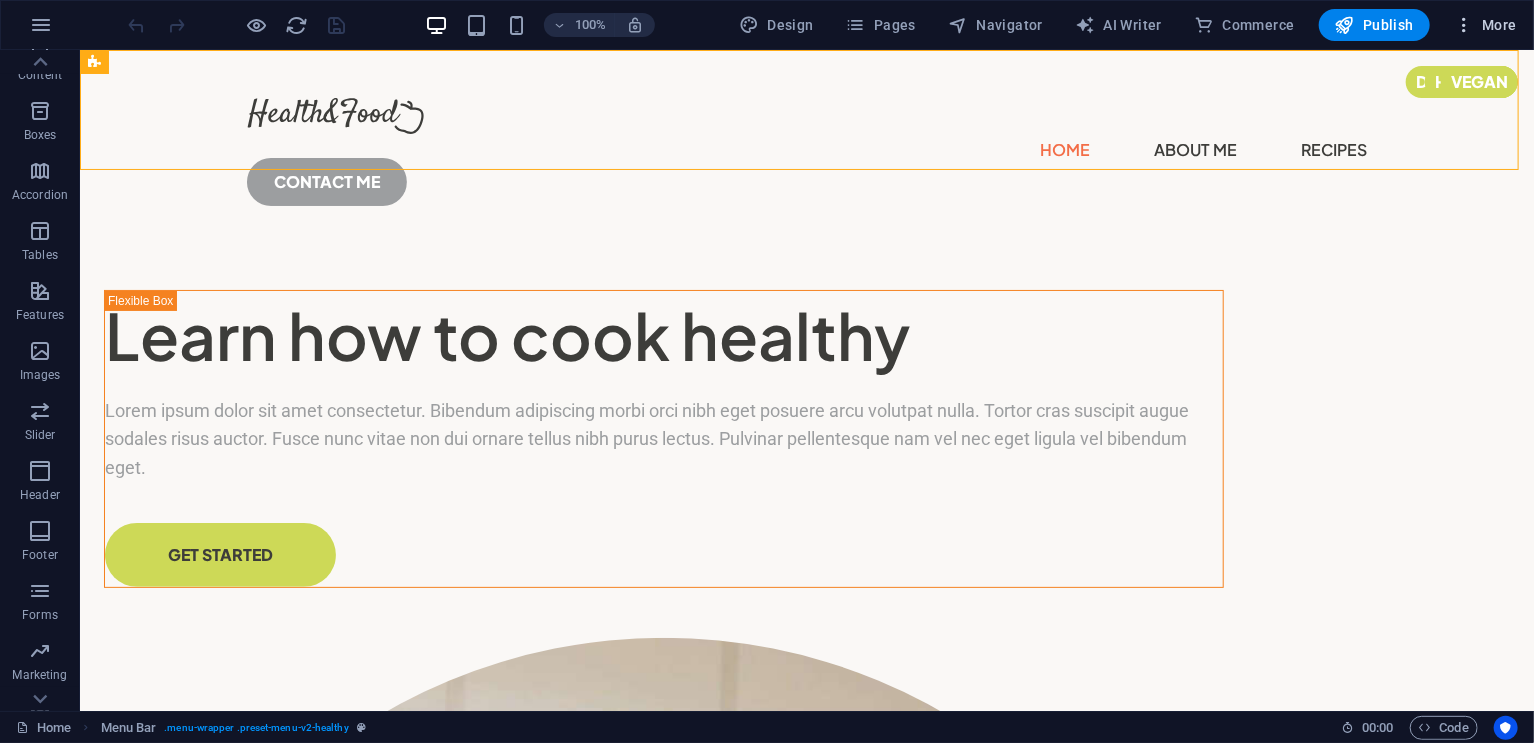click on "More" at bounding box center [1485, 25] 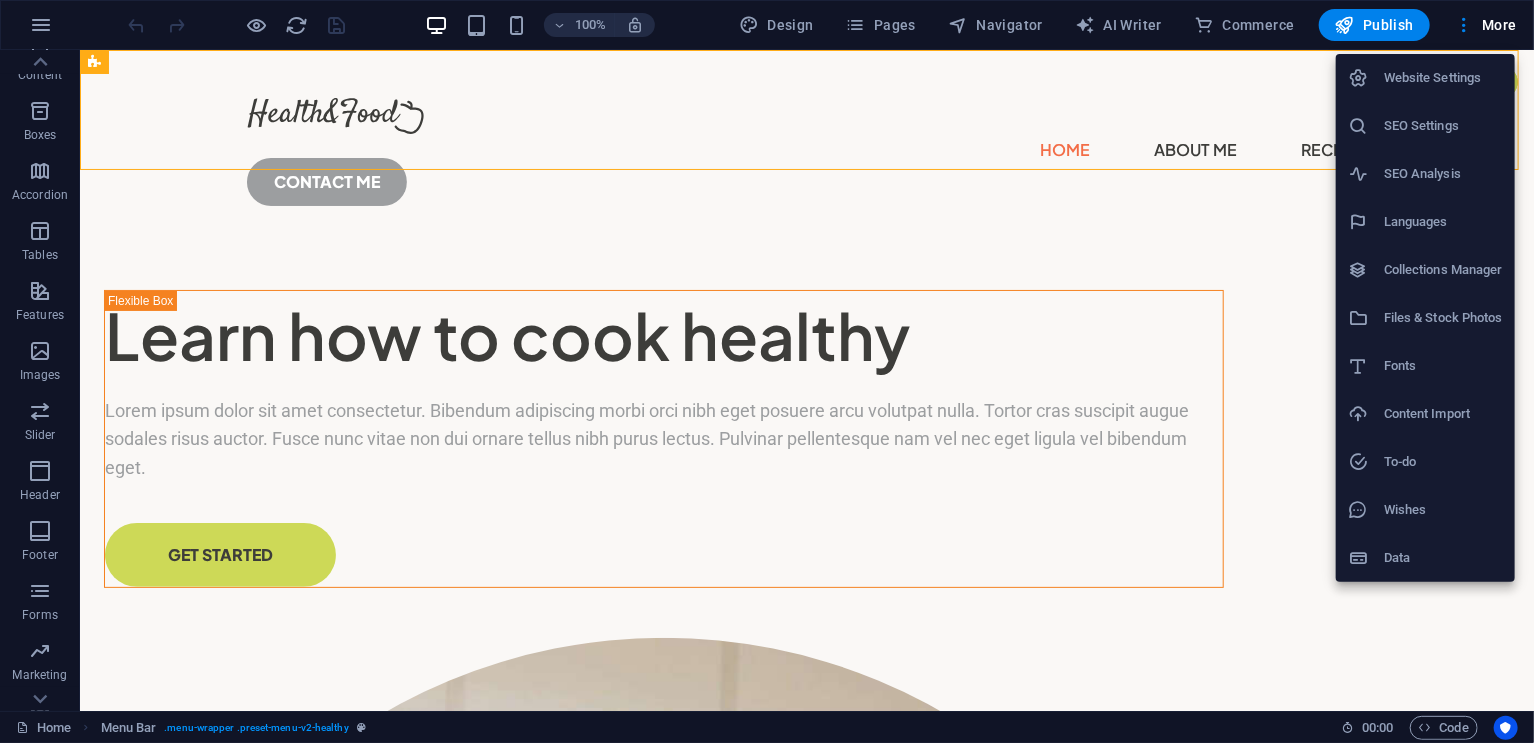 click on "Languages" at bounding box center [1443, 222] 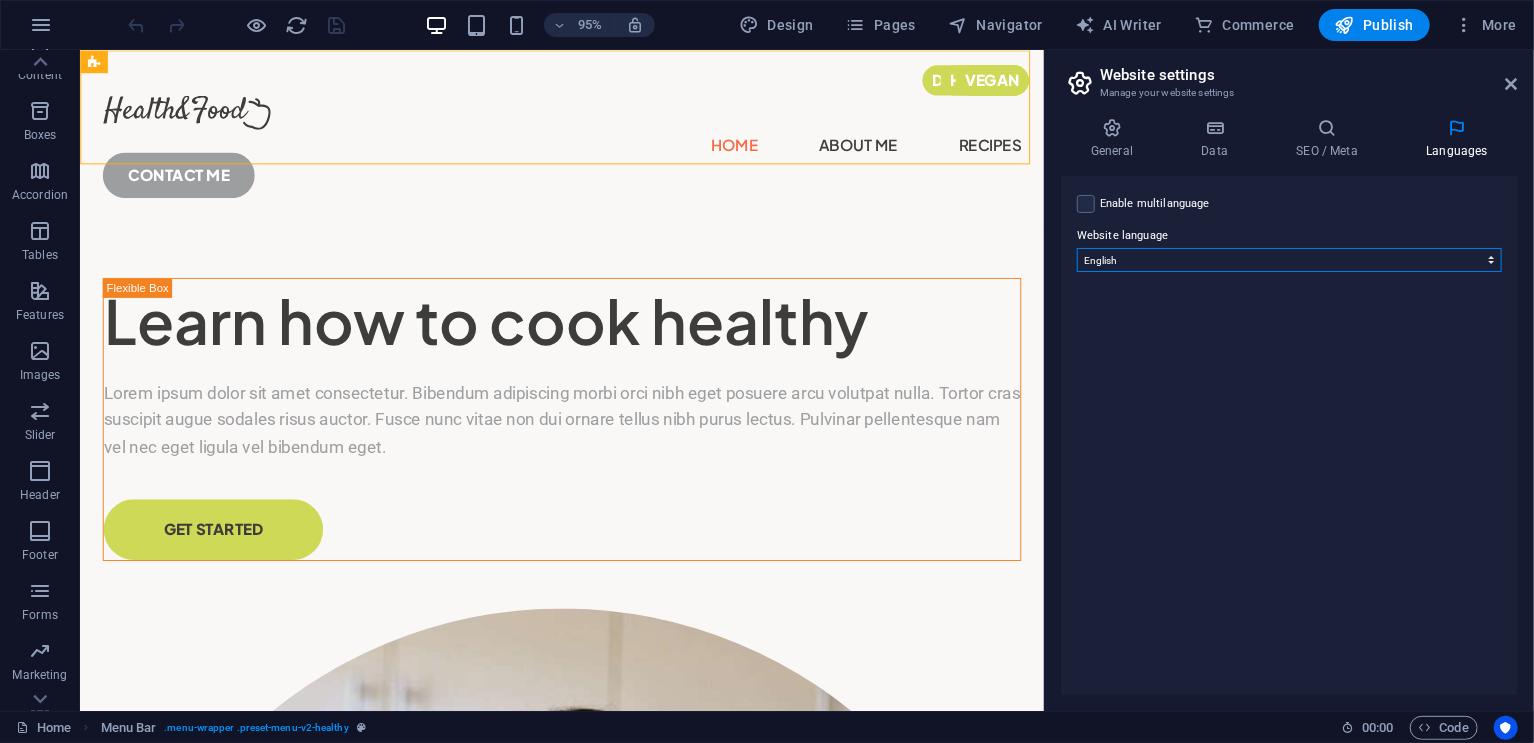 click on "Abkhazian Afar Afrikaans Akan Albanian Amharic Arabic Aragonese Armenian Assamese Avaric Avestan Aymara Azerbaijani Bambara Bashkir Basque Belarusian Bengali Bihari languages Bislama Bokmål Bosnian Breton Bulgarian Burmese Catalan Central Khmer Chamorro Chechen Chinese Church Slavic Chuvash Cornish Corsican Cree Croatian Czech Danish Dutch Dzongkha English Esperanto Estonian Ewe Faroese Farsi (Persian) Fijian Finnish French Fulah Gaelic Galician Ganda Georgian German Greek Greenlandic Guaraní Gujarati Haitian Creole Hausa Hebrew Herero Hindi Hiri Motu Hungarian Icelandic Ido Igbo Indonesian Interlingua Interlingue Inuktitut Inupiaq Irish Italian Japanese Javanese Kannada Kanuri Kashmiri Kazakh Kikuyu Kinyarwanda Komi Kongo Korean Kurdish Kwanyama Kyrgyz Lao Latin Latvian Limburgish Lingala Lithuanian Luba-Katanga Luxembourgish Macedonian Malagasy Malay Malayalam Maldivian Maltese Manx Maori Marathi Marshallese Mongolian Nauru Navajo Ndonga Nepali North Ndebele Northern Sami Norwegian Norwegian Nynorsk Nuosu" at bounding box center [1289, 260] 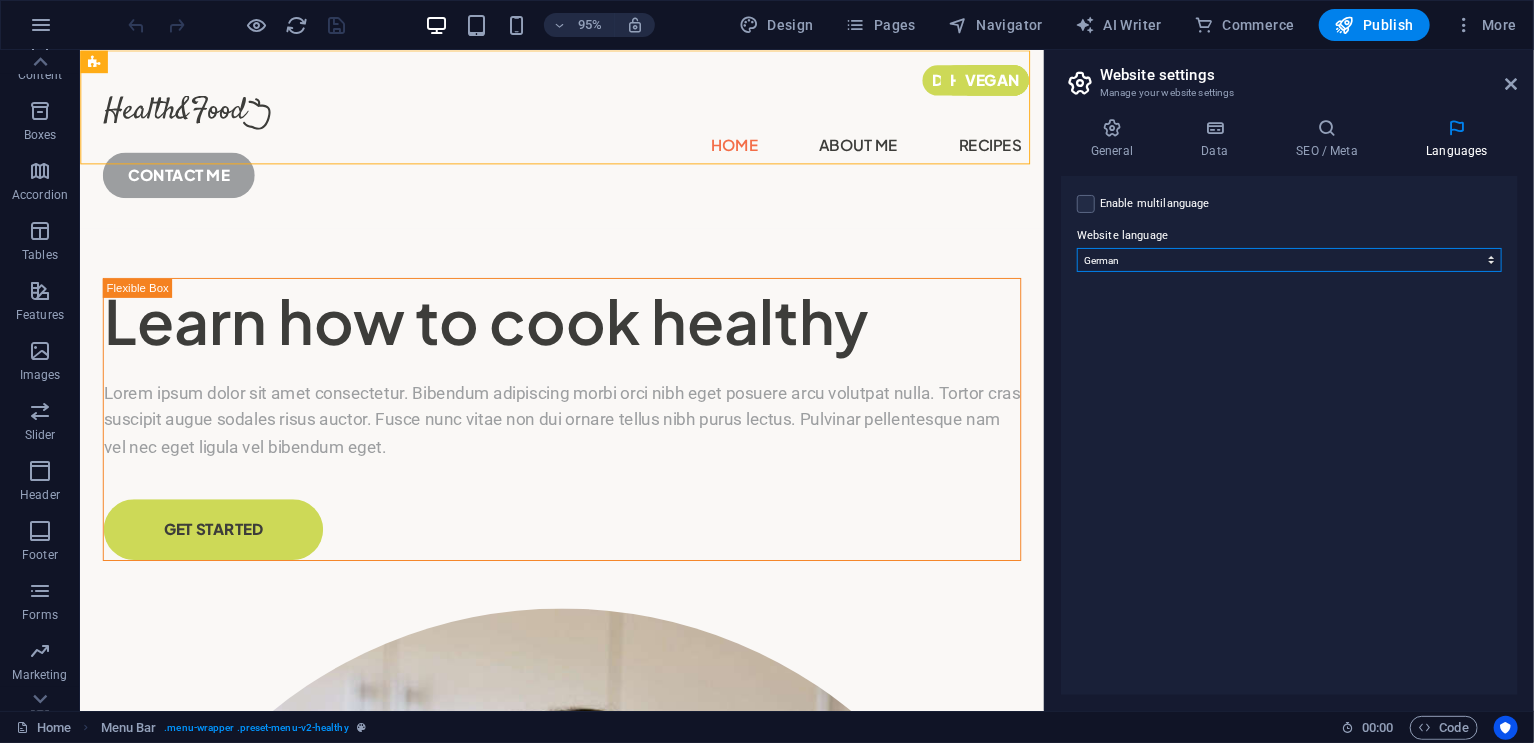 click on "Abkhazian Afar Afrikaans Akan Albanian Amharic Arabic Aragonese Armenian Assamese Avaric Avestan Aymara Azerbaijani Bambara Bashkir Basque Belarusian Bengali Bihari languages Bislama Bokmål Bosnian Breton Bulgarian Burmese Catalan Central Khmer Chamorro Chechen Chinese Church Slavic Chuvash Cornish Corsican Cree Croatian Czech Danish Dutch Dzongkha English Esperanto Estonian Ewe Faroese Farsi (Persian) Fijian Finnish French Fulah Gaelic Galician Ganda Georgian German Greek Greenlandic Guaraní Gujarati Haitian Creole Hausa Hebrew Herero Hindi Hiri Motu Hungarian Icelandic Ido Igbo Indonesian Interlingua Interlingue Inuktitut Inupiaq Irish Italian Japanese Javanese Kannada Kanuri Kashmiri Kazakh Kikuyu Kinyarwanda Komi Kongo Korean Kurdish Kwanyama Kyrgyz Lao Latin Latvian Limburgish Lingala Lithuanian Luba-Katanga Luxembourgish Macedonian Malagasy Malay Malayalam Maldivian Maltese Manx Maori Marathi Marshallese Mongolian Nauru Navajo Ndonga Nepali North Ndebele Northern Sami Norwegian Norwegian Nynorsk Nuosu" at bounding box center [1289, 260] 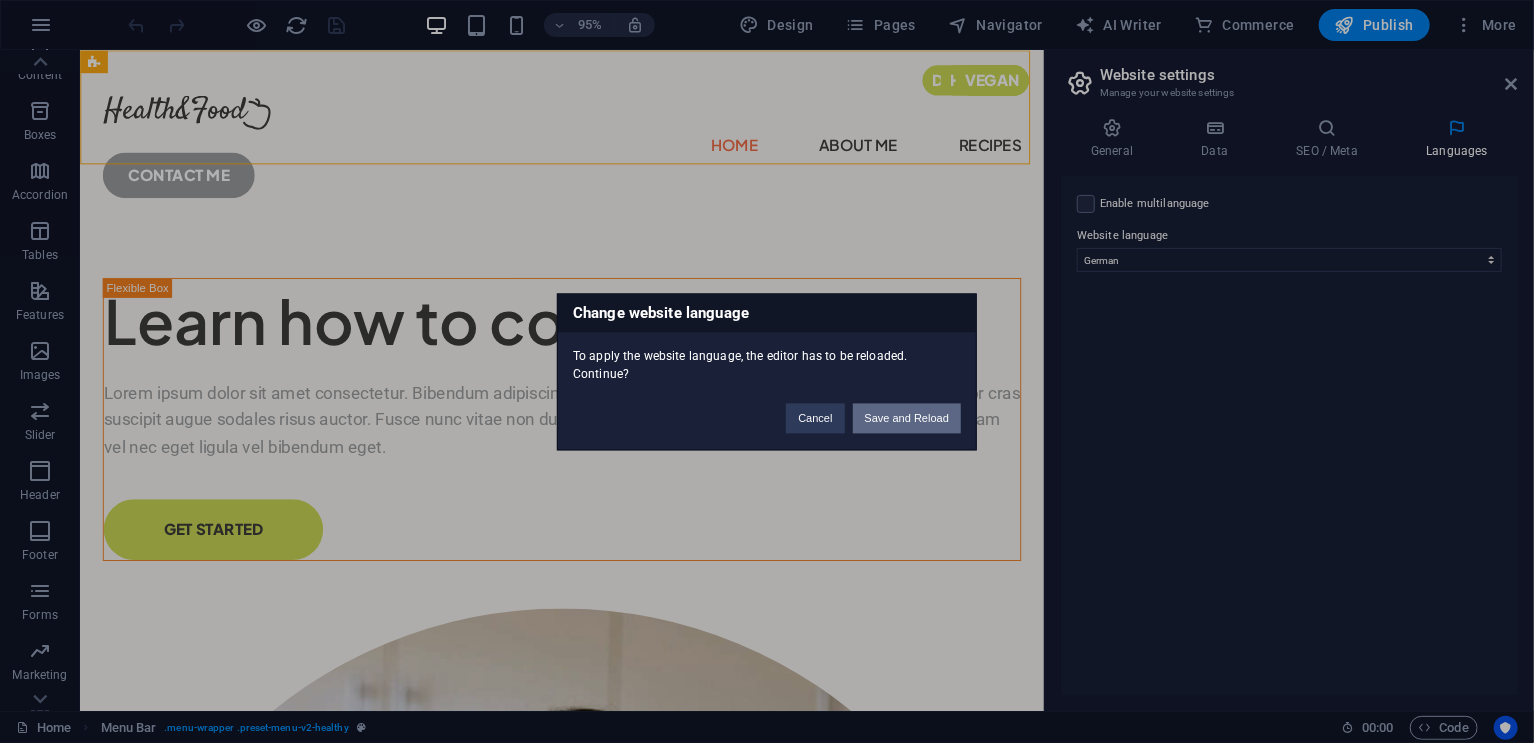 click on "Save and Reload" at bounding box center (907, 418) 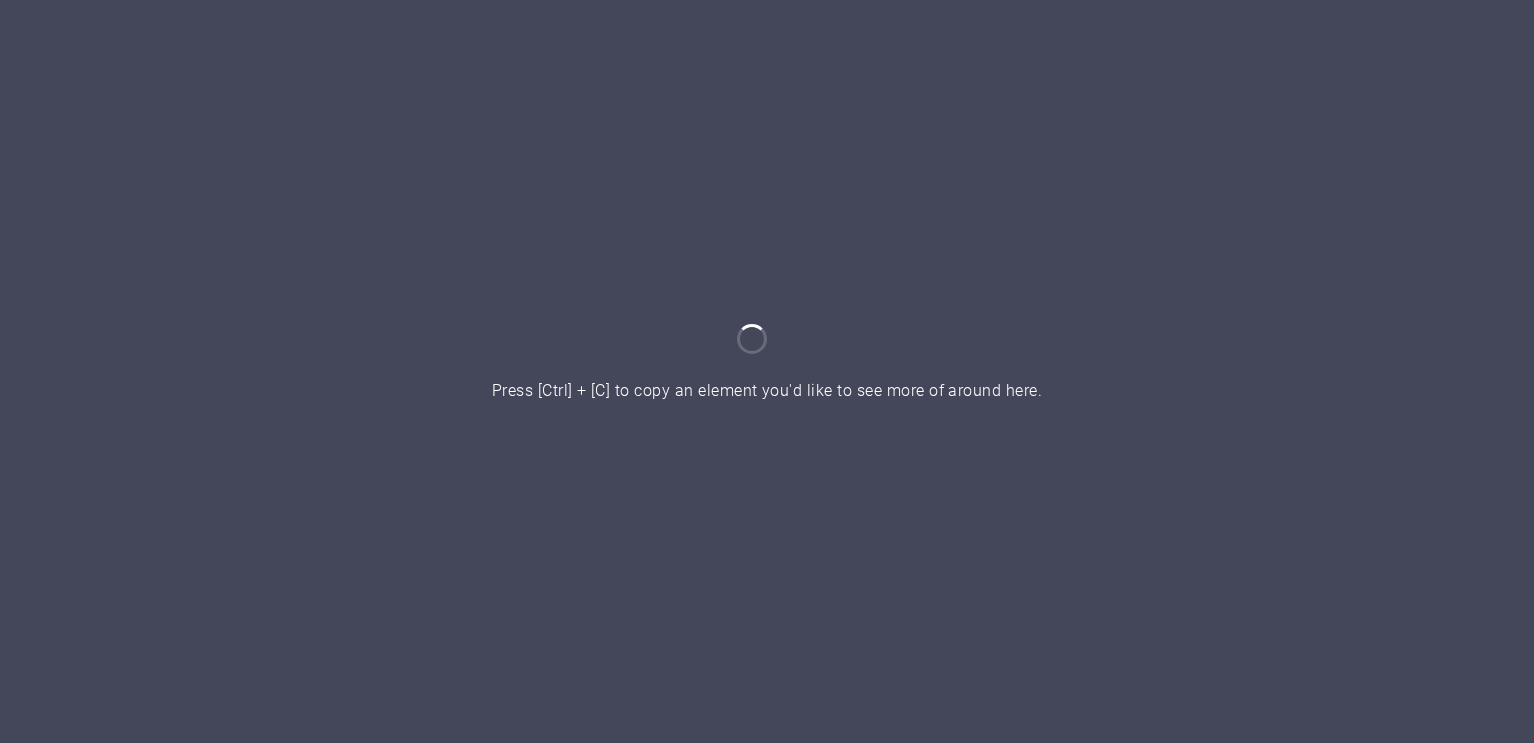 scroll, scrollTop: 0, scrollLeft: 0, axis: both 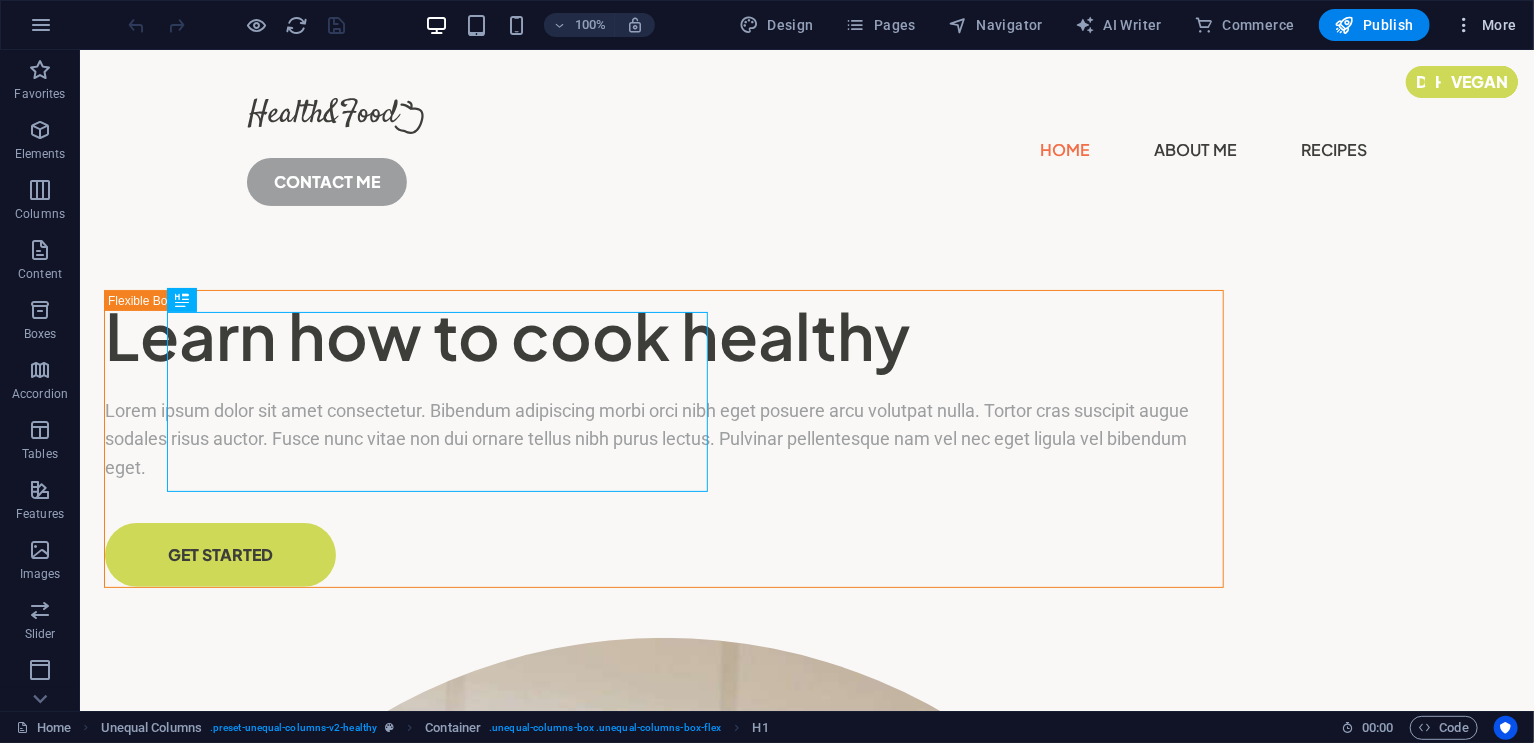 click on "More" at bounding box center [1485, 25] 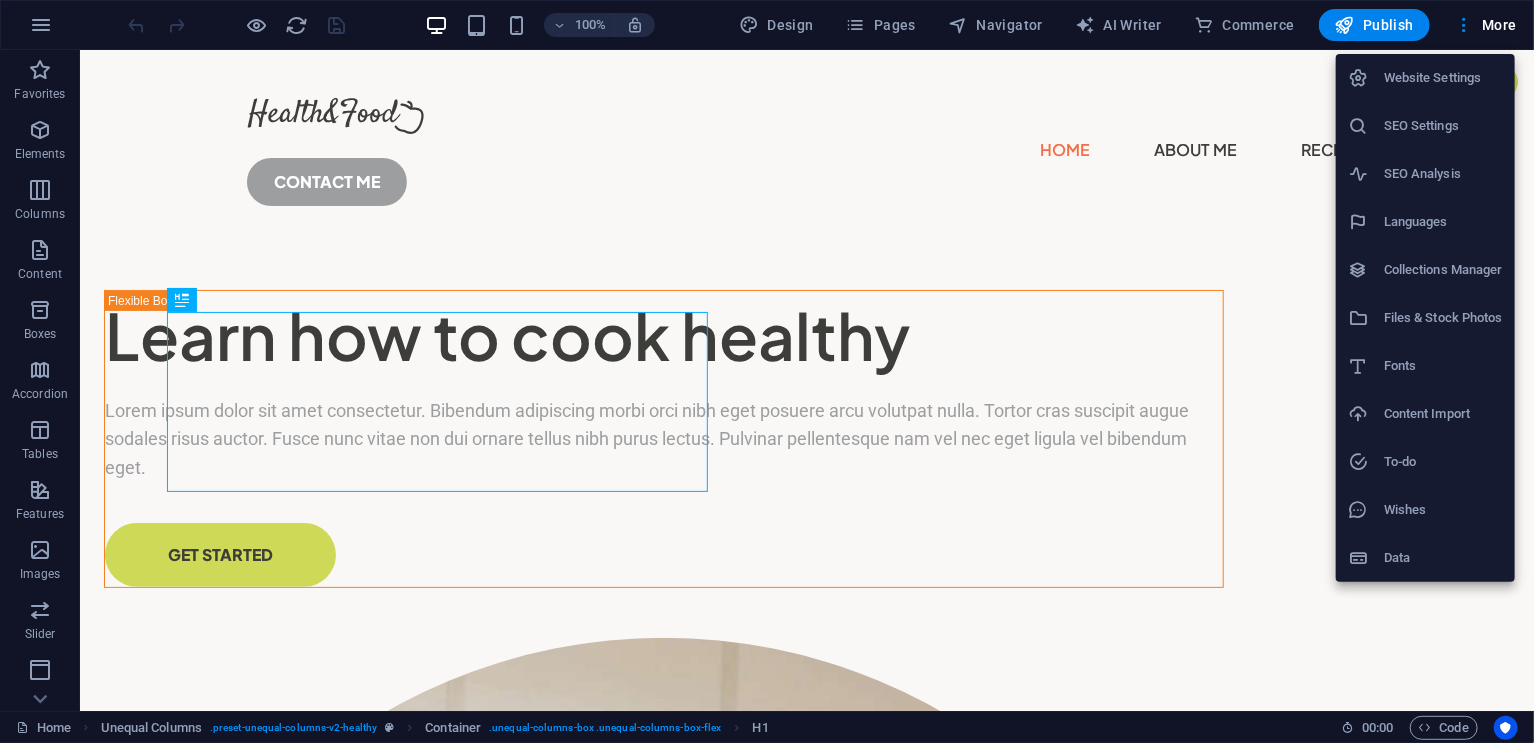 click on "Website Settings" at bounding box center (1443, 78) 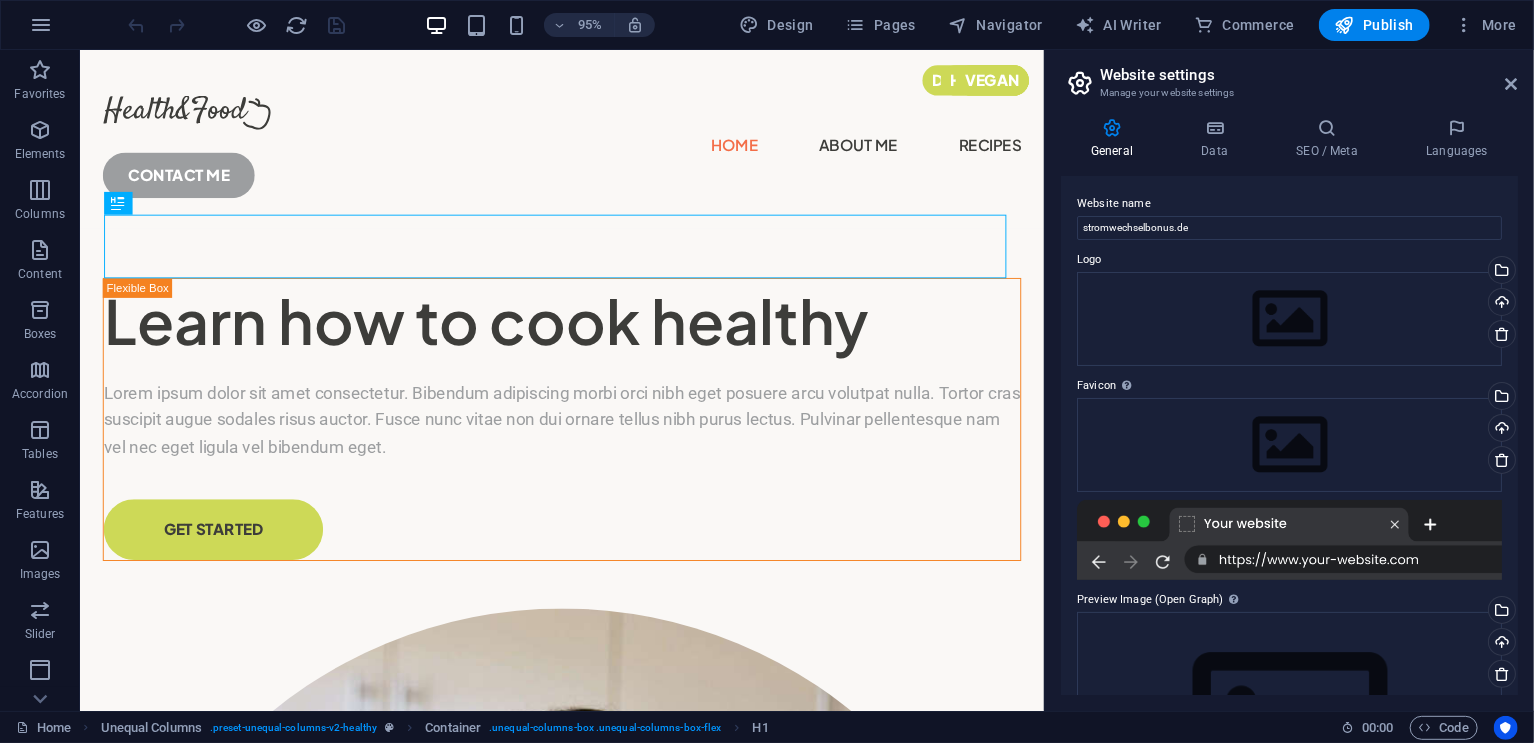 click on "Website settings" at bounding box center [1309, 75] 